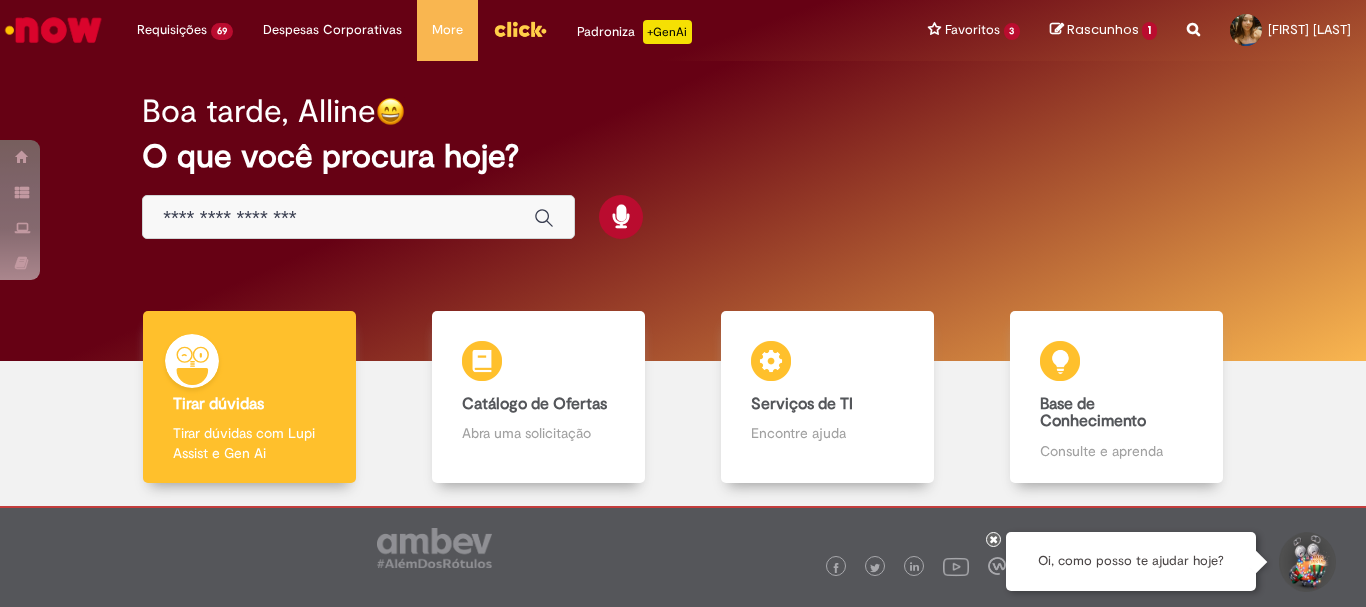 scroll, scrollTop: 0, scrollLeft: 0, axis: both 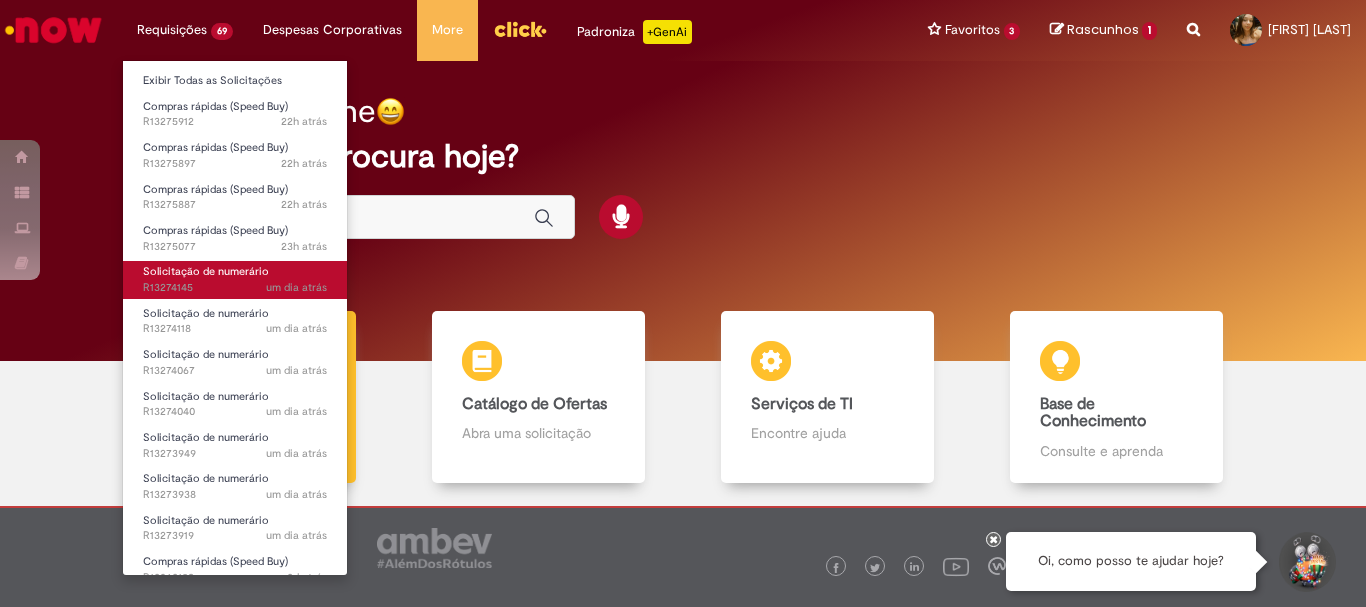 click on "um dia atrás" at bounding box center (296, 287) 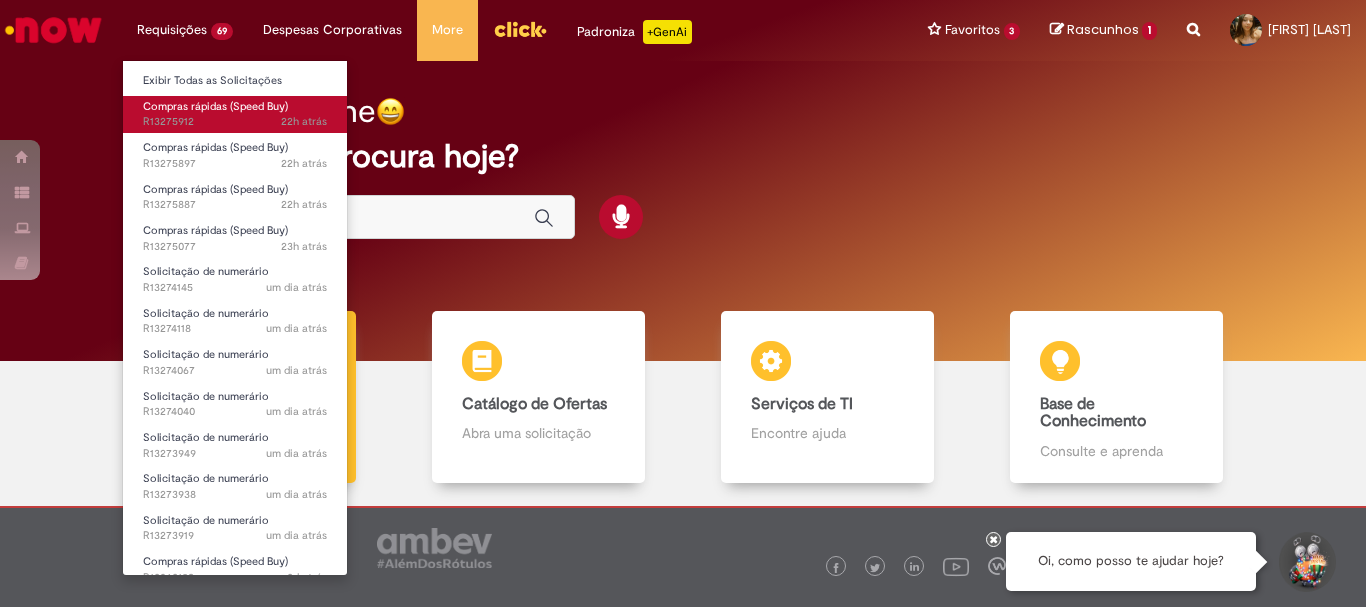 click on "22h atrás 22 horas atrás  R13275912" at bounding box center [235, 122] 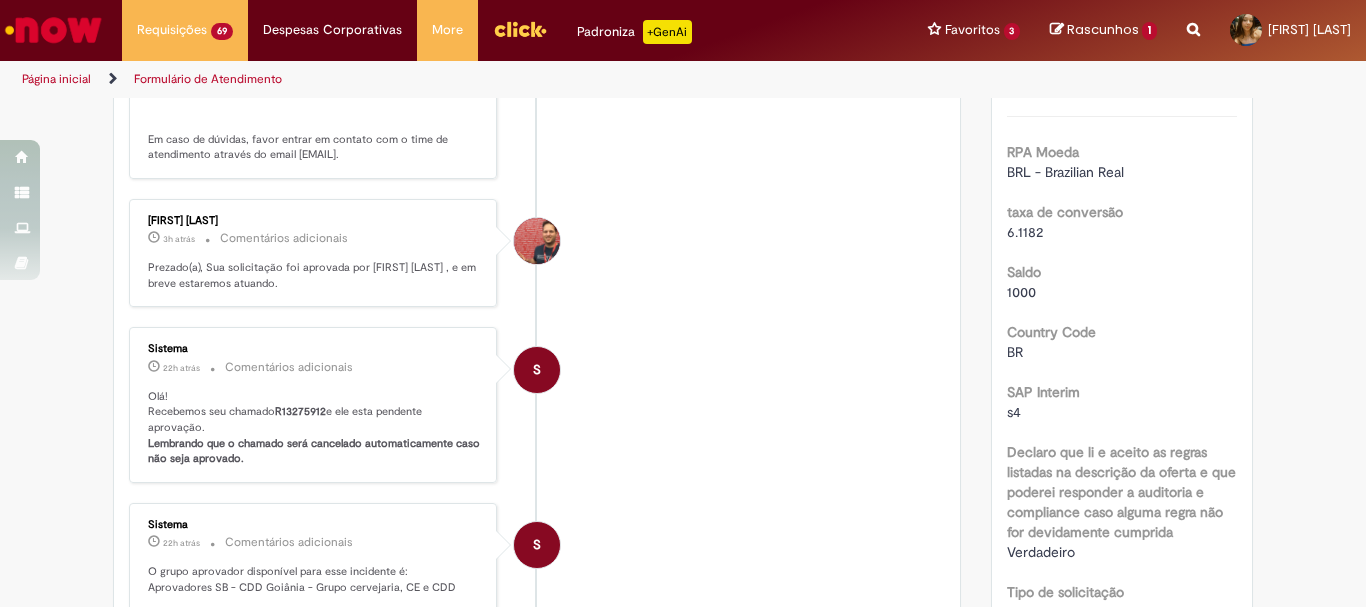 scroll, scrollTop: 200, scrollLeft: 0, axis: vertical 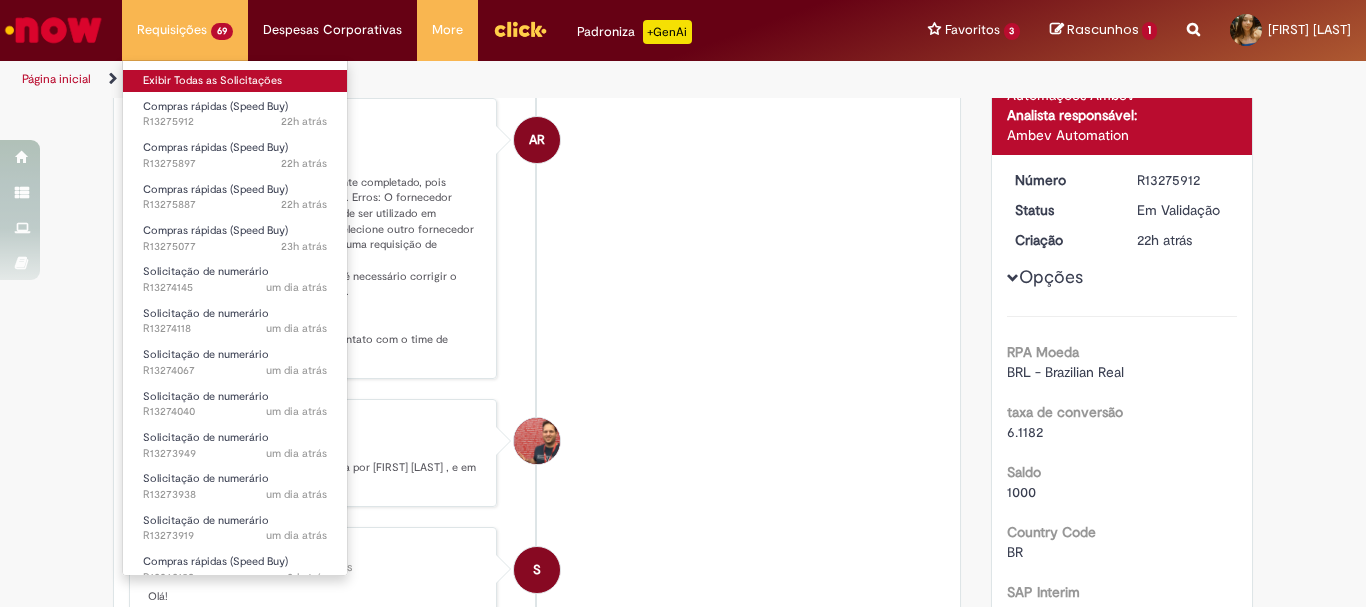 click on "Exibir Todas as Solicitações" at bounding box center [235, 81] 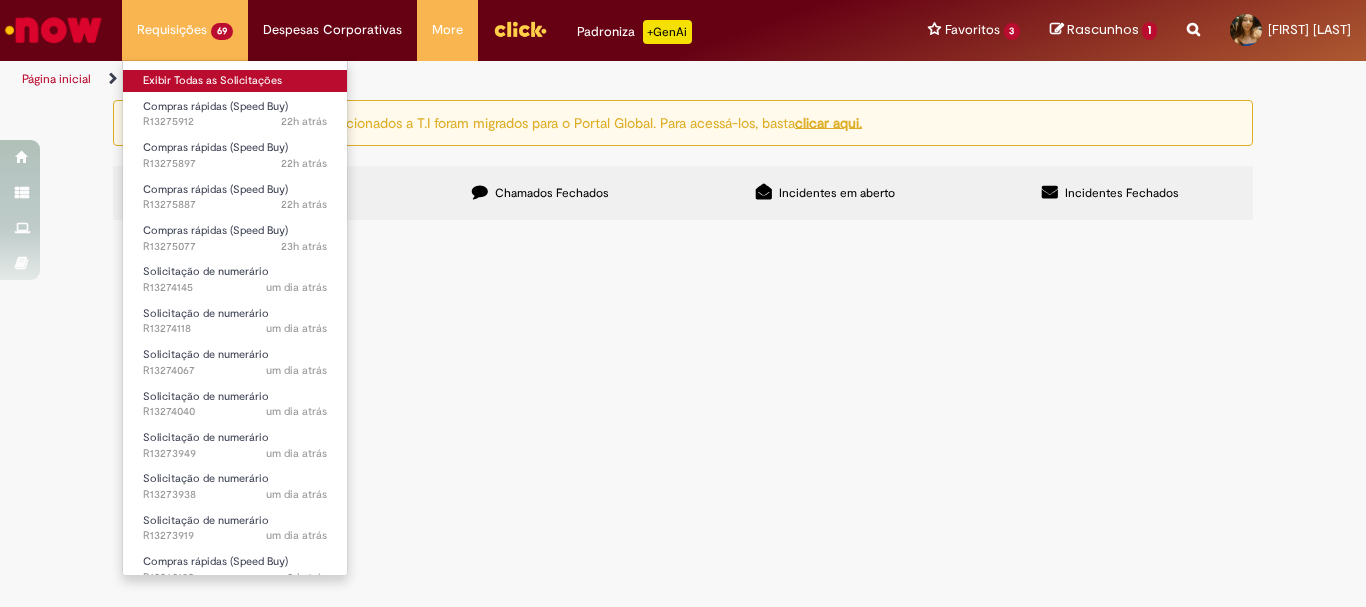 scroll, scrollTop: 0, scrollLeft: 0, axis: both 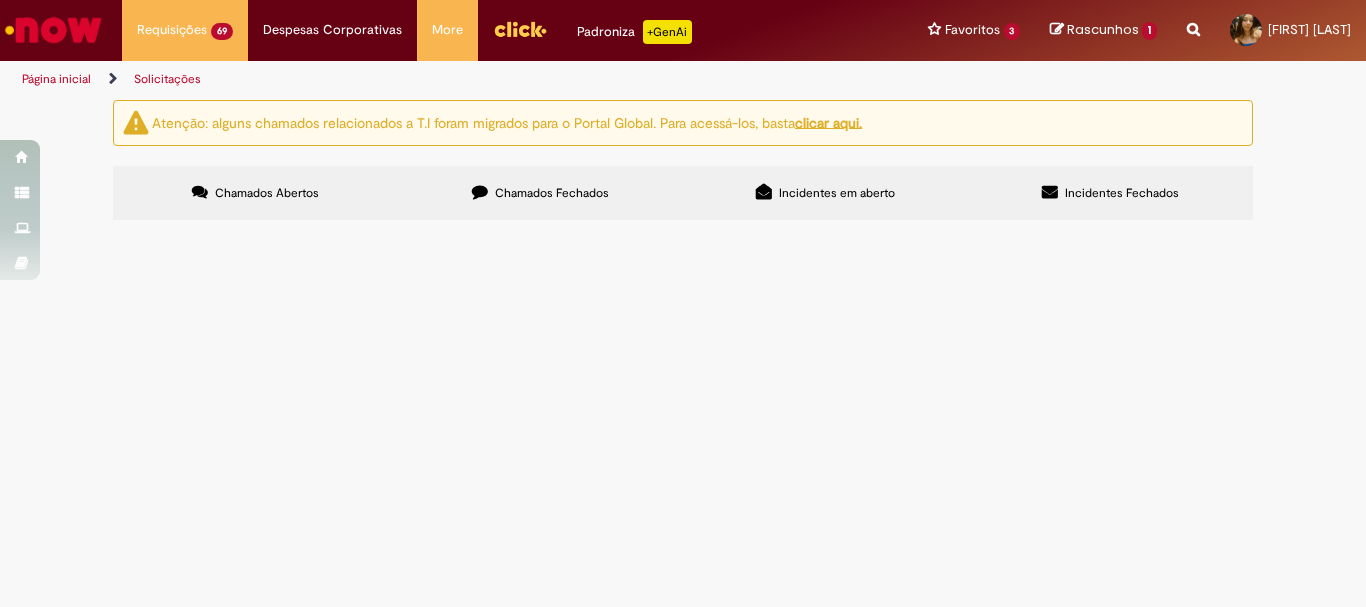 click on "Chamados Fechados" at bounding box center [552, 193] 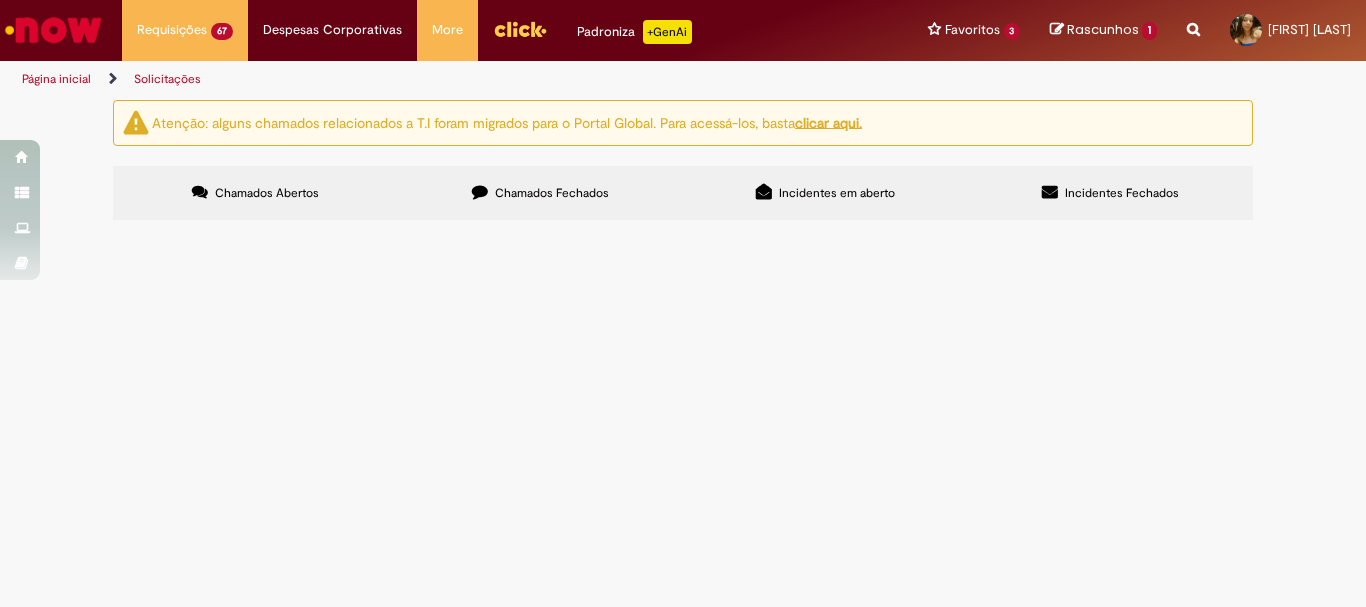 click on "Solicitações" at bounding box center (167, 79) 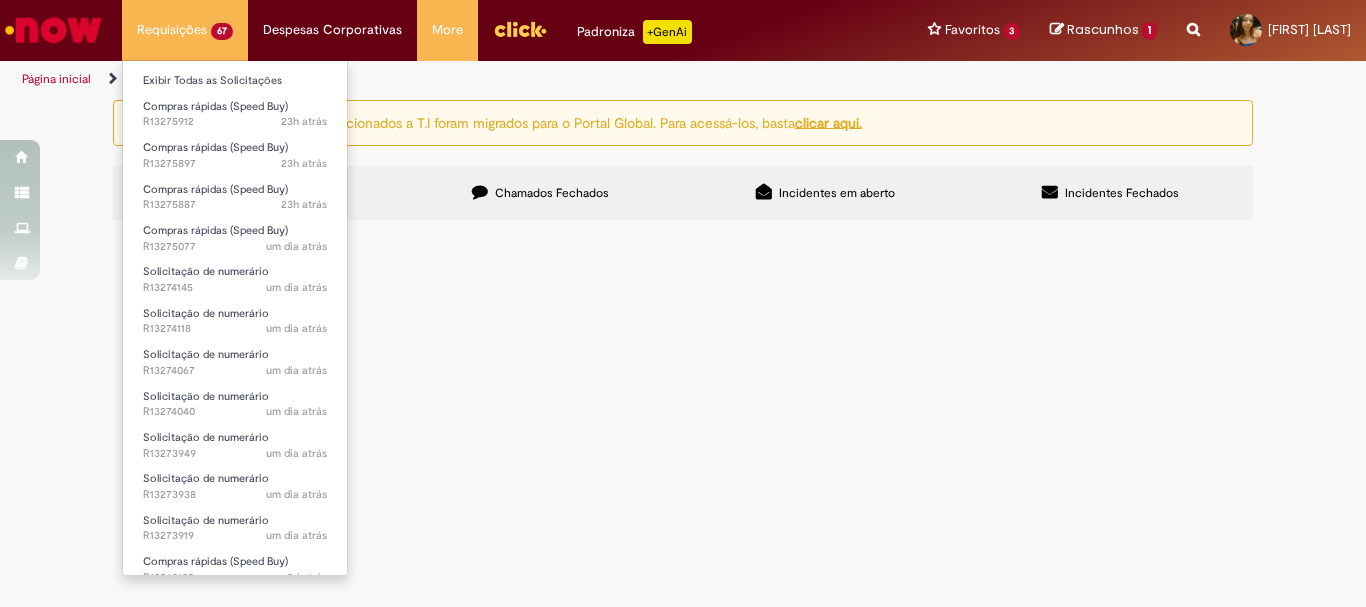 click on "Requisições   67
Exibir Todas as Solicitações
Compras rápidas (Speed Buy)
23h atrás 23 horas atrás  R13275912
Compras rápidas (Speed Buy)
23h atrás 23 horas atrás  R13275897
Compras rápidas (Speed Buy)
23h atrás 23 horas atrás  R13275887
Compras rápidas (Speed Buy)
um dia atrás um dia atrás  R13275077
Solicitação de numerário
um dia atrás um dia atrás  R13274145
Solicitação de numerário
um dia atrás um dia atrás  R13274118
Solicitação de numerário
um dia atrás um dia atrás  R13274067
Solicitação de numerário
um dia atrás um dia atrás  R13274040
Solicitação de numerário
um dia atrás um dia atrás  R13273949
Solicitação de numerário
um dia atrás um dia atrás  R13273938" at bounding box center (185, 30) 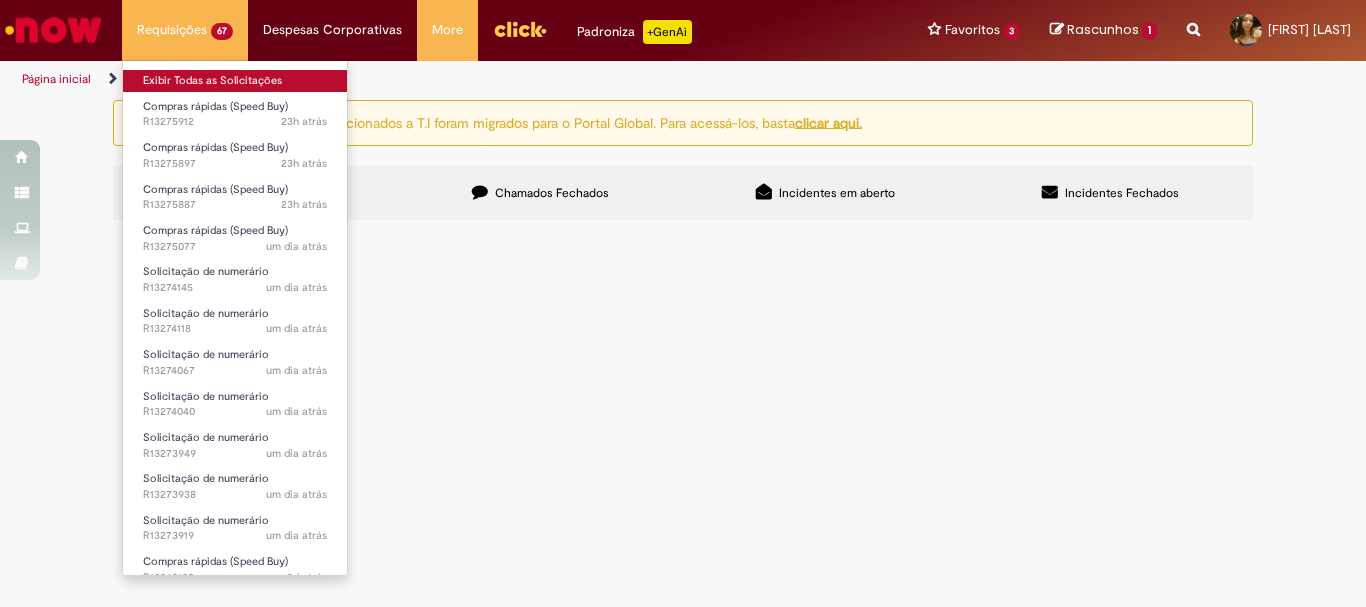 click on "Exibir Todas as Solicitações" at bounding box center [235, 81] 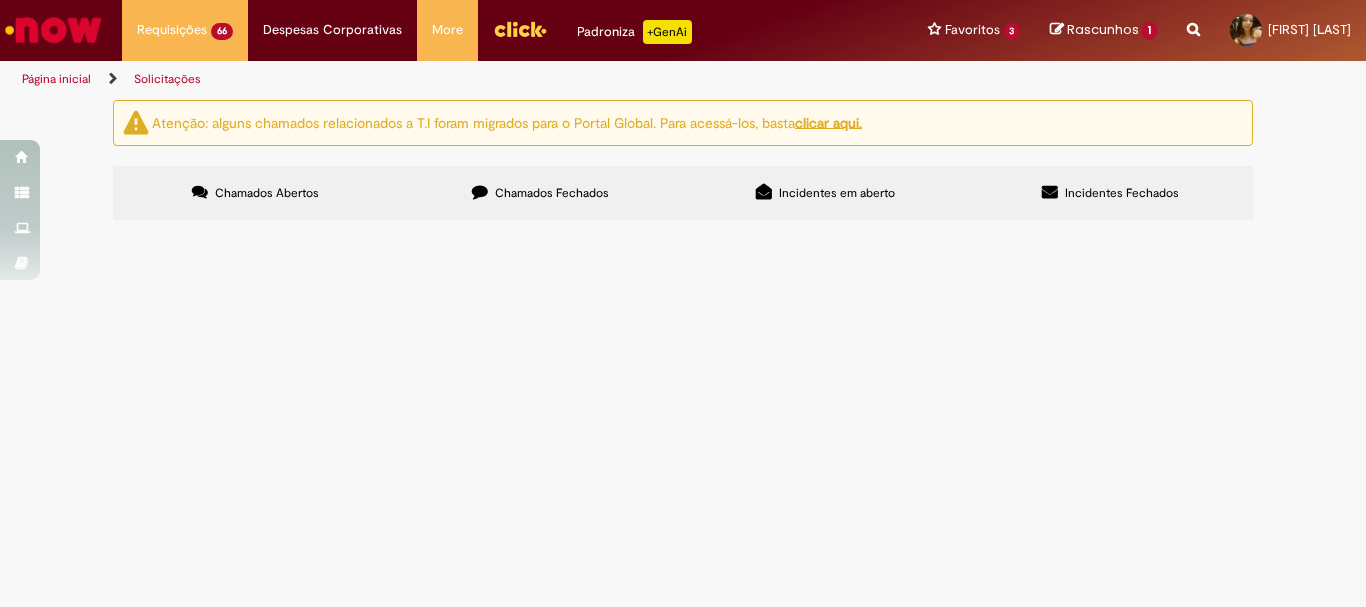 click on "Chamados Fechados" at bounding box center [540, 193] 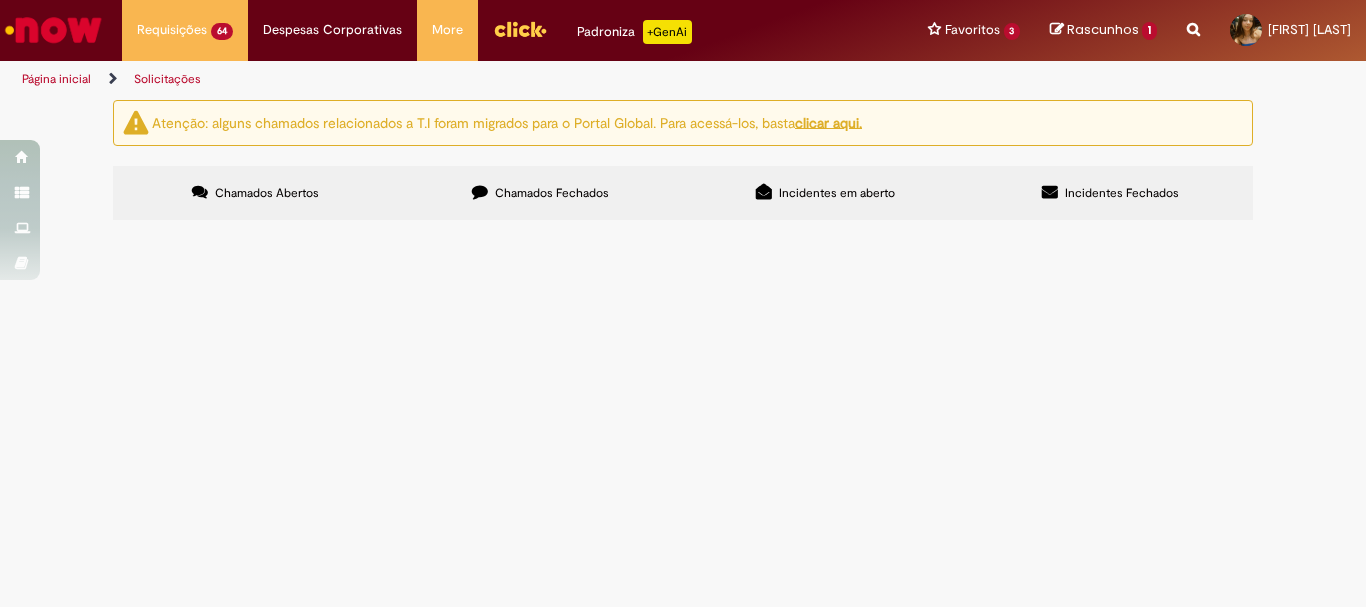scroll, scrollTop: 561, scrollLeft: 0, axis: vertical 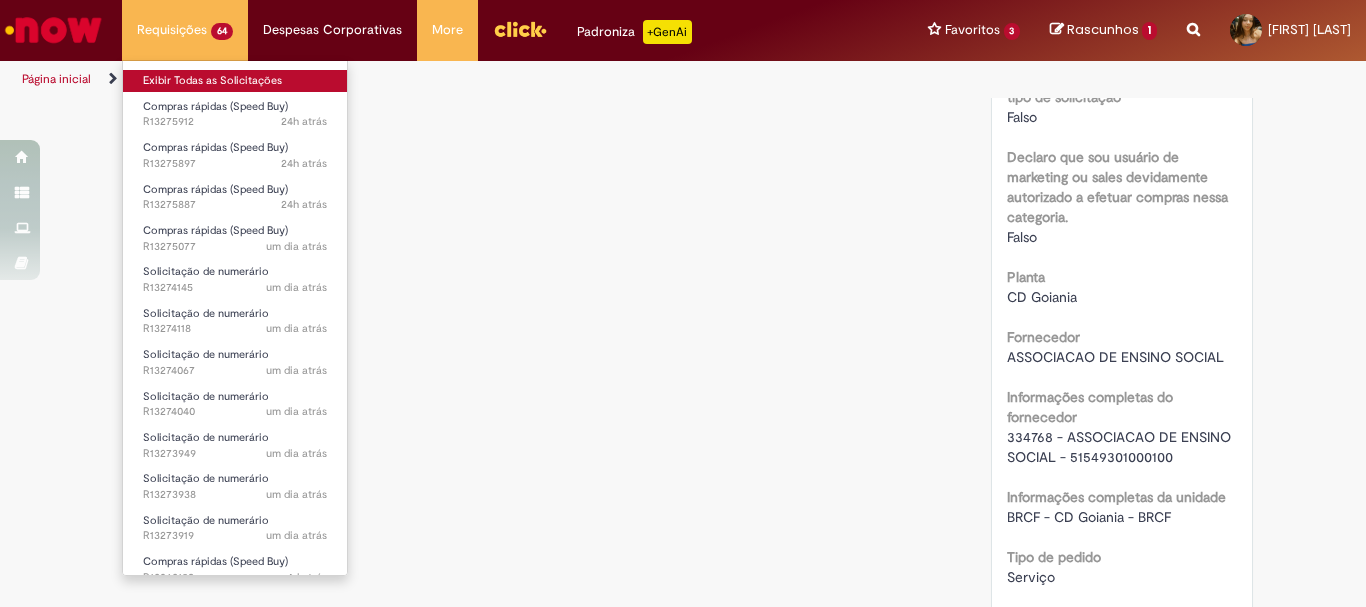 click on "Exibir Todas as Solicitações" at bounding box center [235, 81] 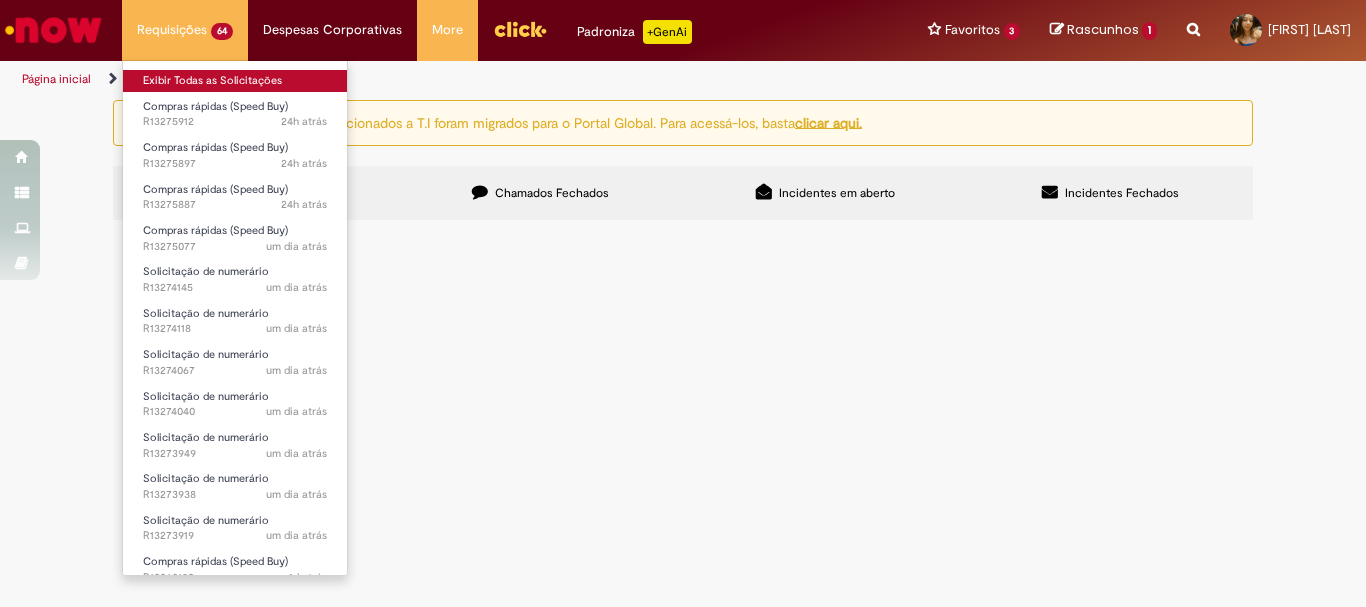 scroll, scrollTop: 0, scrollLeft: 0, axis: both 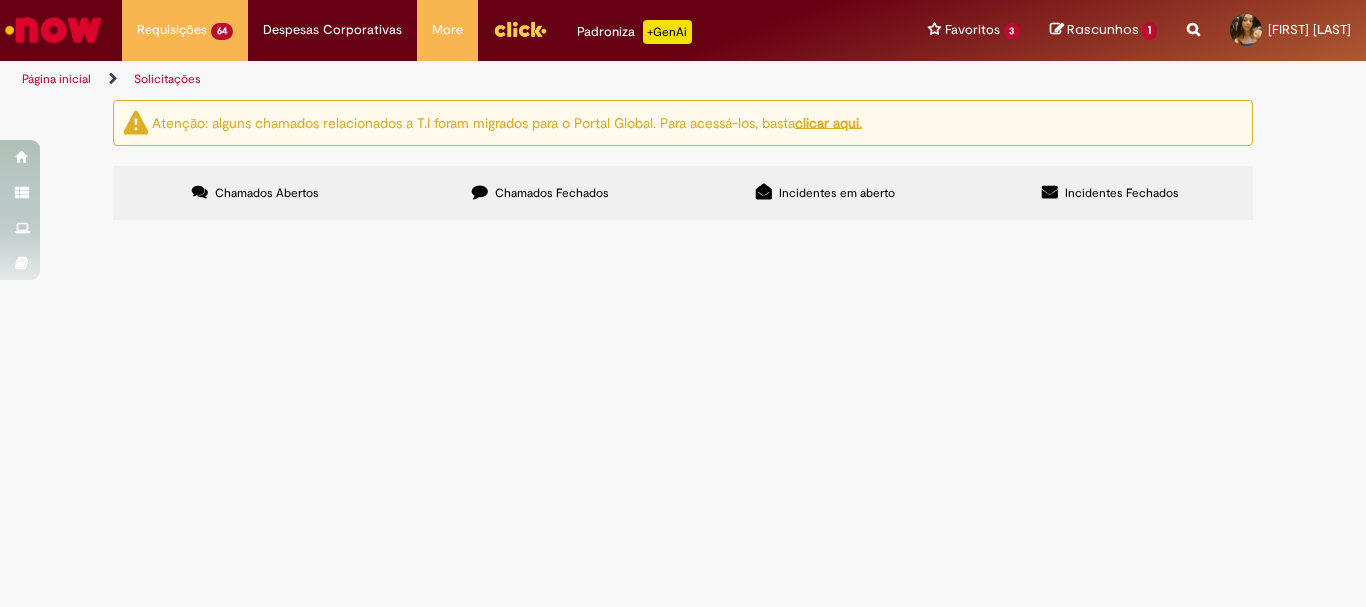 click on "Chamados Fechados" at bounding box center (540, 193) 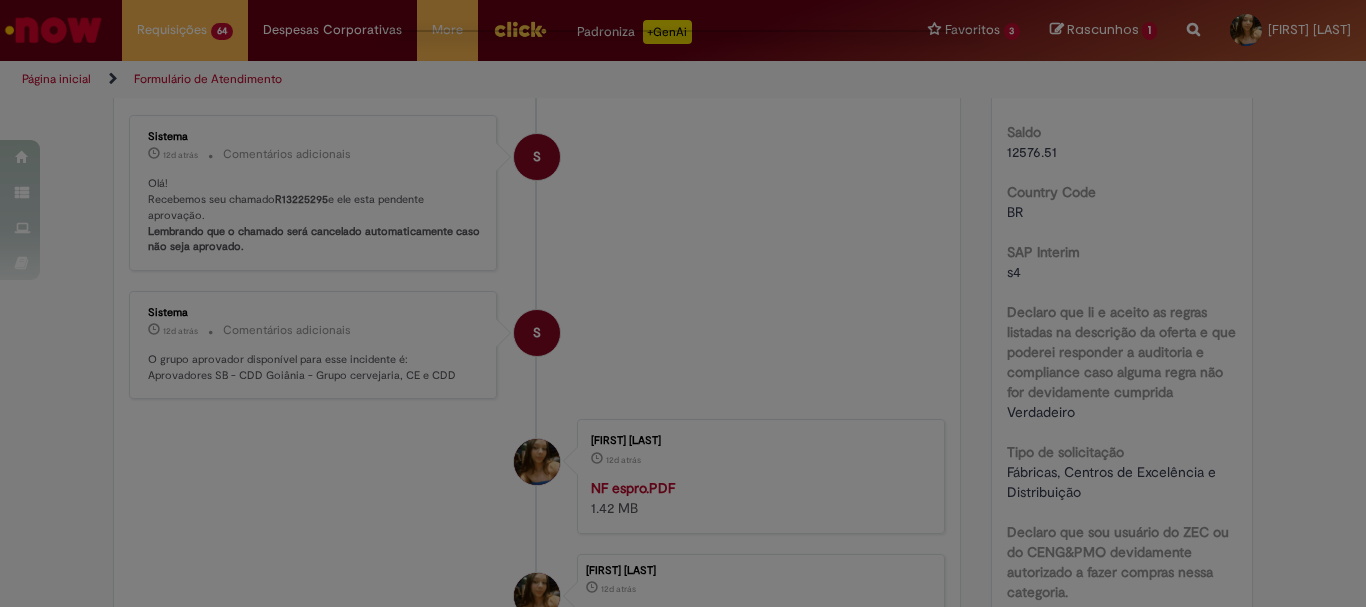 scroll, scrollTop: 0, scrollLeft: 0, axis: both 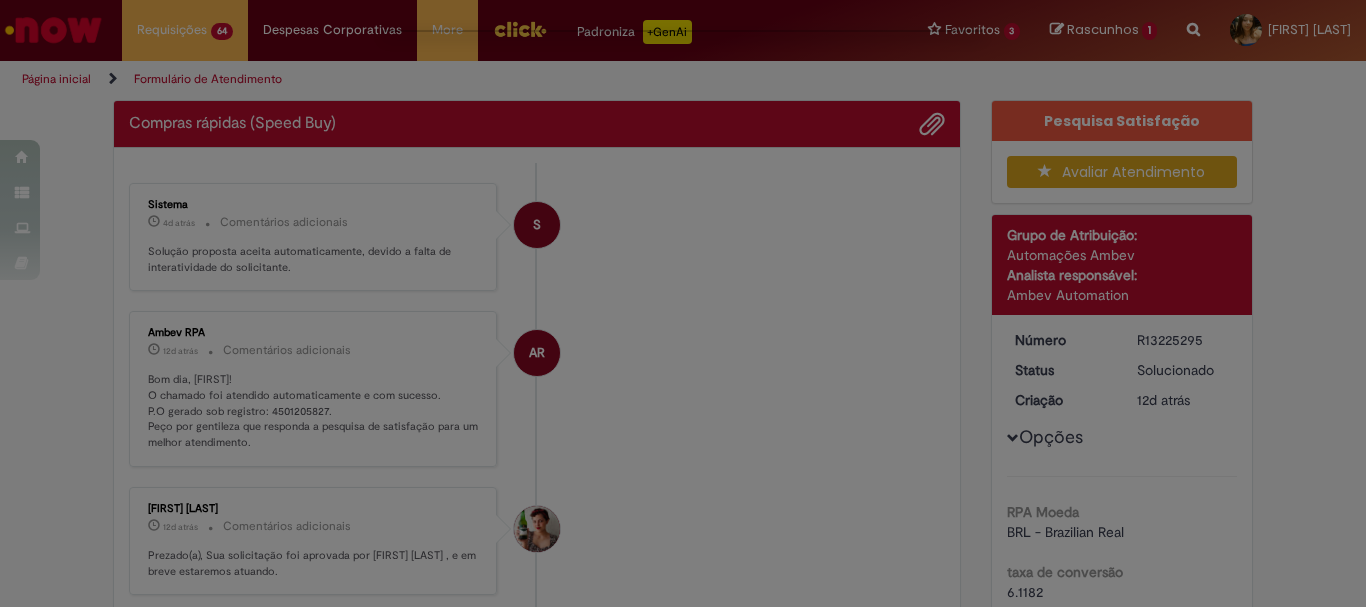 click at bounding box center (683, 303) 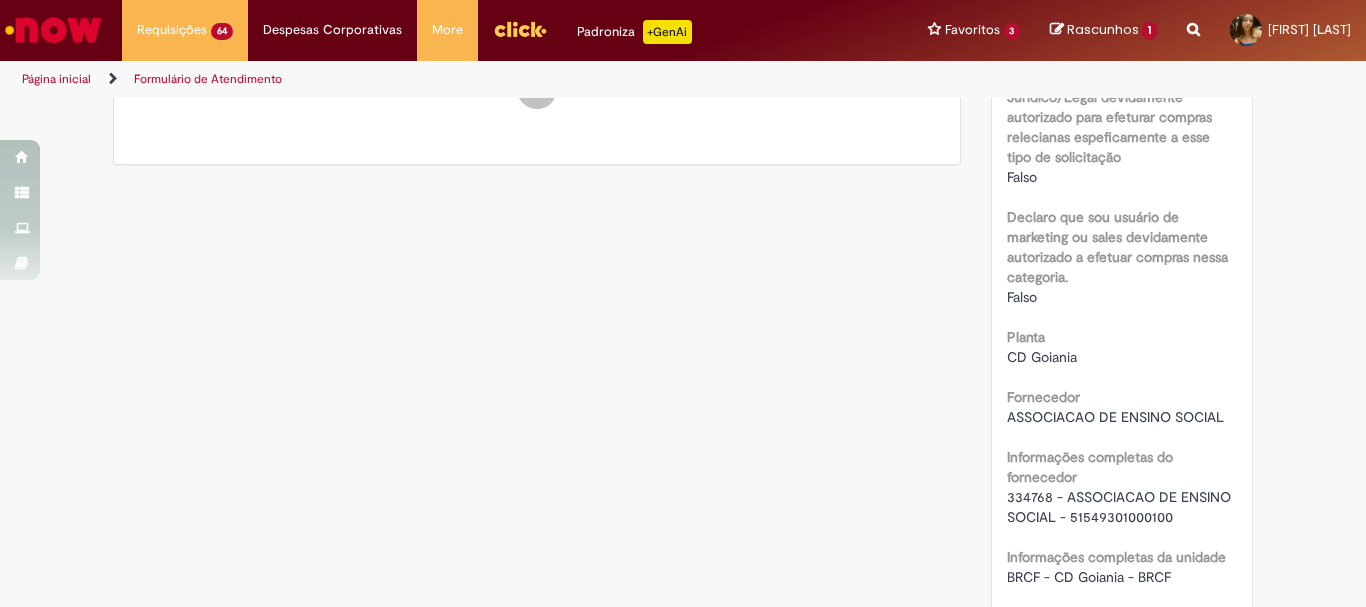 scroll, scrollTop: 1315, scrollLeft: 0, axis: vertical 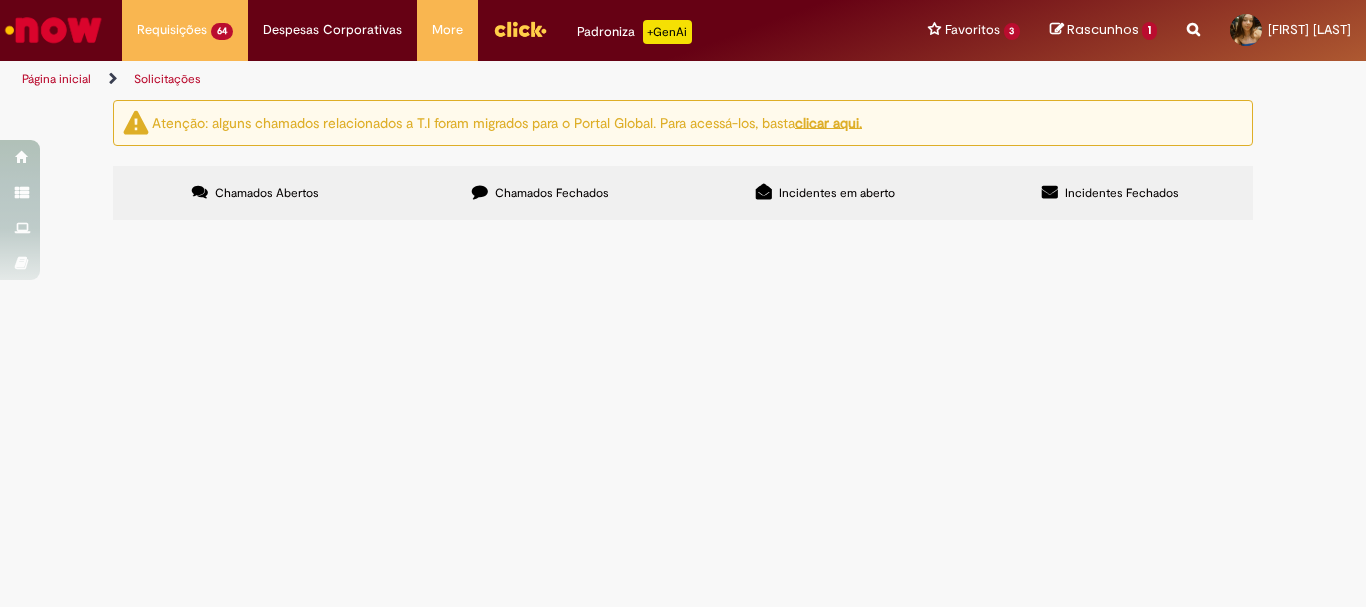 click on "Chamados Fechados" at bounding box center [552, 193] 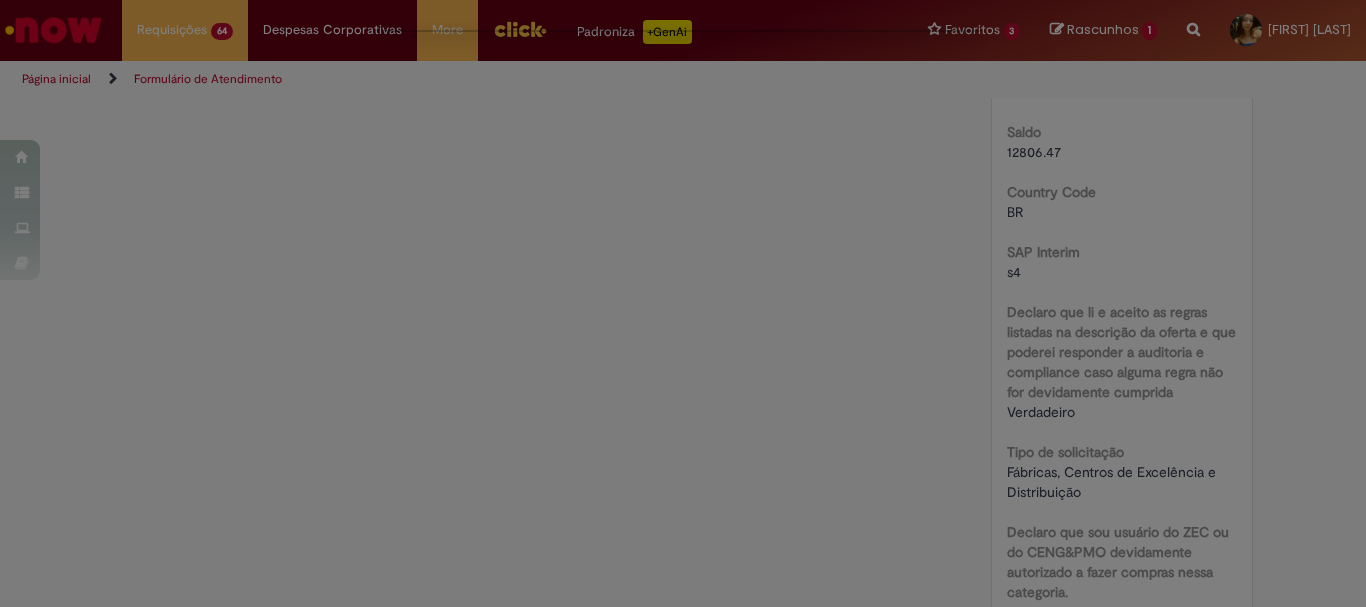 scroll, scrollTop: 0, scrollLeft: 0, axis: both 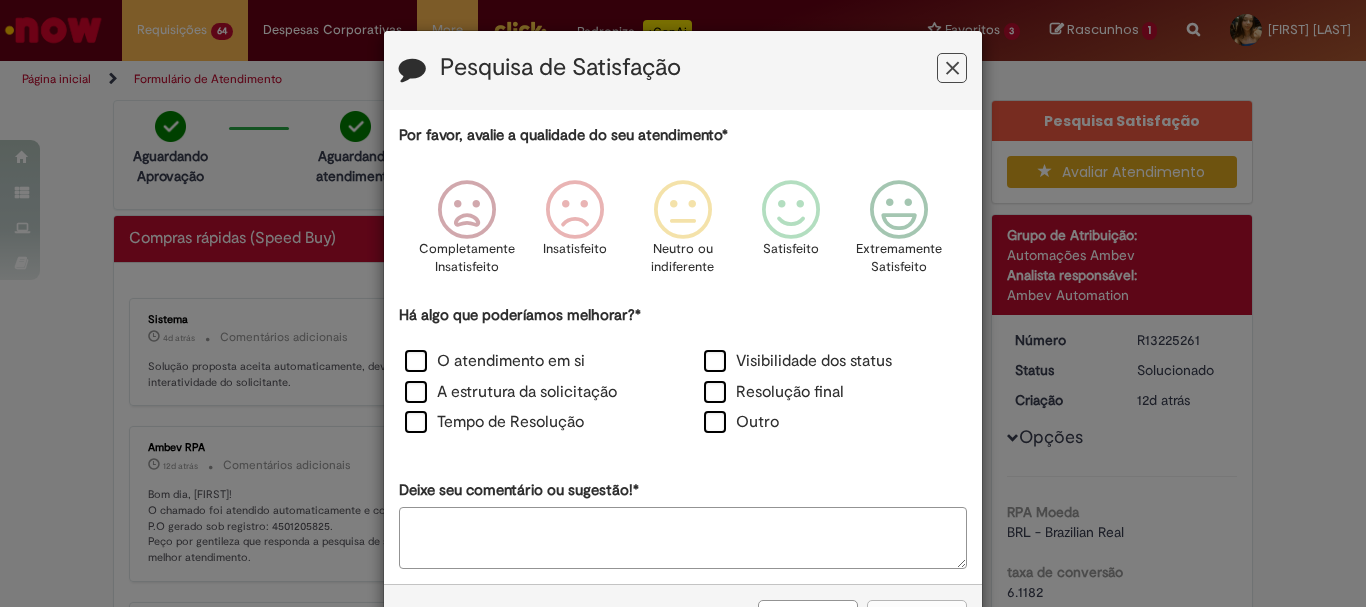 click on "Pesquisa de Satisfação" at bounding box center (683, 70) 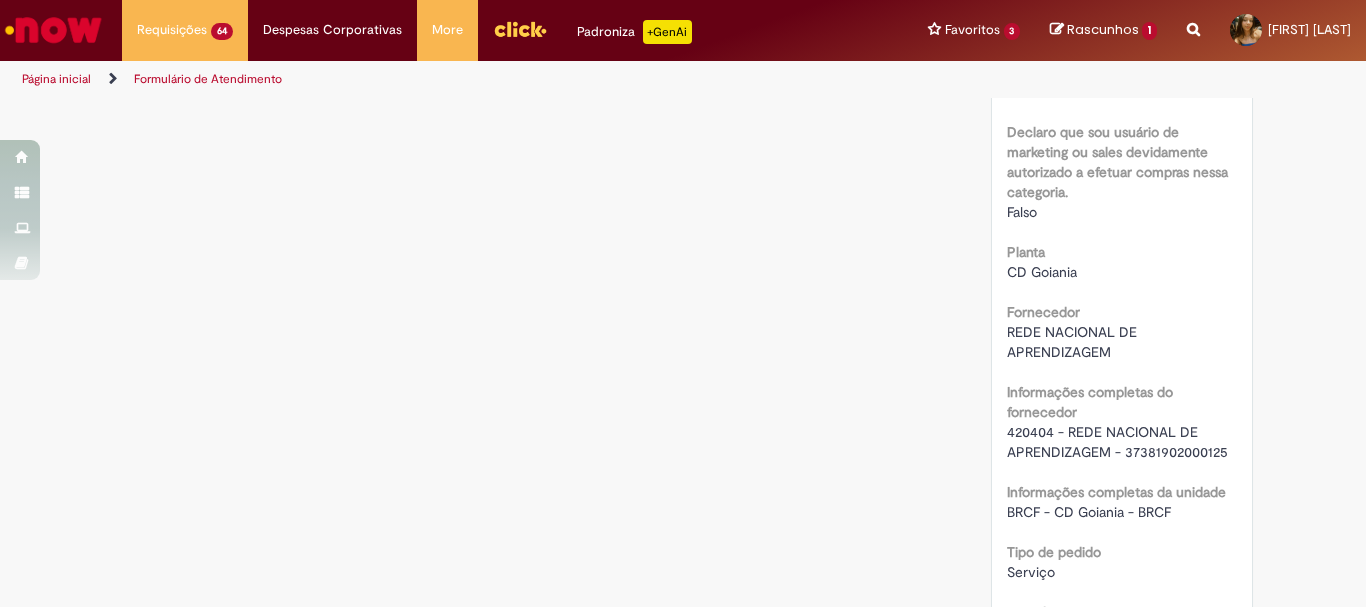 scroll, scrollTop: 1500, scrollLeft: 0, axis: vertical 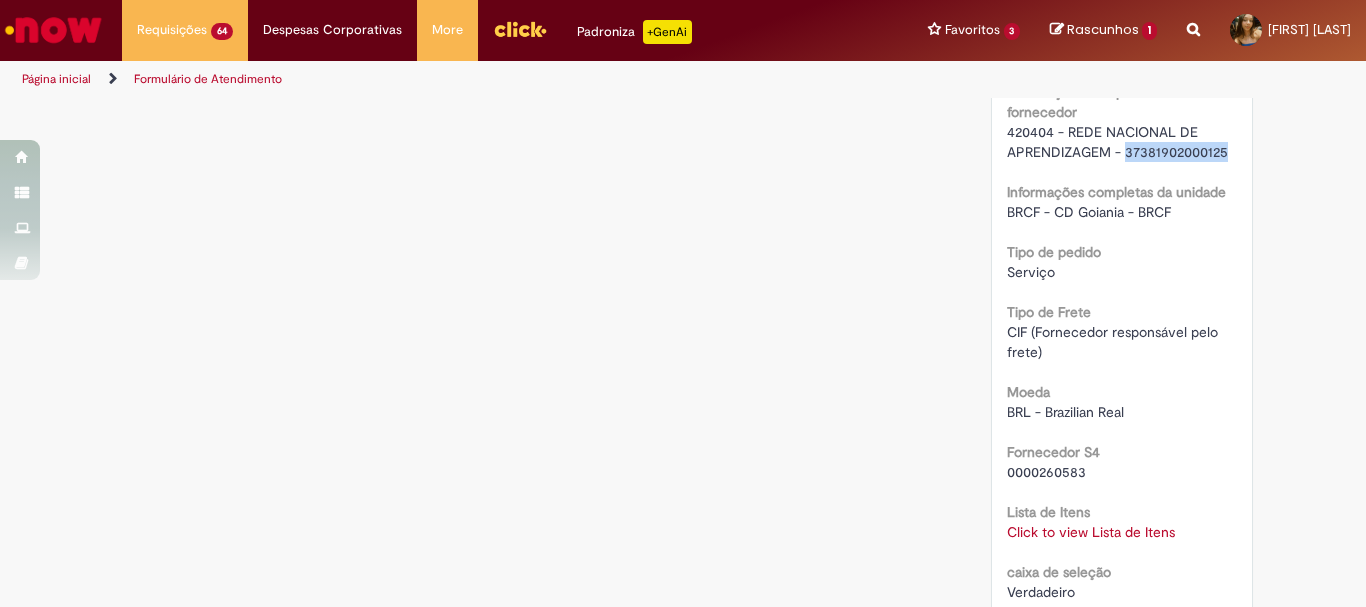 drag, startPoint x: 1118, startPoint y: 157, endPoint x: 1226, endPoint y: 157, distance: 108 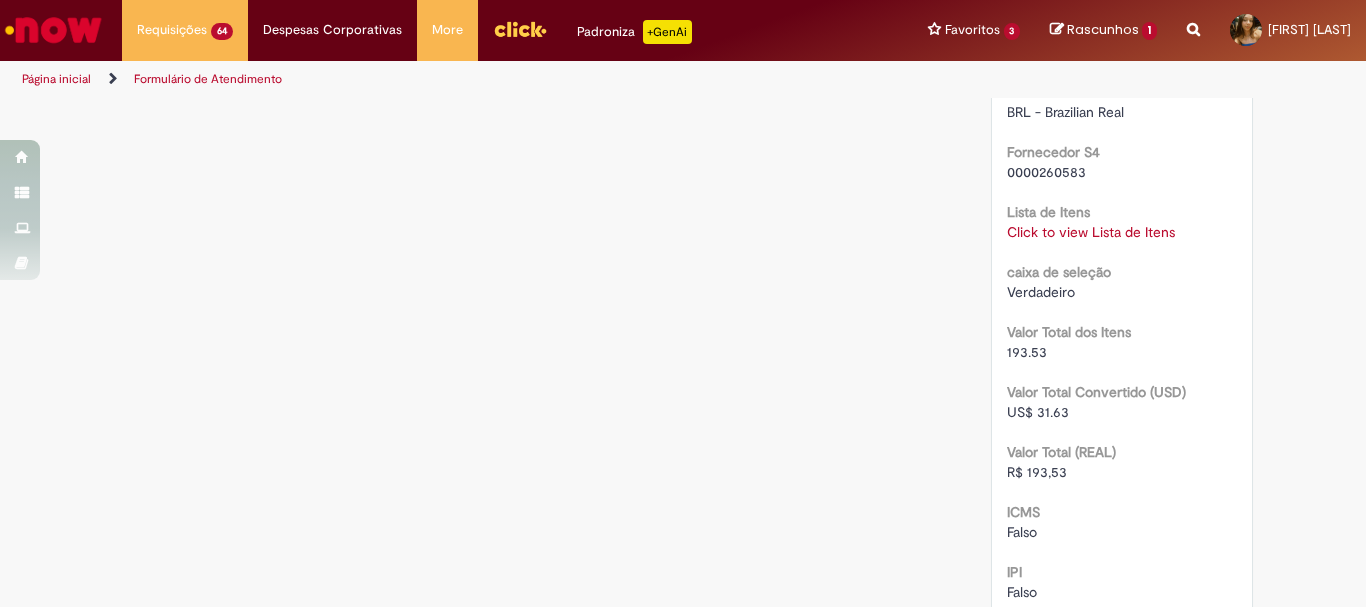 click on "Click to view Lista de Itens" at bounding box center [1091, 232] 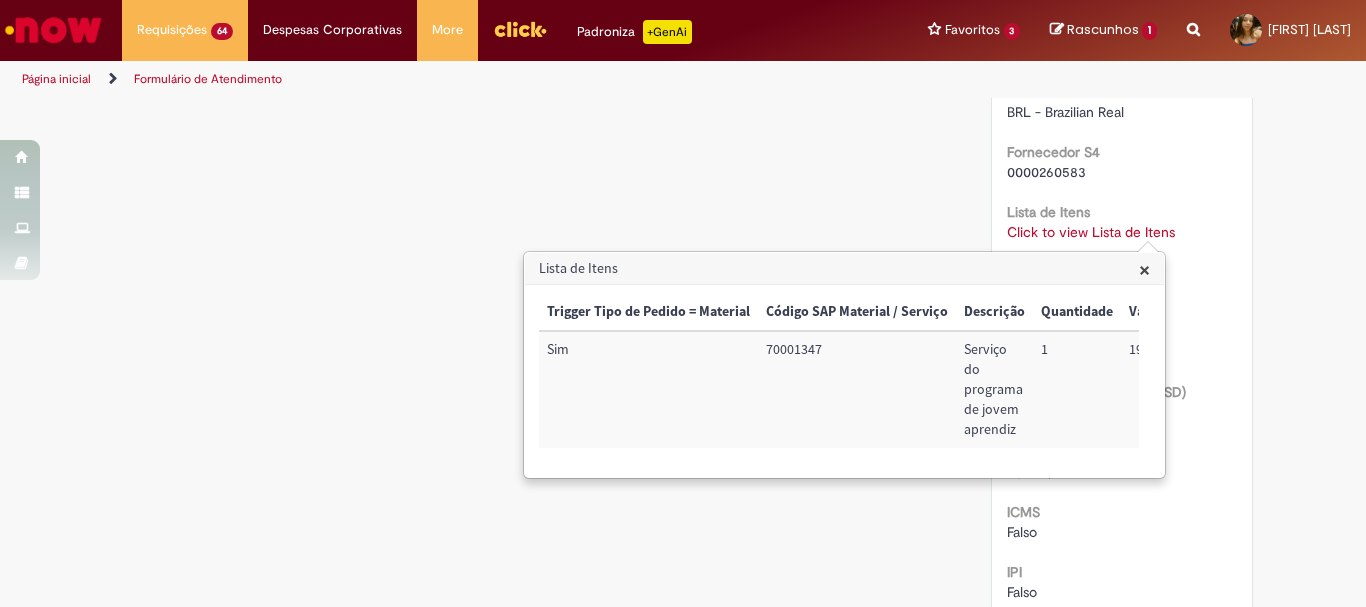 click on "70001347" at bounding box center [857, 389] 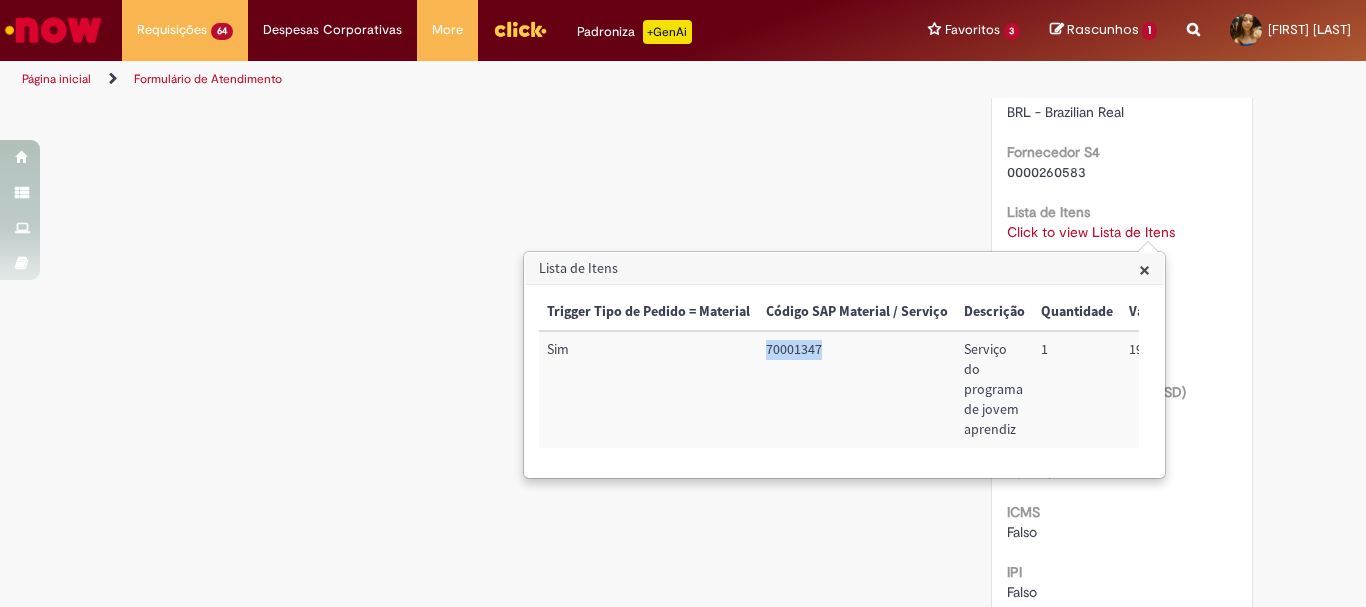 copy on "70001347" 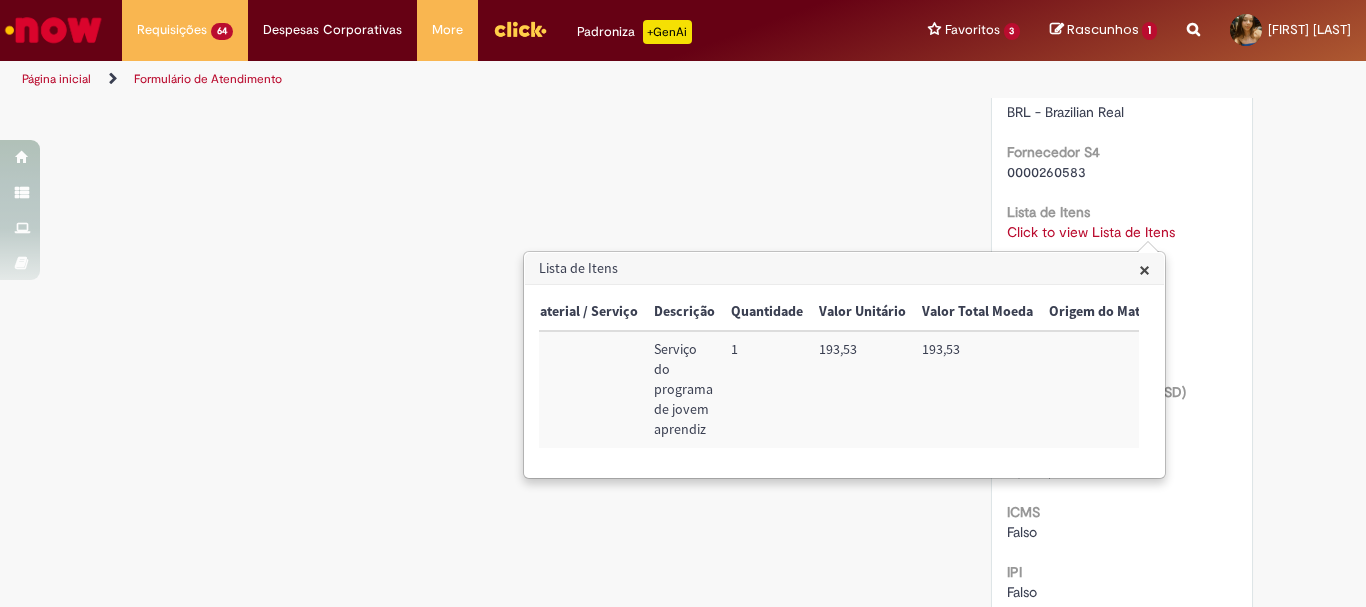 scroll, scrollTop: 0, scrollLeft: 335, axis: horizontal 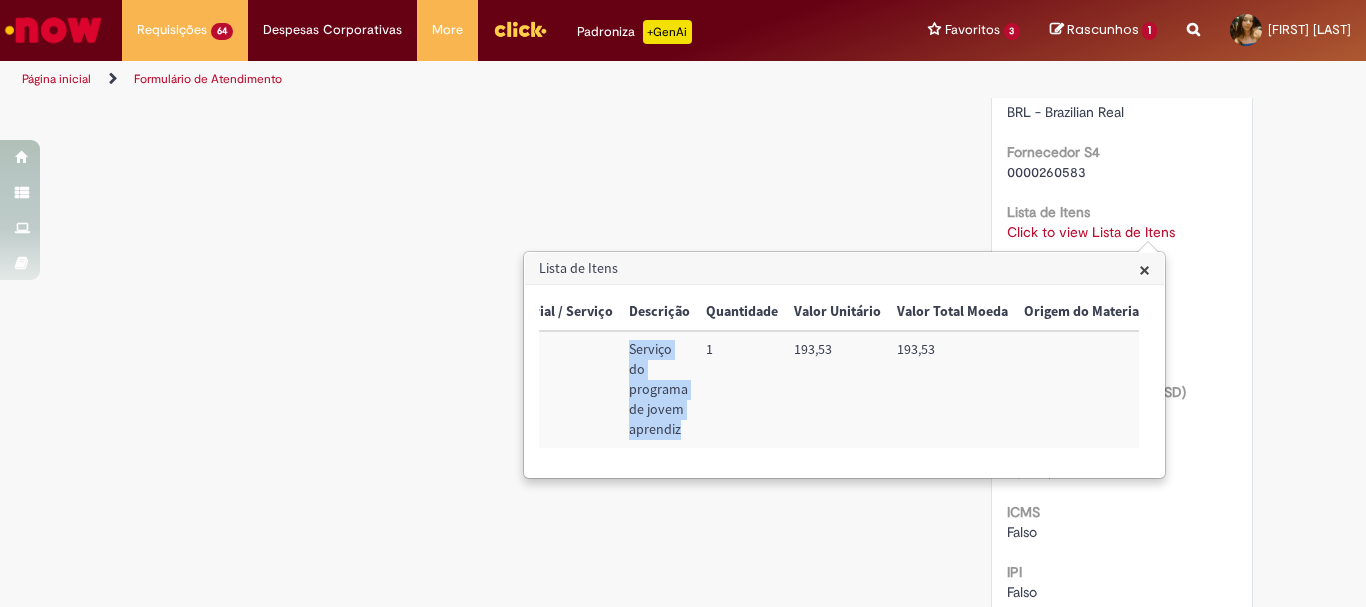 copy on "Serviço do programa de jovem aprendiz" 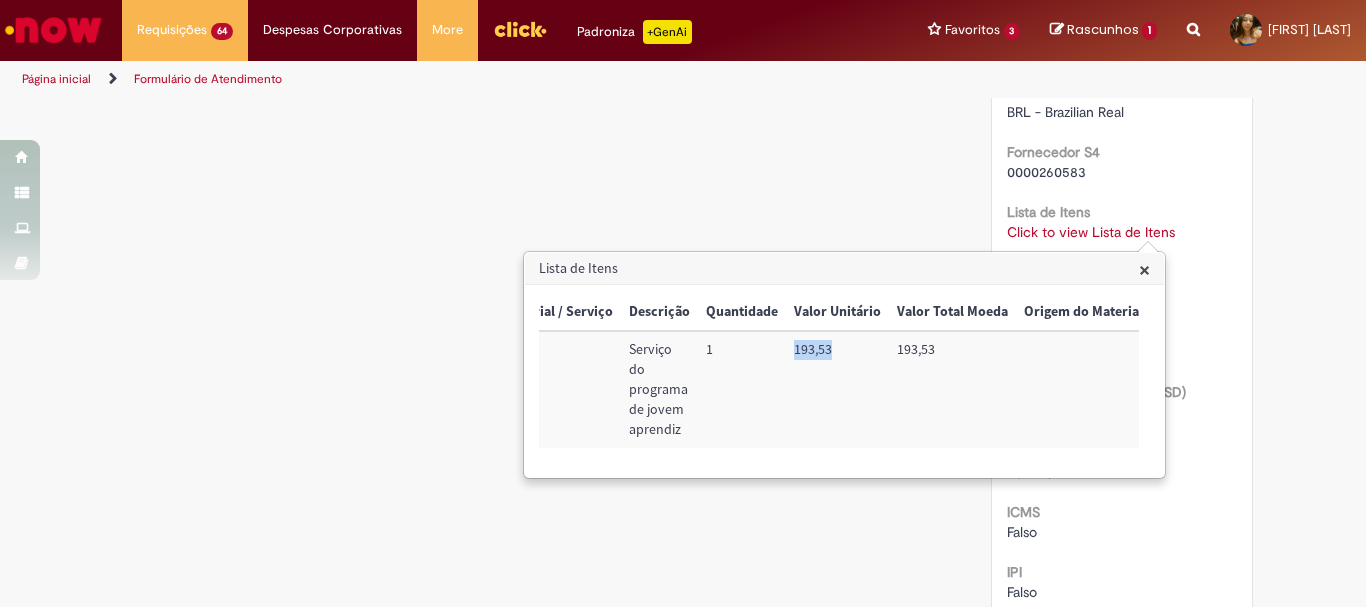 drag, startPoint x: 790, startPoint y: 353, endPoint x: 826, endPoint y: 348, distance: 36.345562 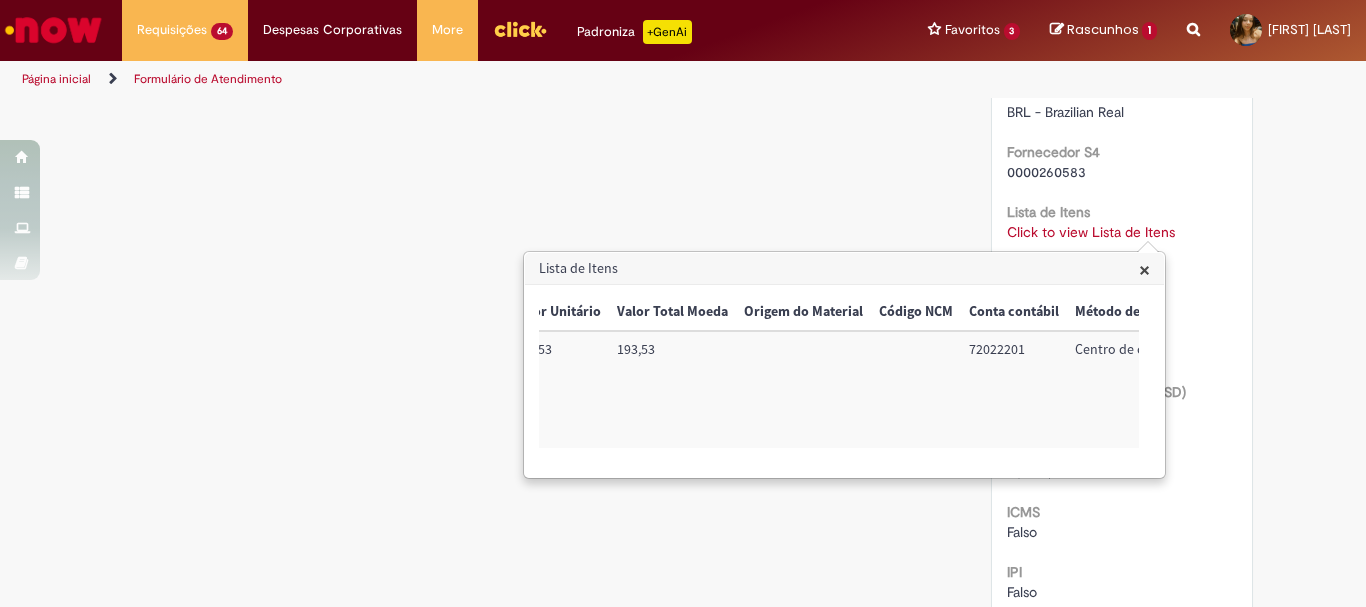 scroll, scrollTop: 0, scrollLeft: 628, axis: horizontal 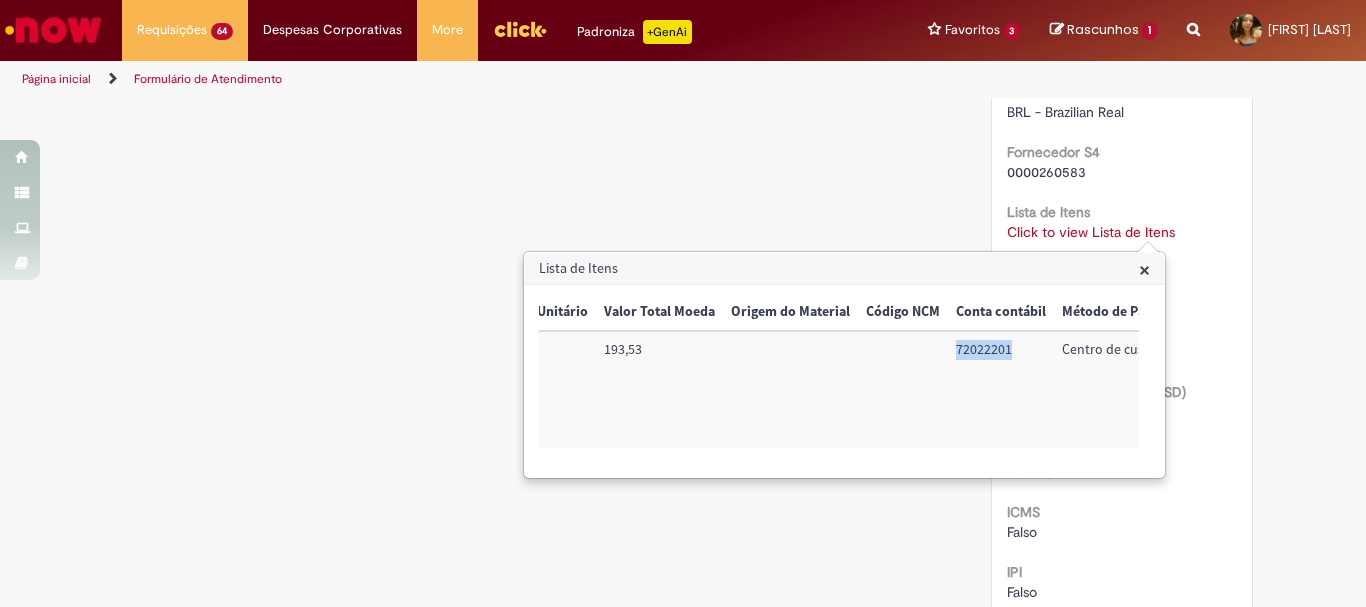 copy on "72022201" 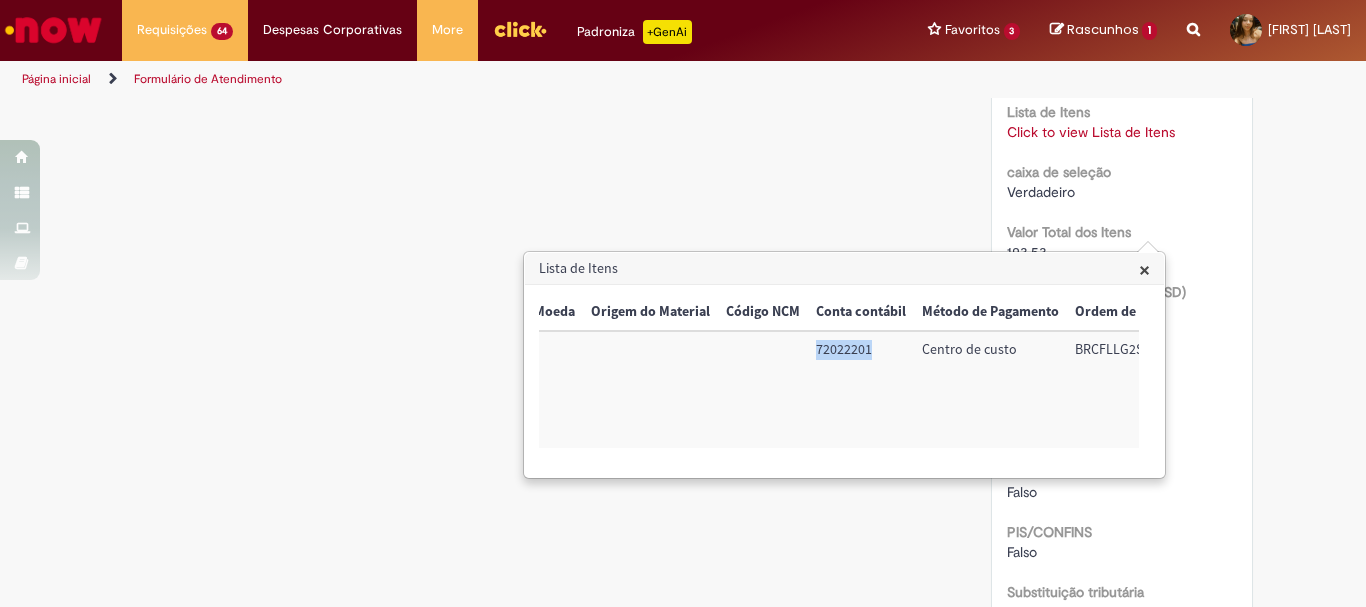 scroll, scrollTop: 0, scrollLeft: 813, axis: horizontal 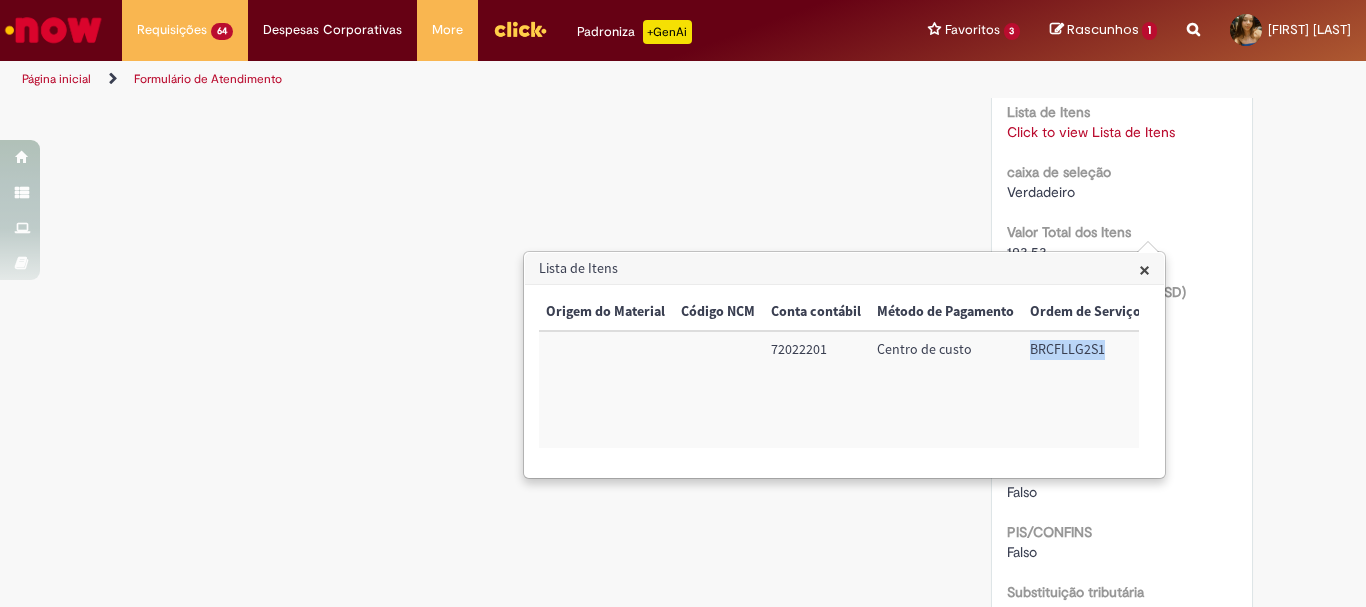 drag, startPoint x: 1025, startPoint y: 349, endPoint x: 1102, endPoint y: 352, distance: 77.05842 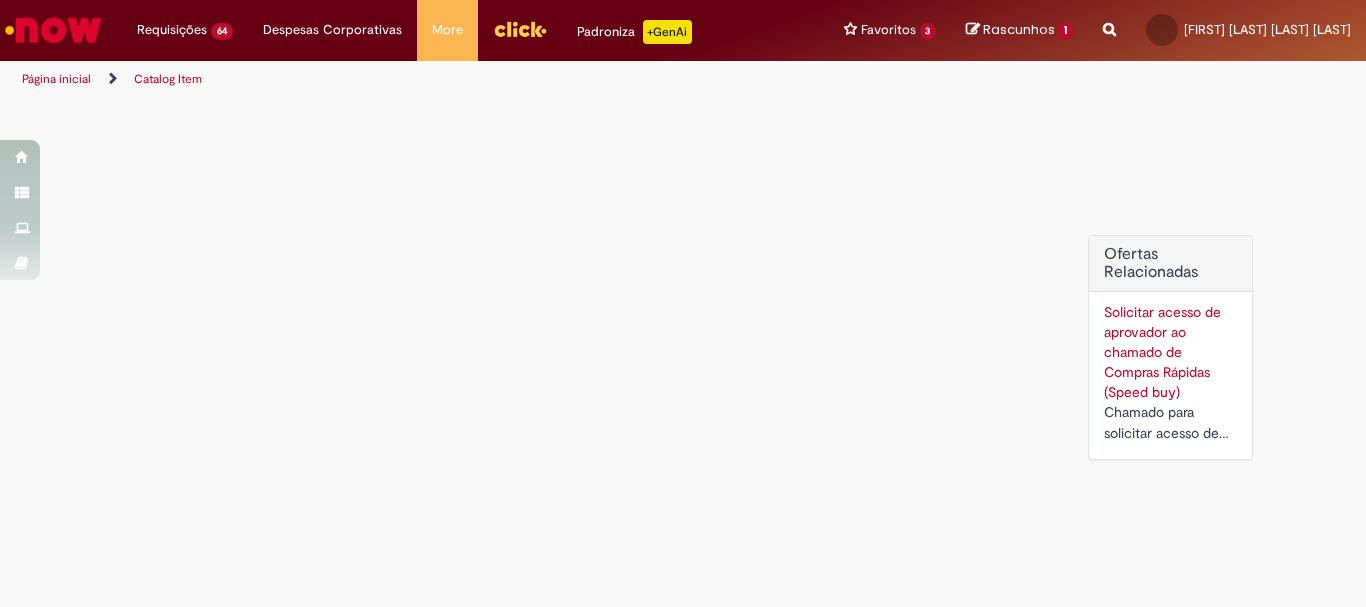 scroll, scrollTop: 0, scrollLeft: 0, axis: both 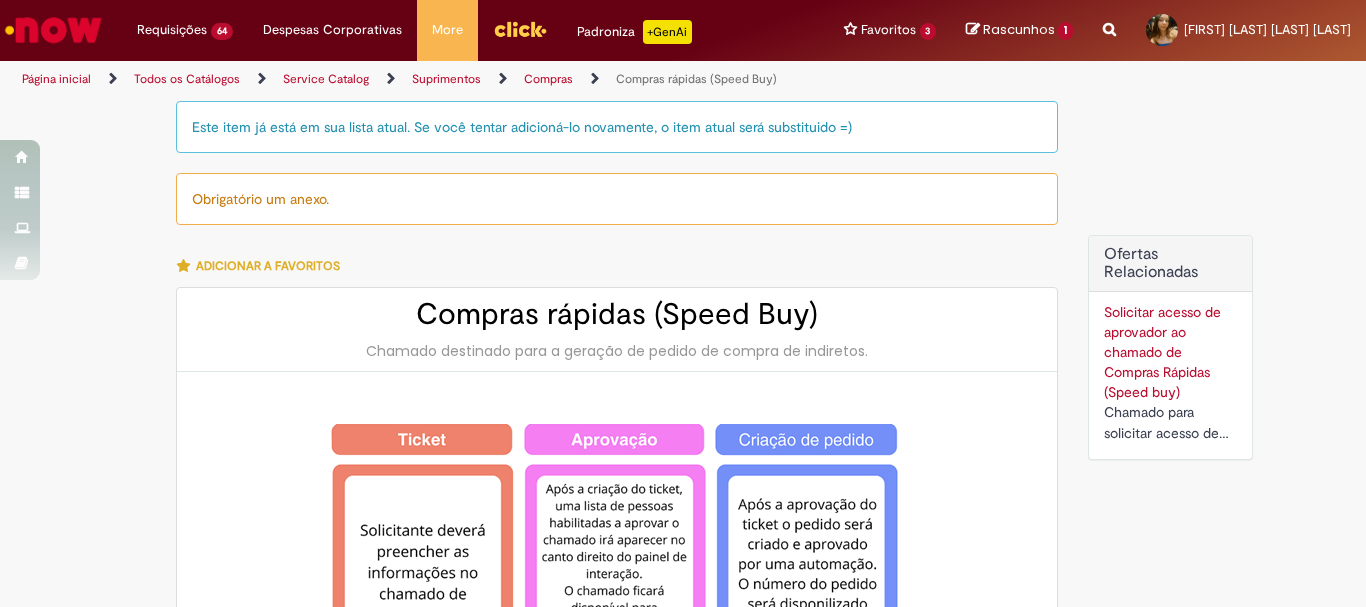 type on "********" 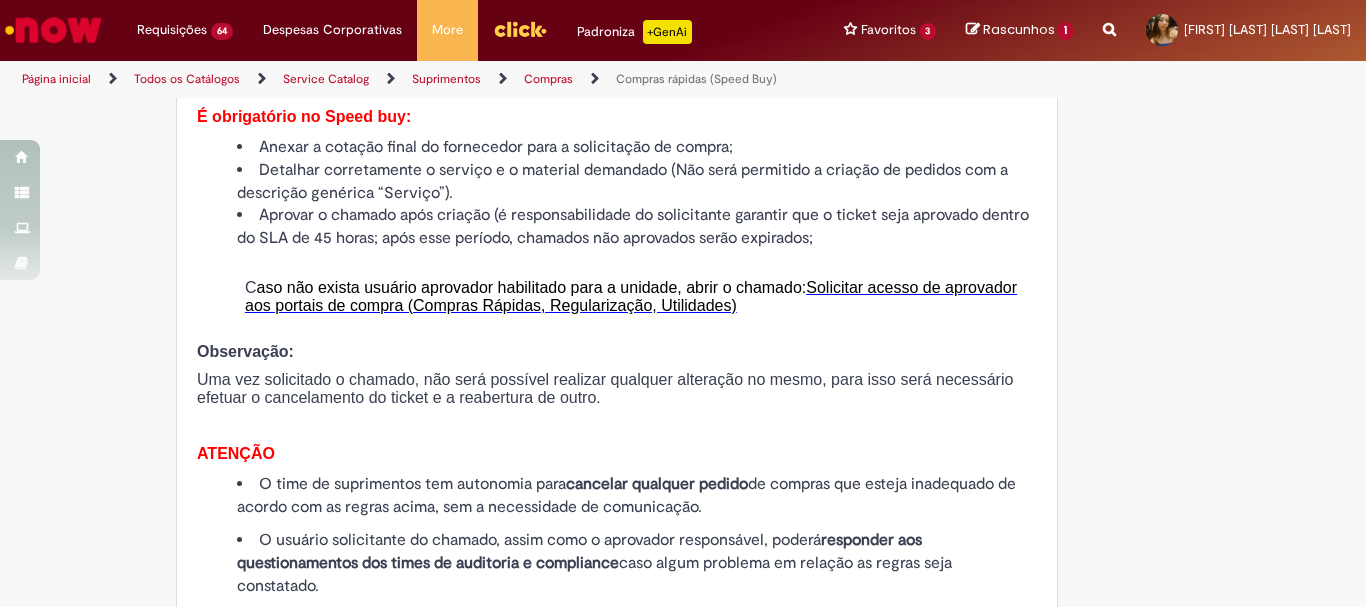 scroll, scrollTop: 2300, scrollLeft: 0, axis: vertical 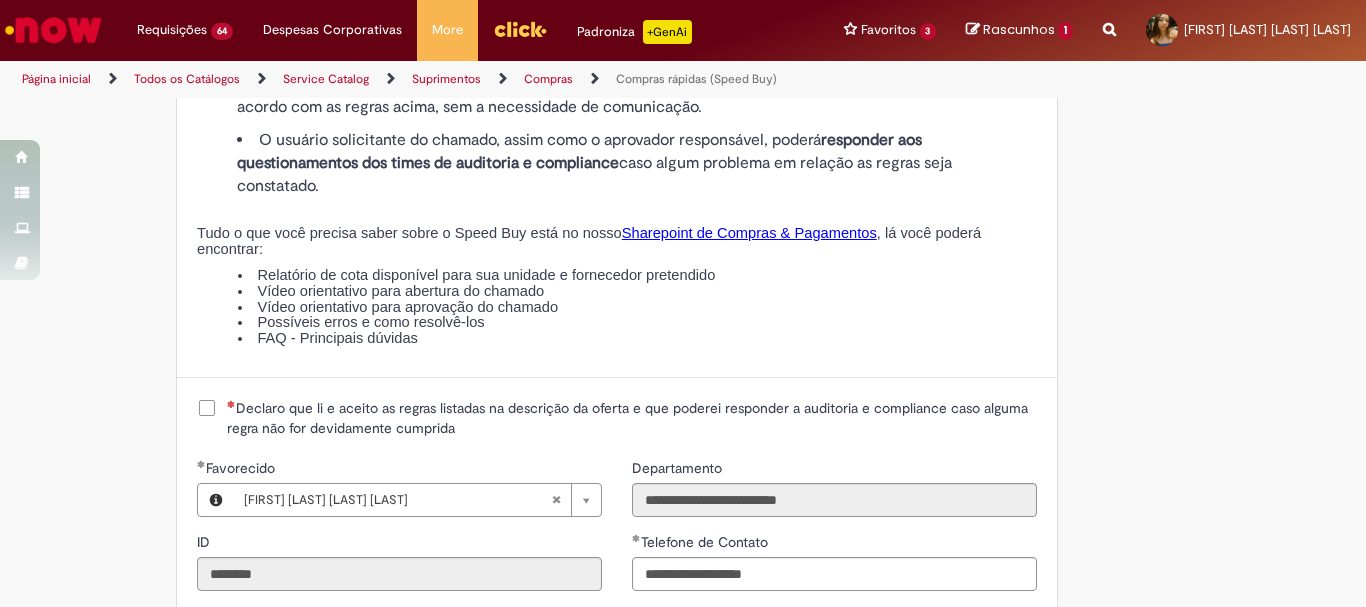 click on "Declaro que li e aceito as regras listadas na descrição da oferta e que poderei responder a auditoria e compliance caso alguma regra não for devidamente cumprida" at bounding box center (617, 418) 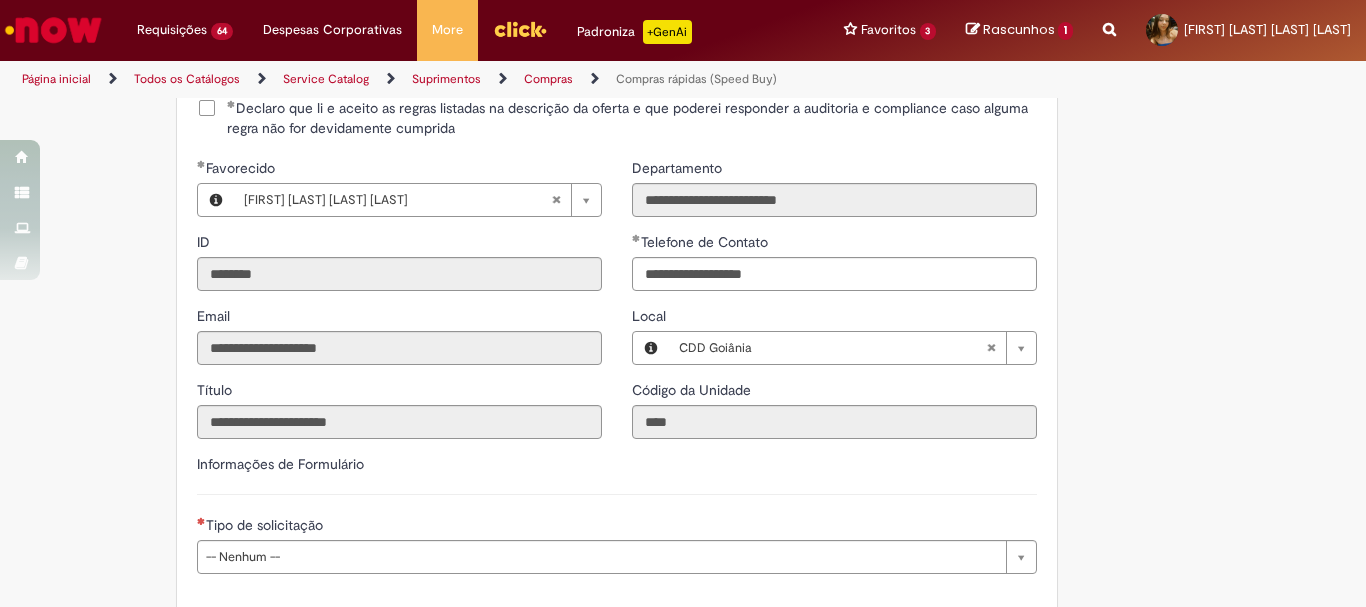 scroll, scrollTop: 2800, scrollLeft: 0, axis: vertical 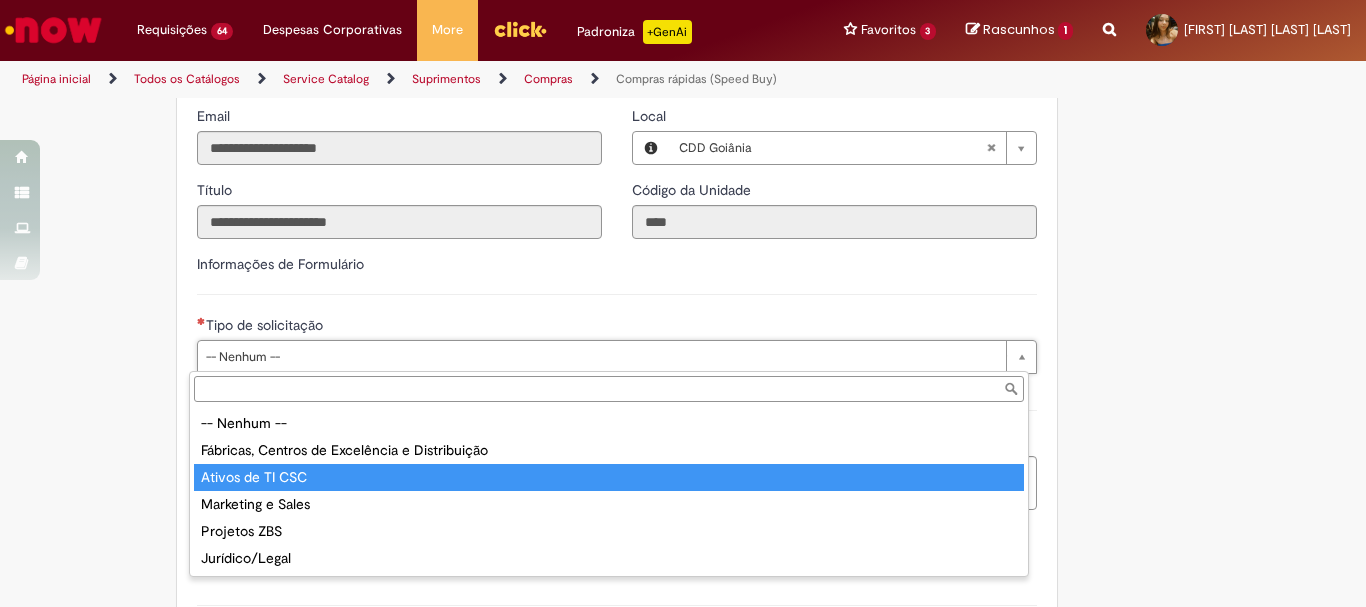 type on "**********" 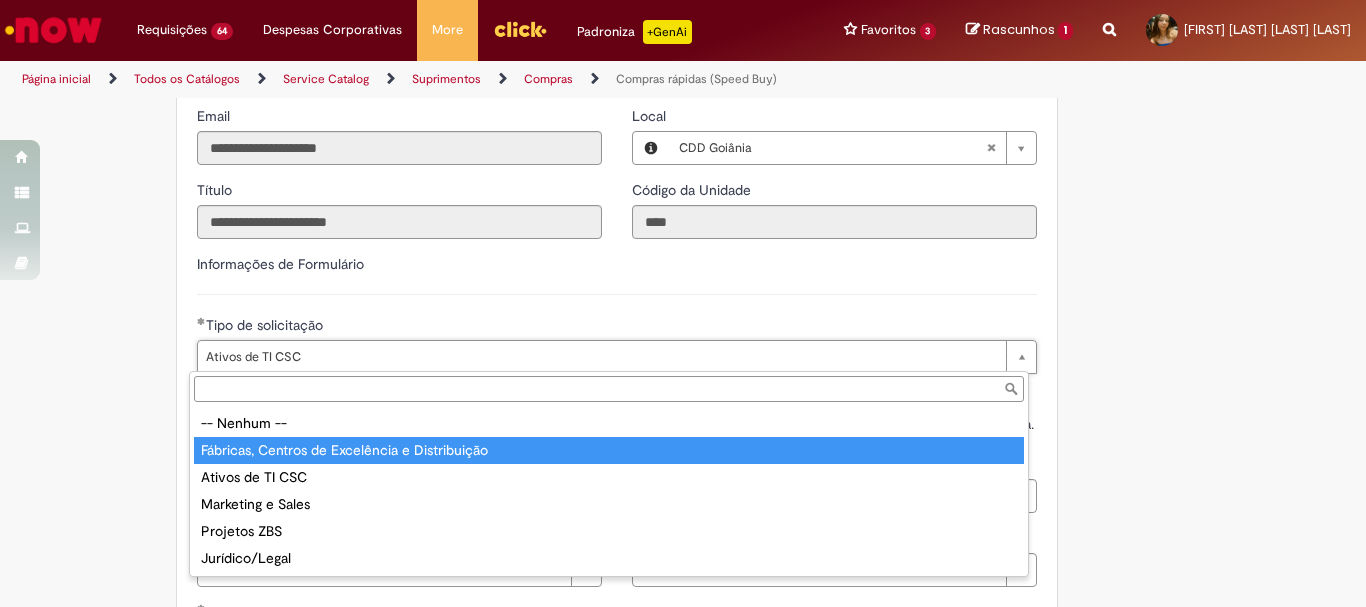 type on "**********" 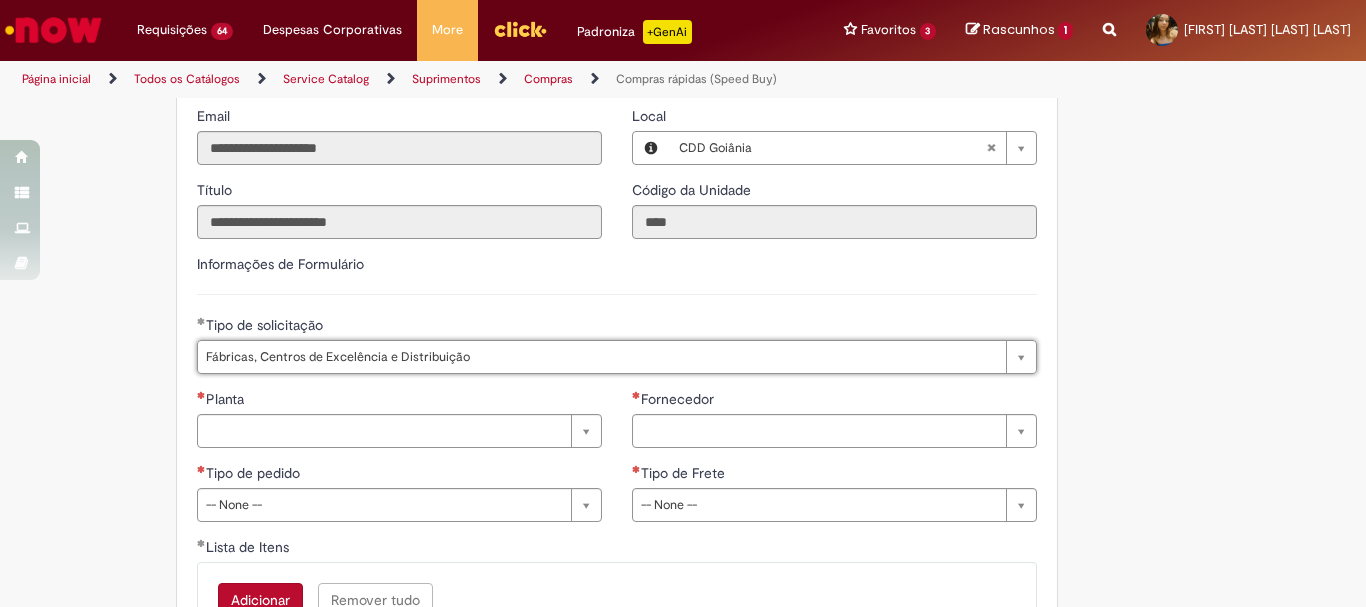 scroll, scrollTop: 0, scrollLeft: 105, axis: horizontal 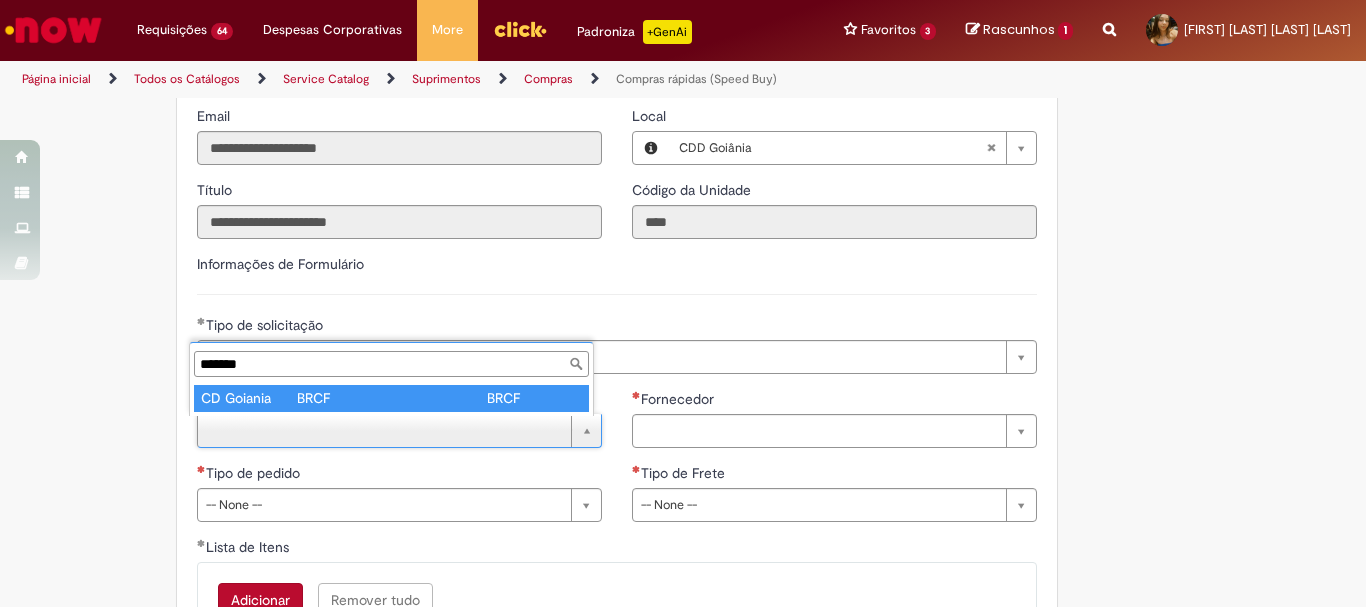 type on "*******" 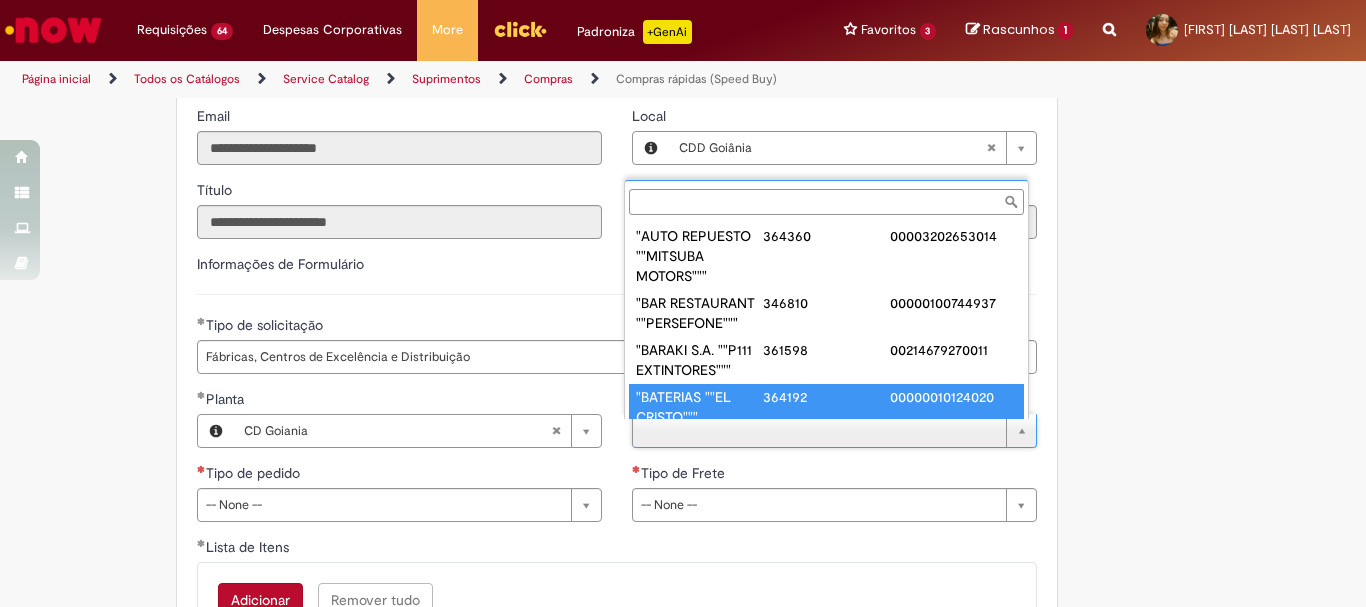 scroll, scrollTop: 8, scrollLeft: 0, axis: vertical 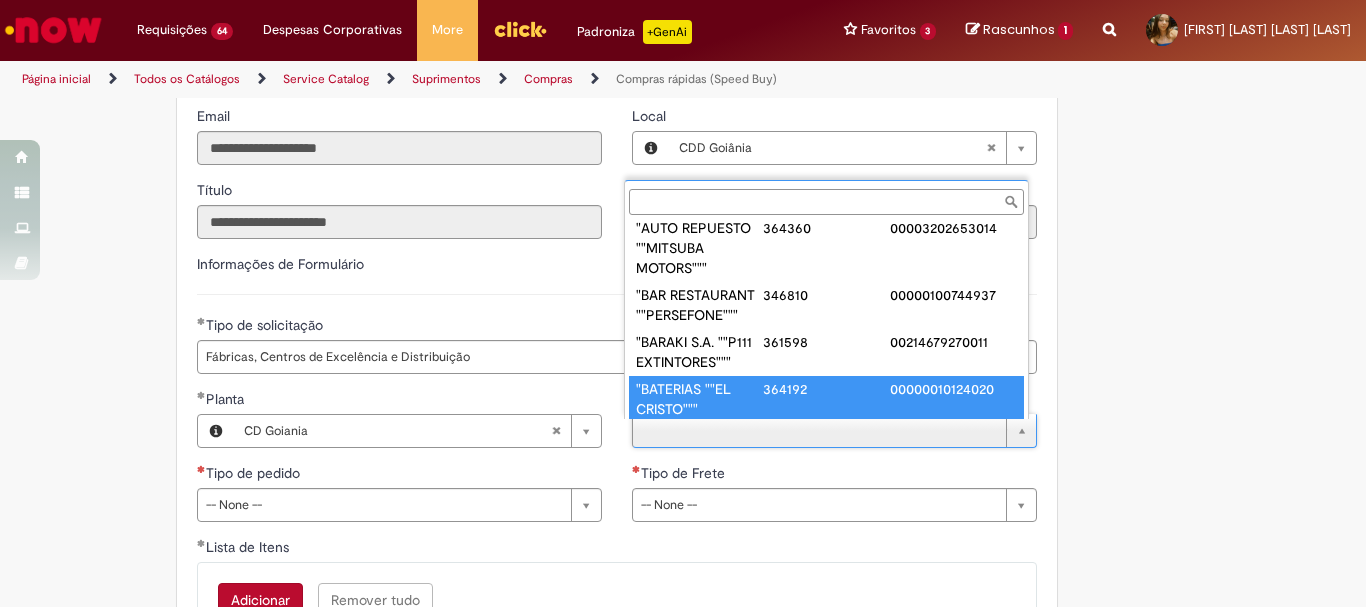 paste on "**********" 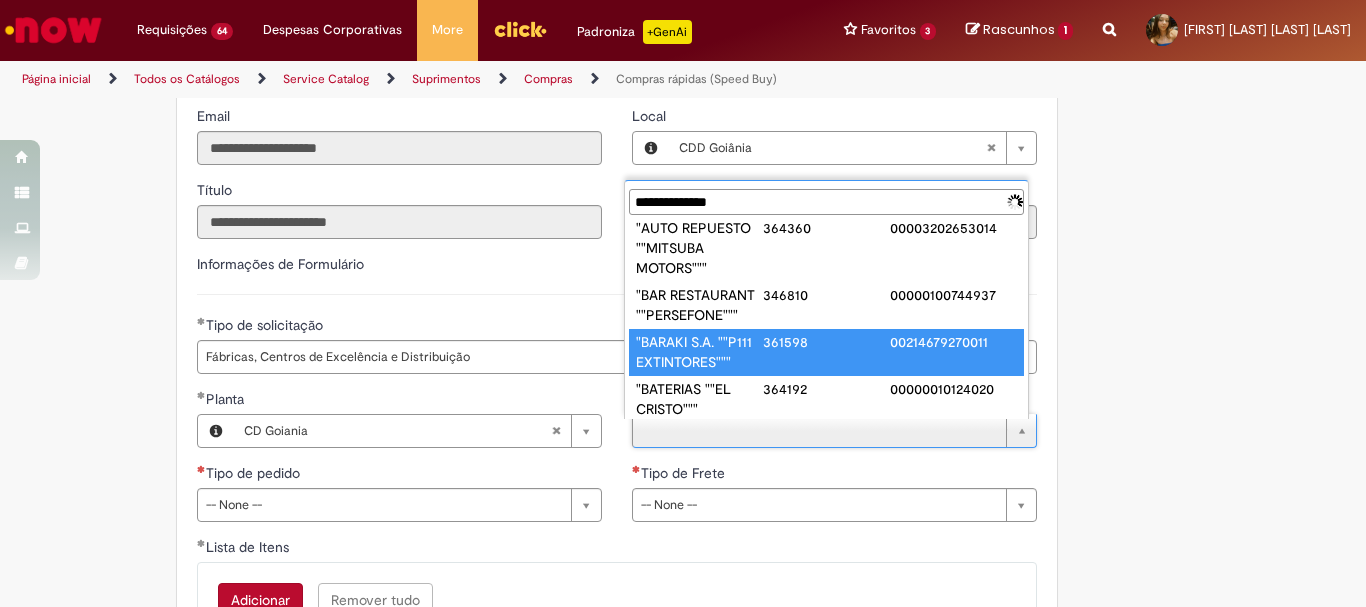 scroll, scrollTop: 0, scrollLeft: 0, axis: both 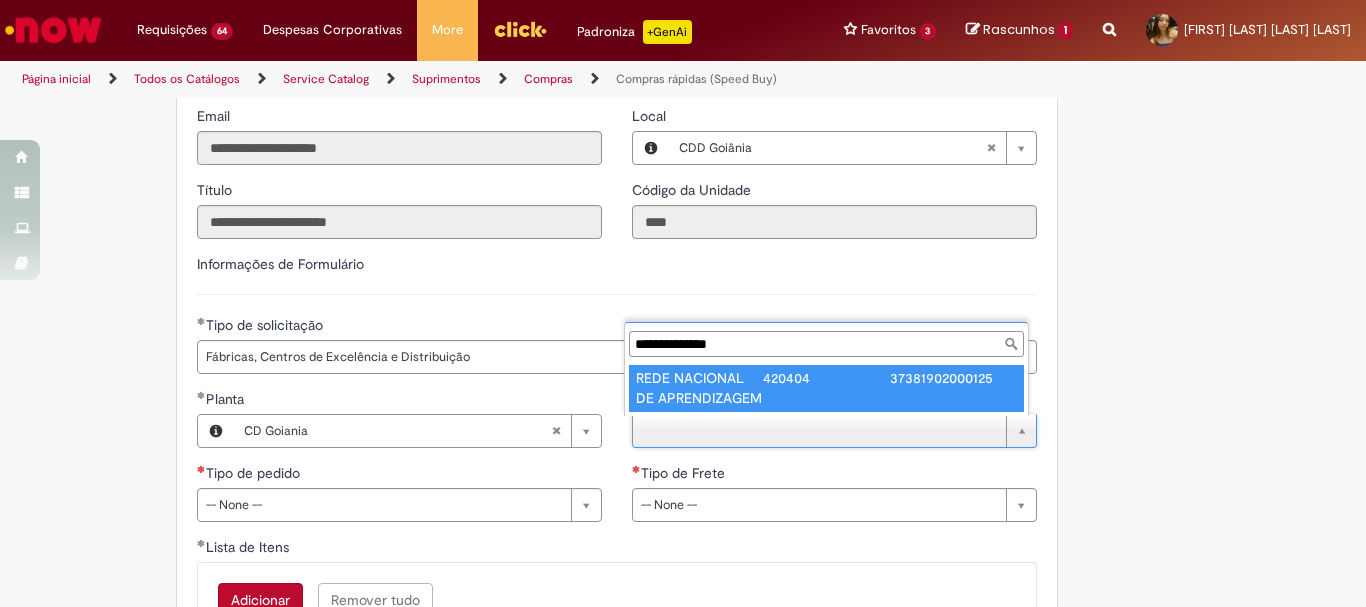 type on "**********" 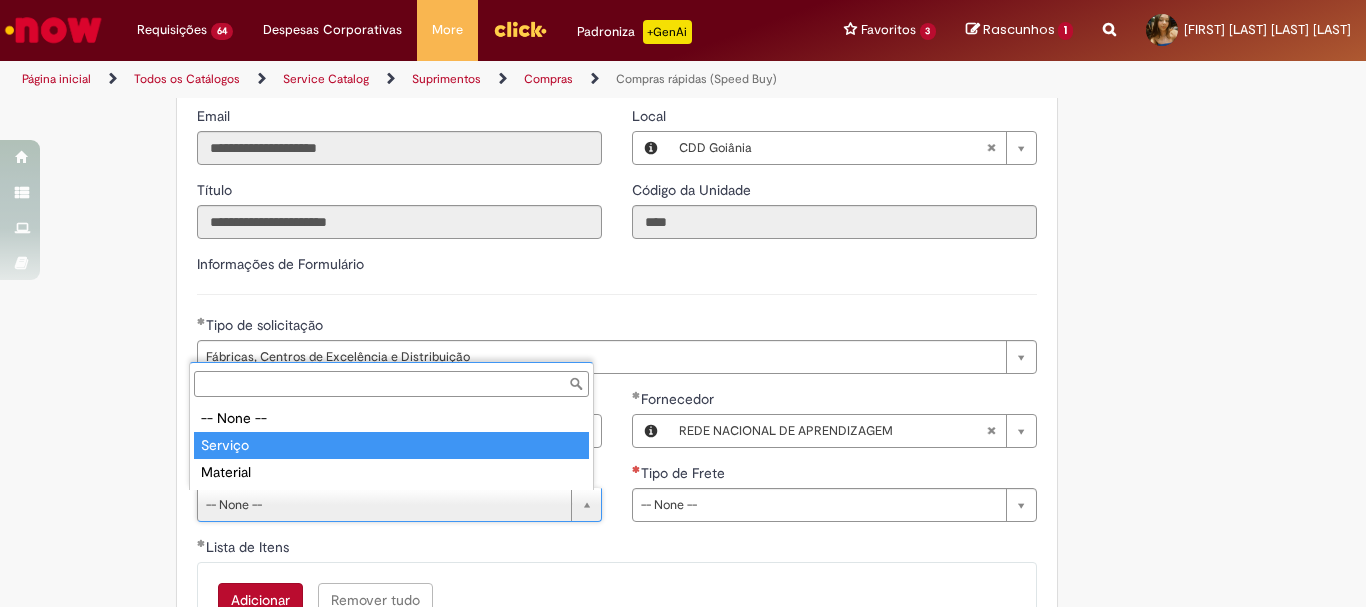 type on "*******" 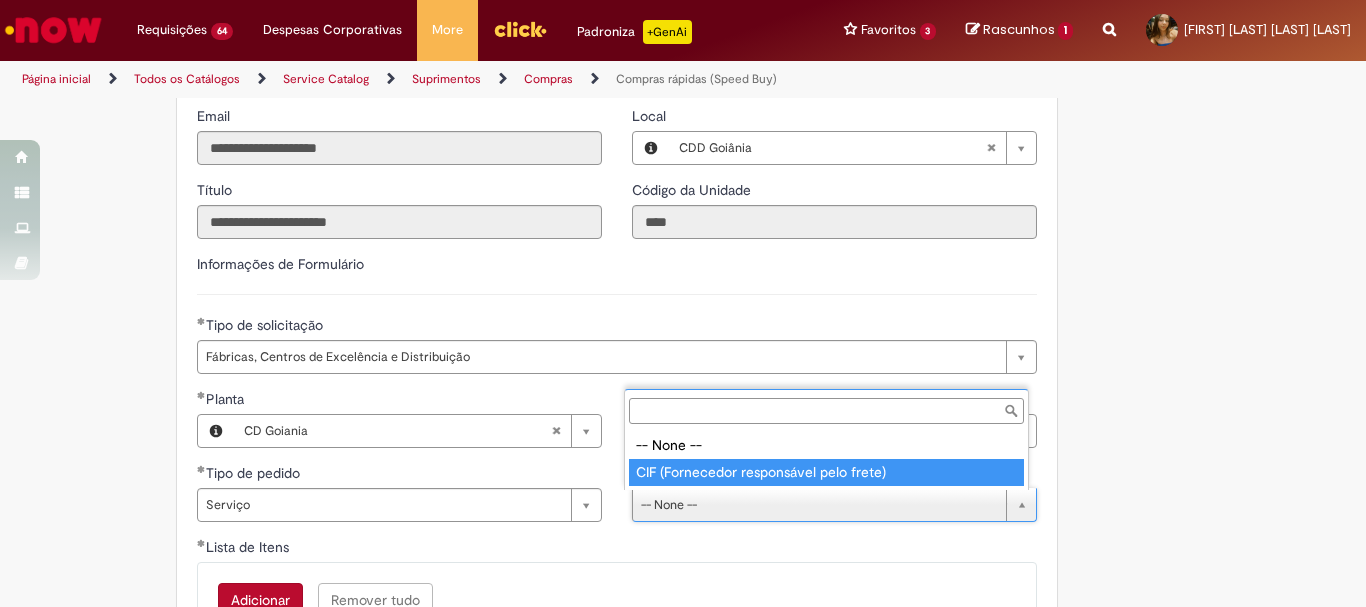 type on "**********" 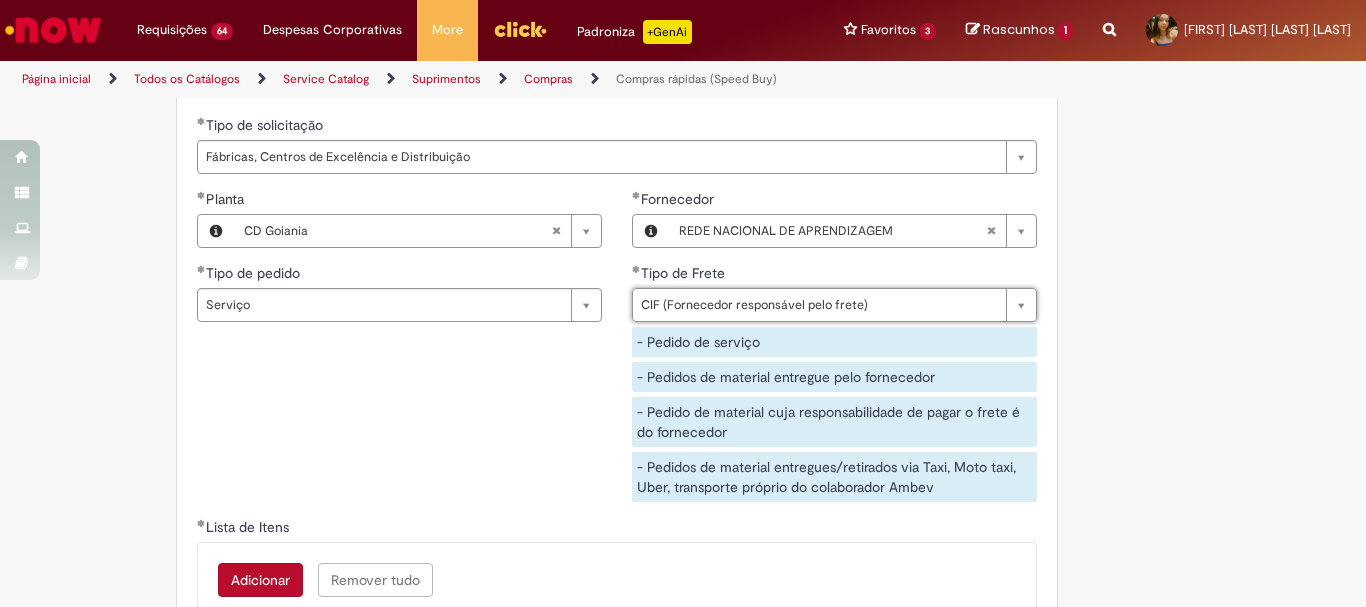 scroll, scrollTop: 3200, scrollLeft: 0, axis: vertical 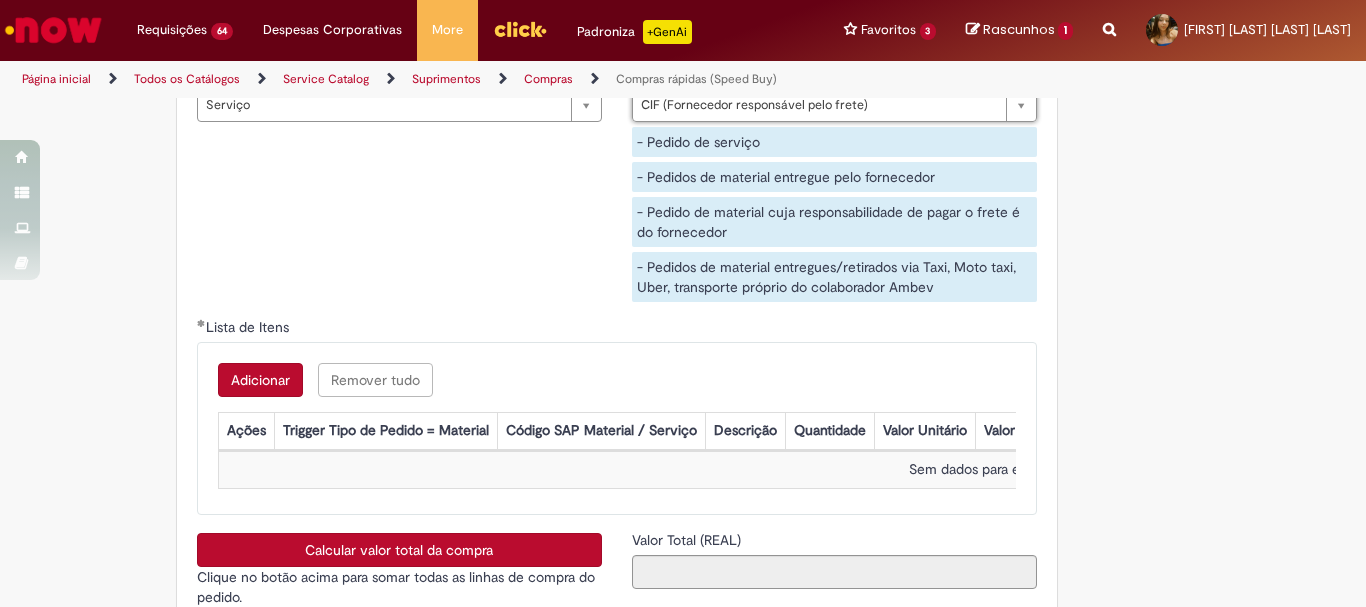 drag, startPoint x: 254, startPoint y: 391, endPoint x: 322, endPoint y: 396, distance: 68.18358 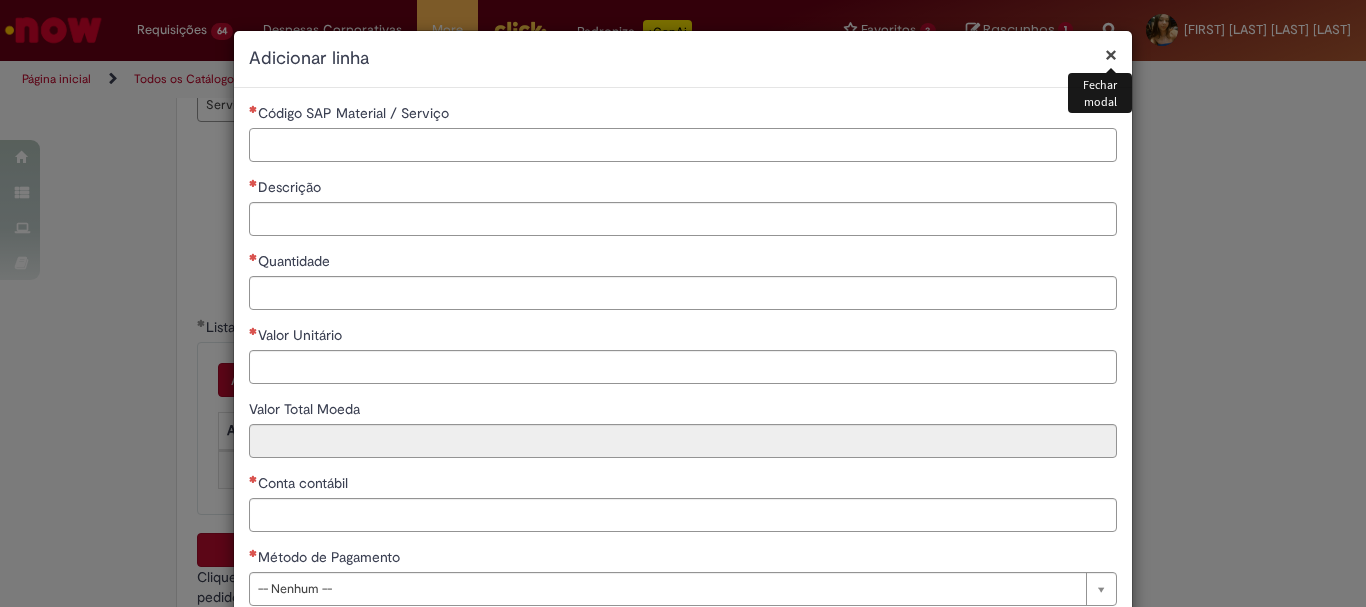 click on "Código SAP Material / Serviço" at bounding box center (683, 145) 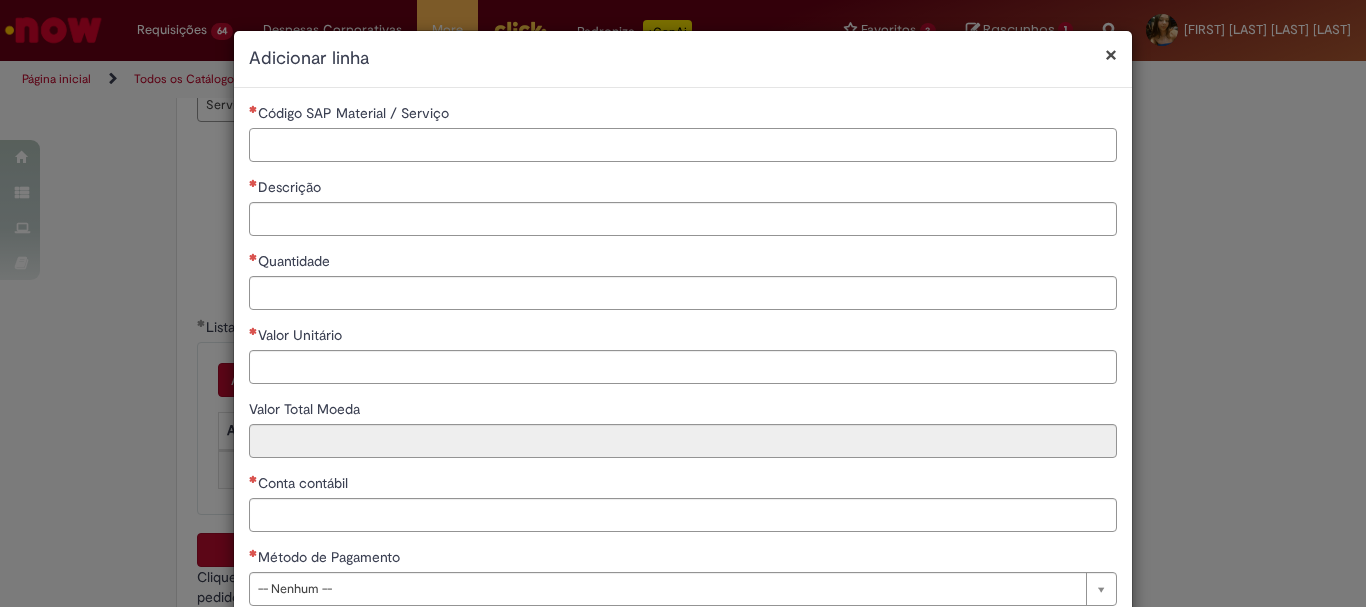 paste on "********" 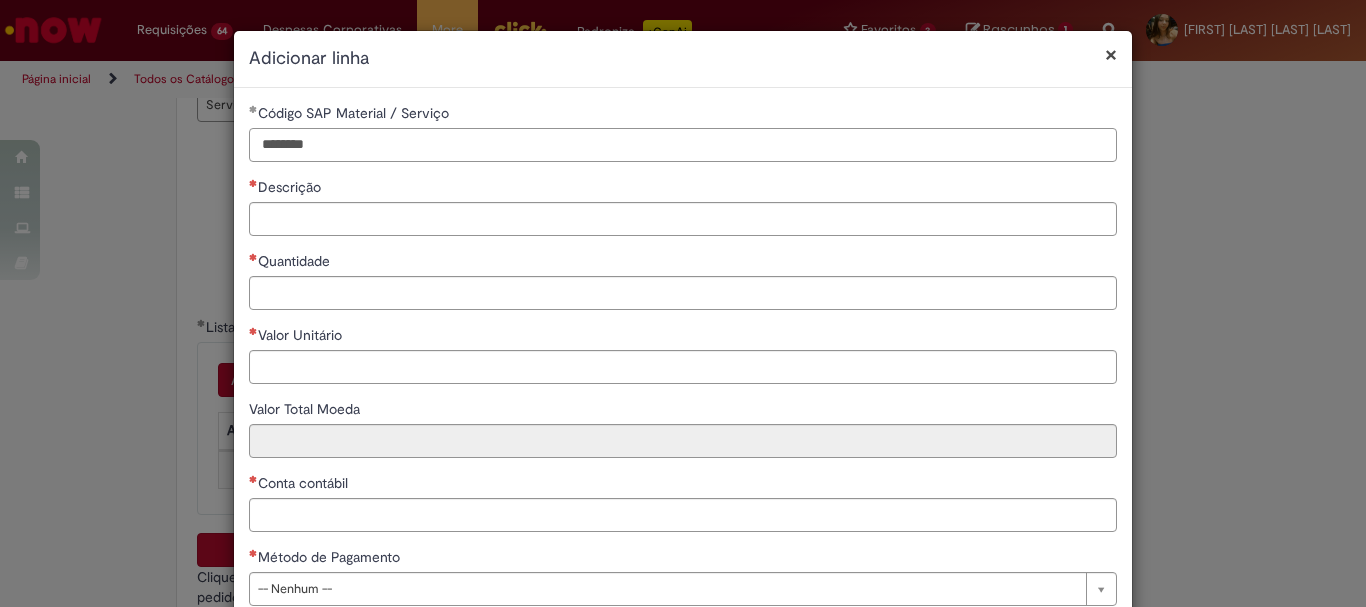 type on "********" 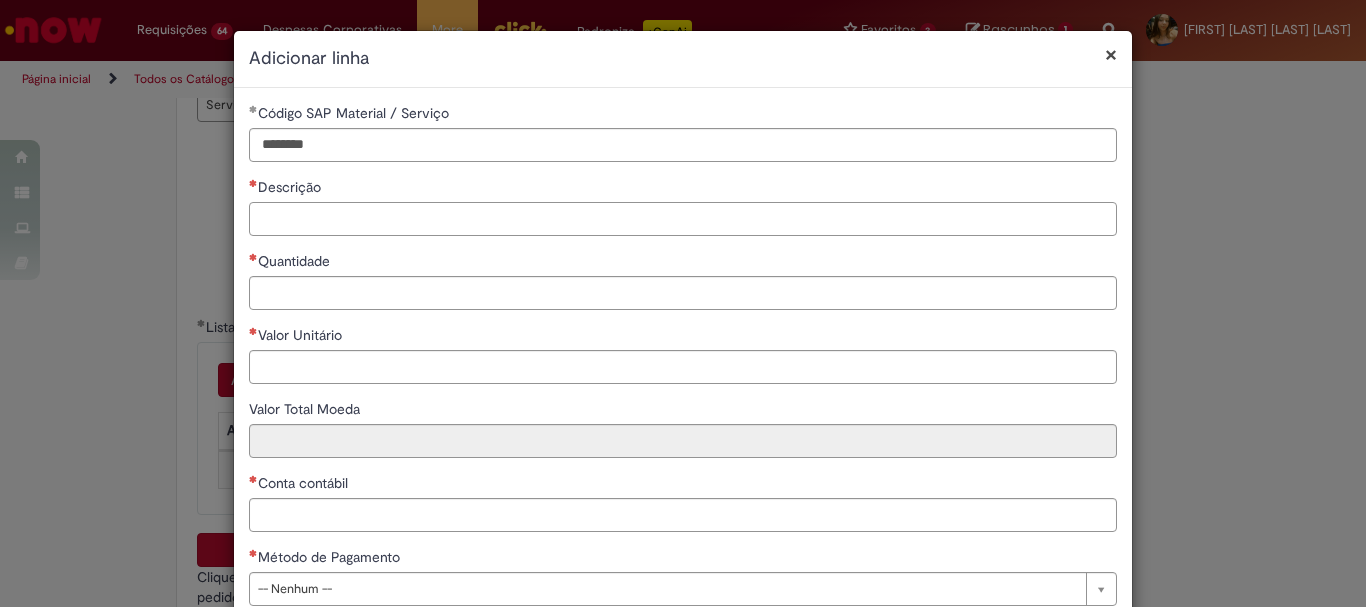 click on "Descrição" at bounding box center [683, 219] 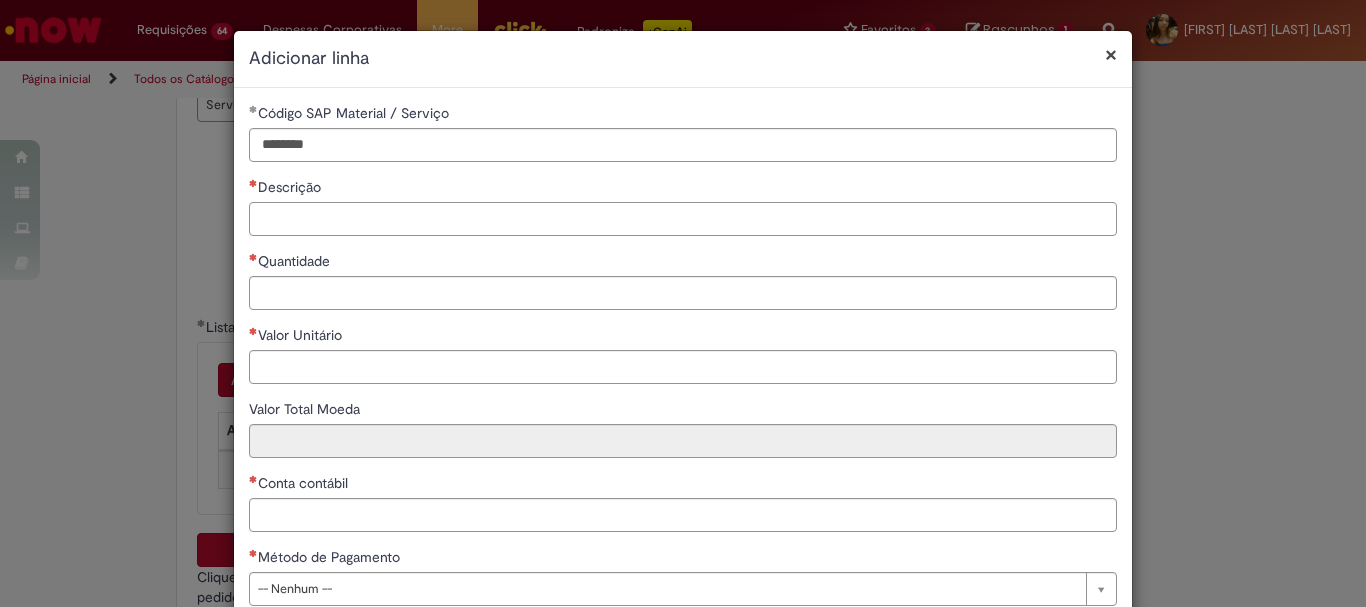 paste on "**********" 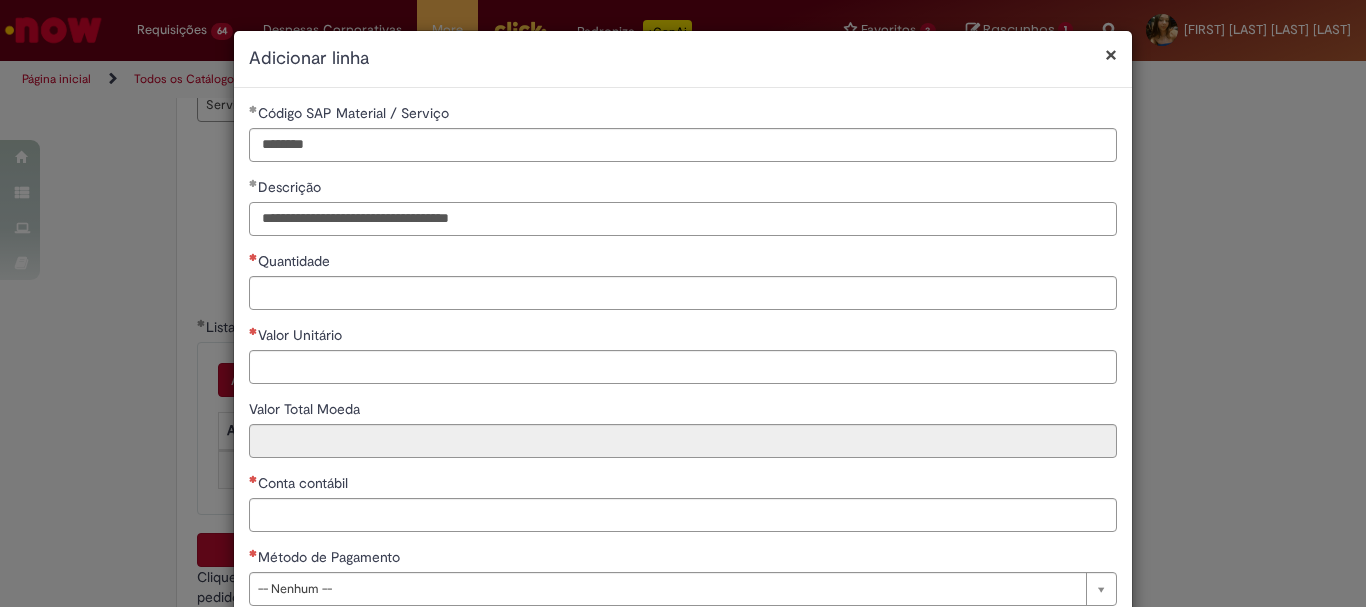 type on "**********" 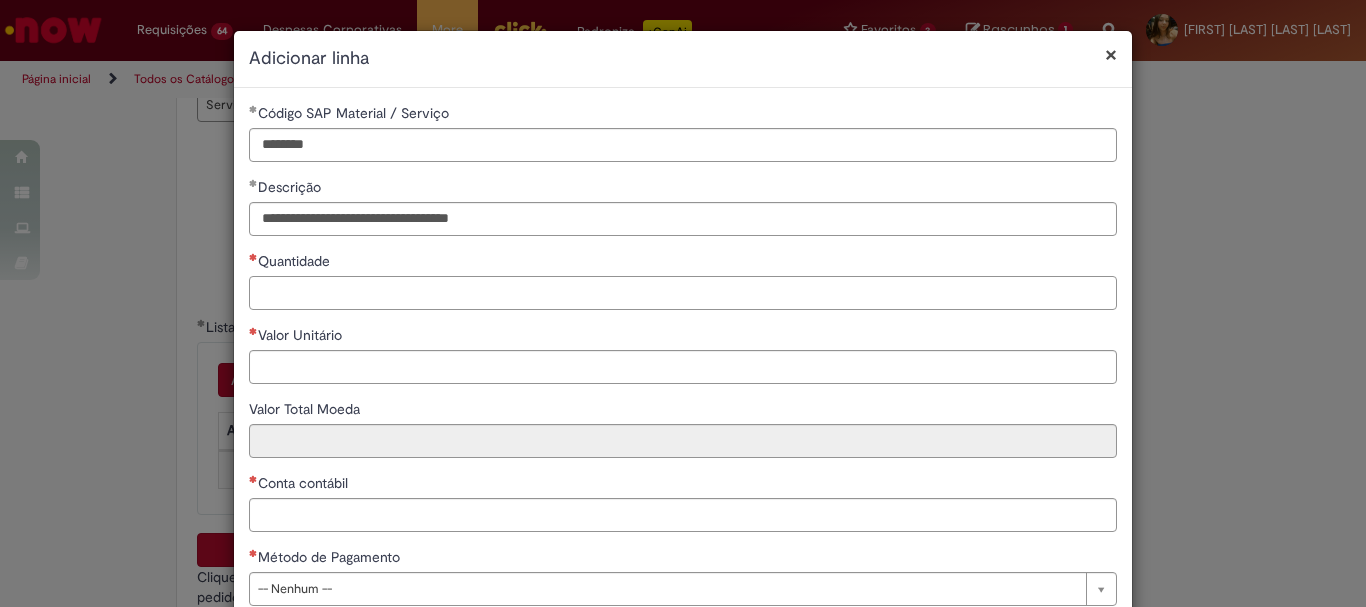 click on "Quantidade" at bounding box center [683, 293] 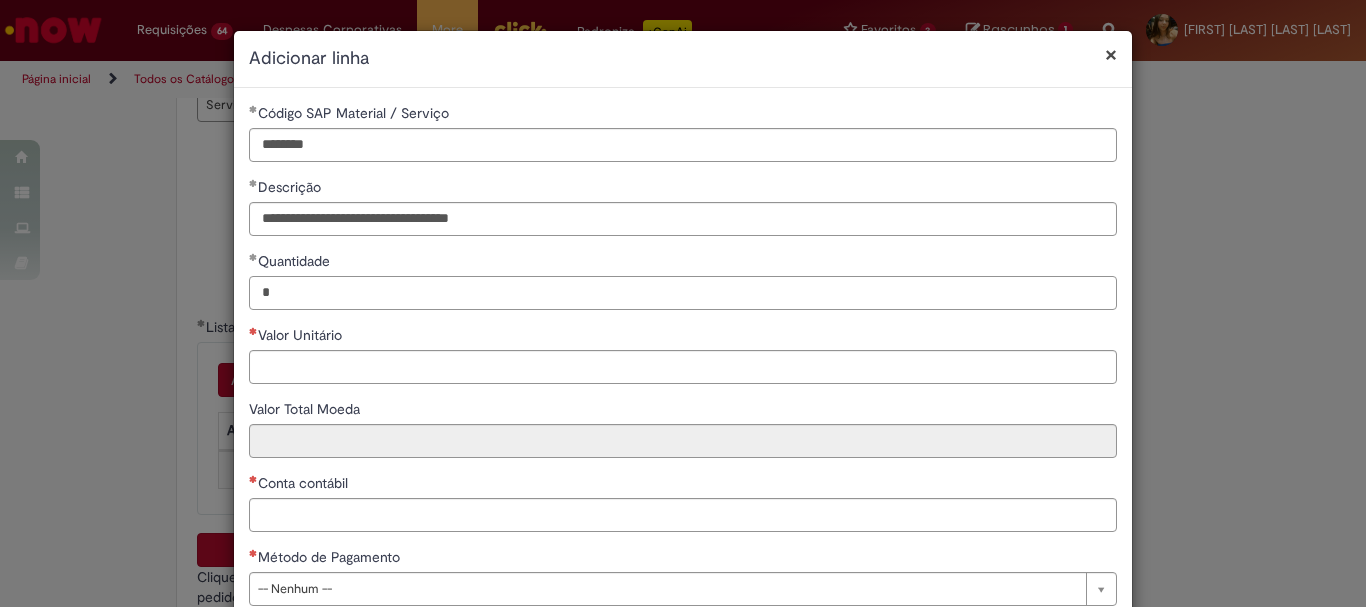 type on "*" 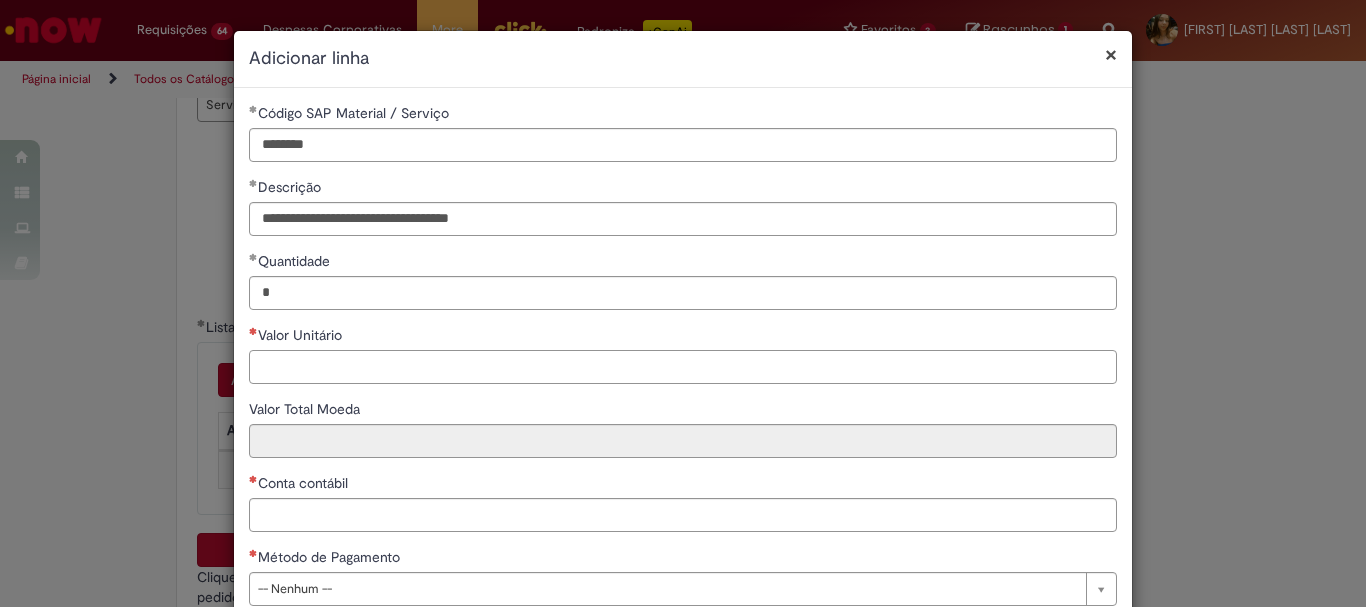 click on "Valor Unitário" at bounding box center (683, 367) 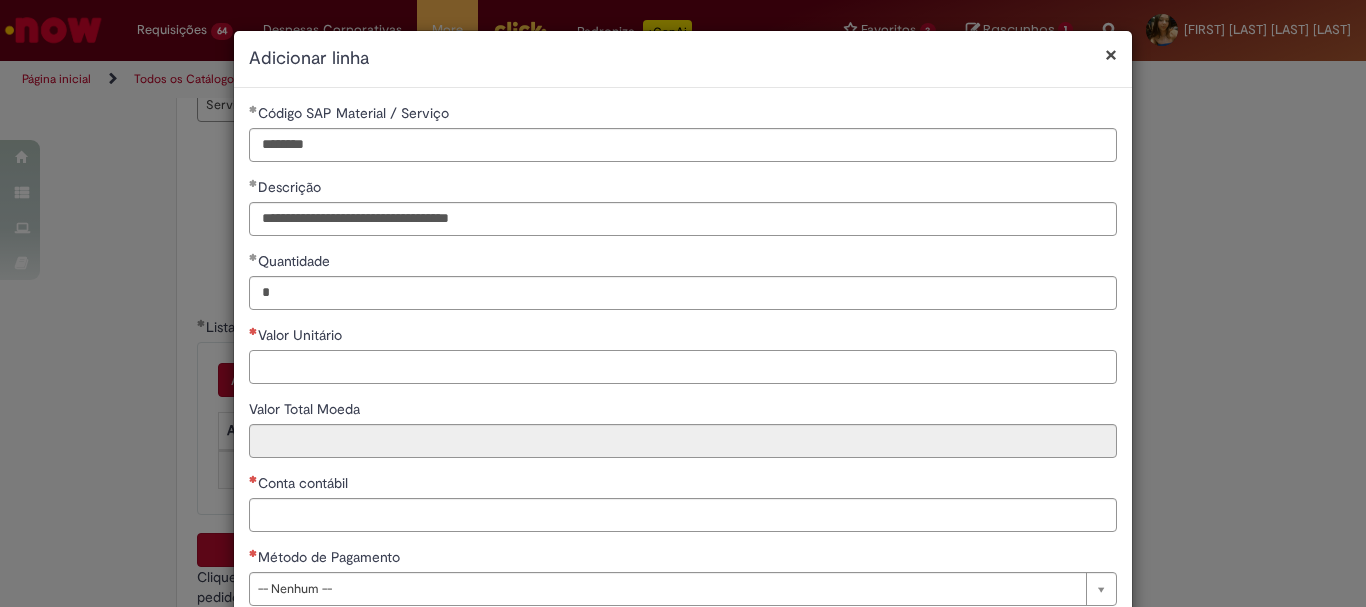 paste on "******" 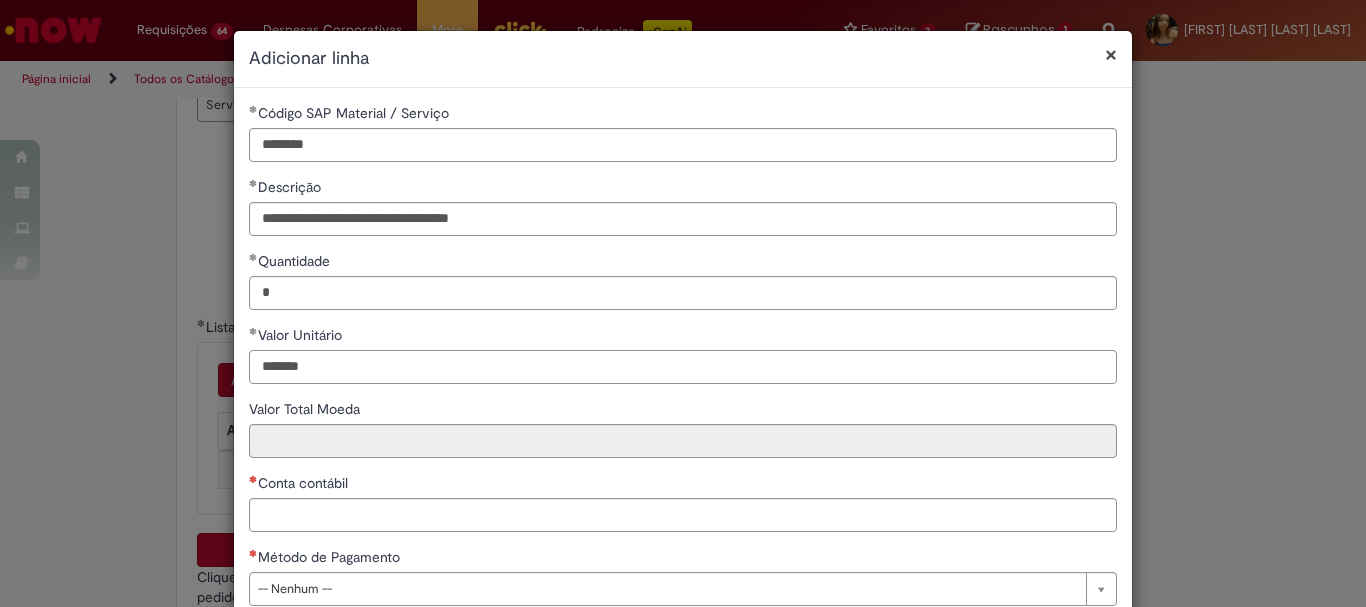 type on "******" 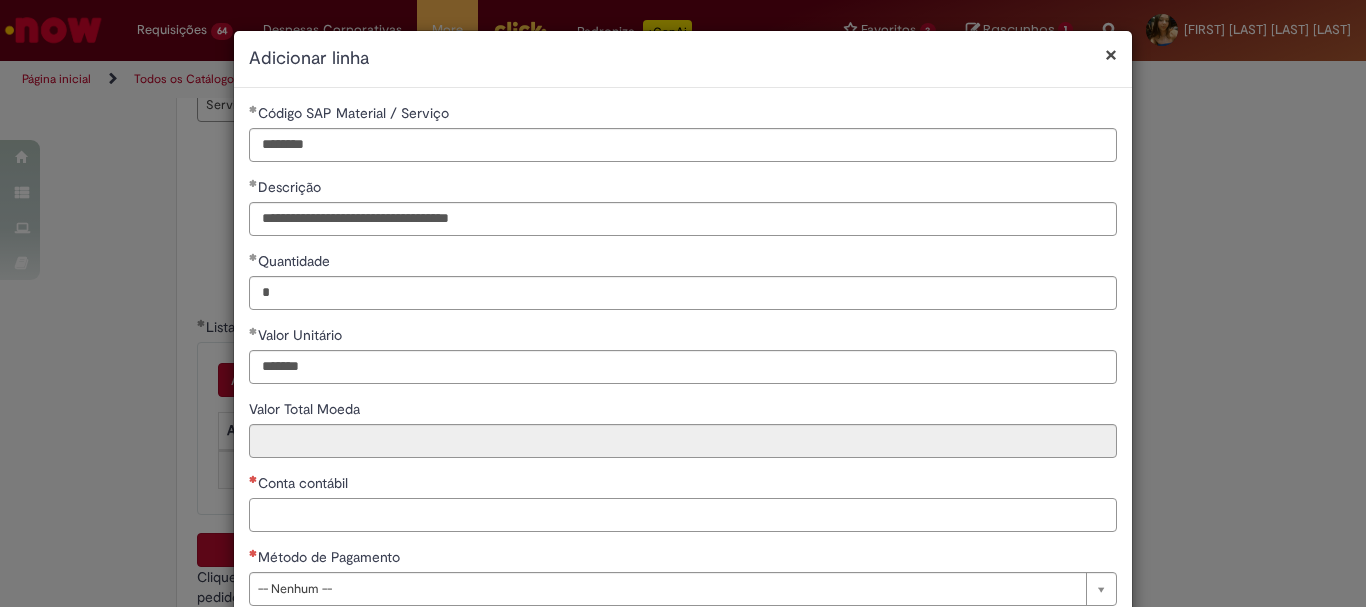 click on "Conta contábil" at bounding box center [683, 502] 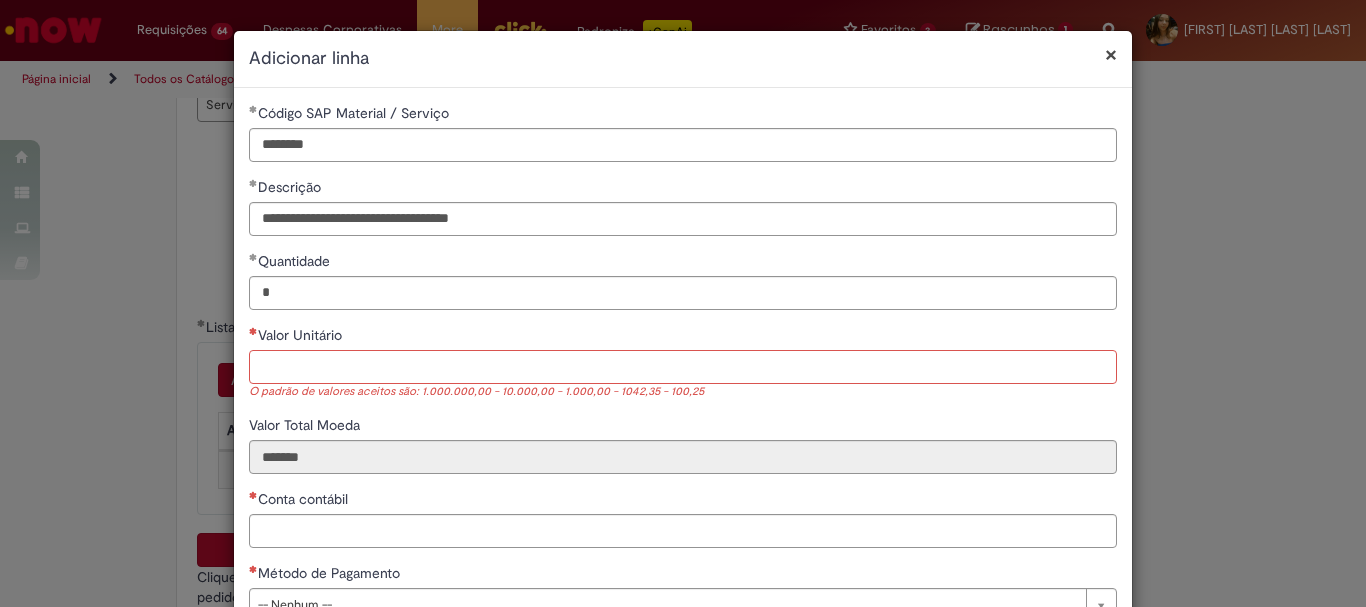 click on "Valor Unitário" at bounding box center [683, 367] 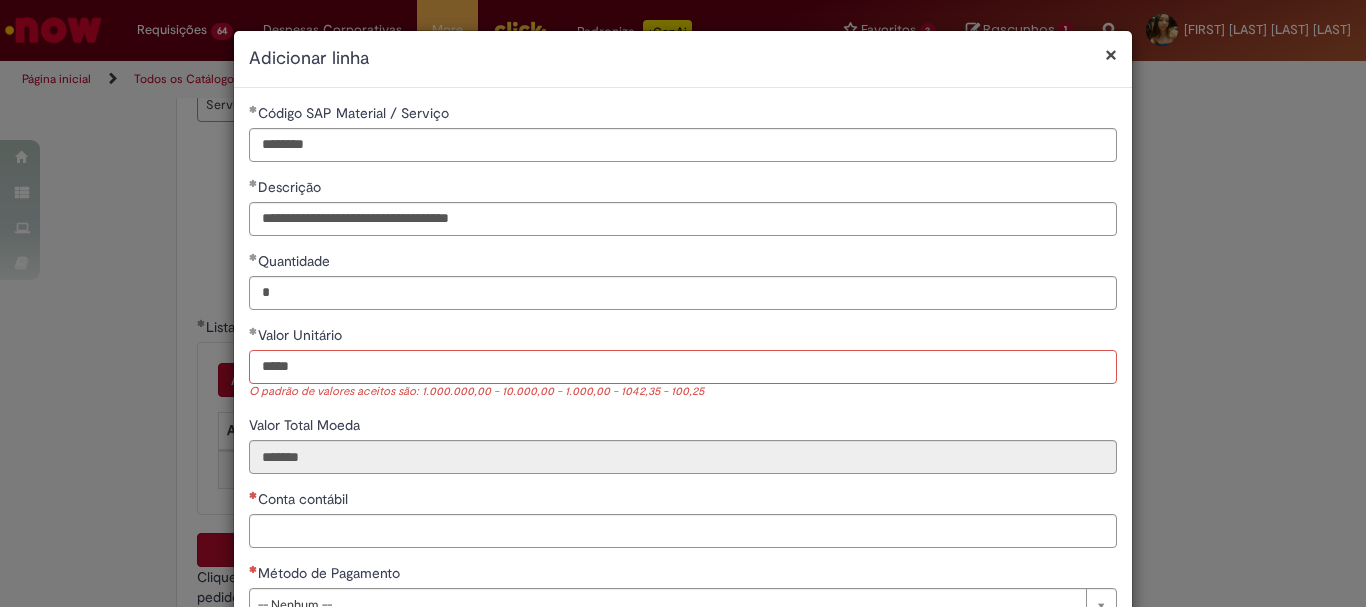 type on "****" 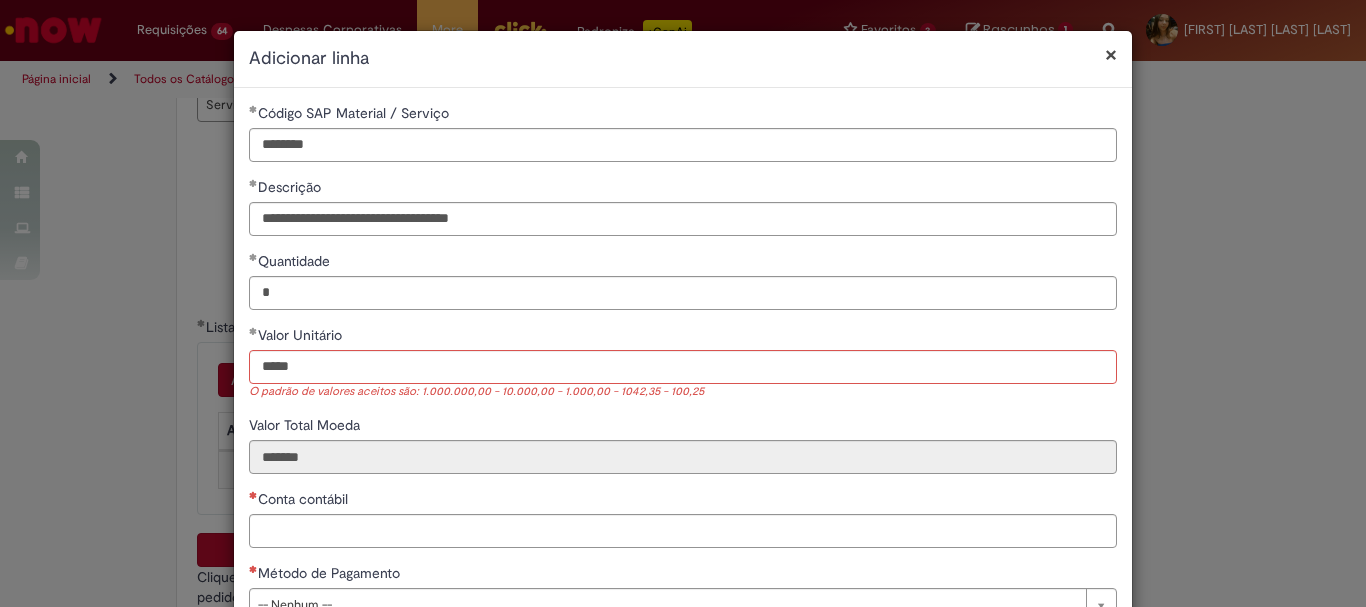 type 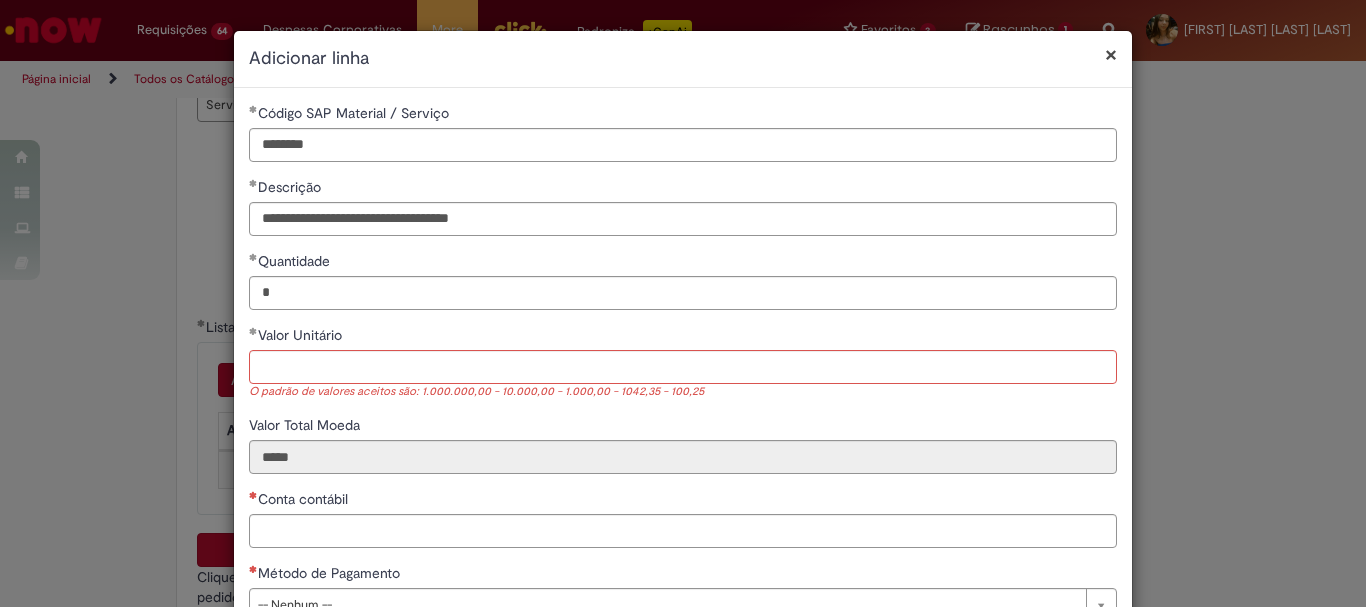 click on "Valor Total Moeda" at bounding box center [683, 427] 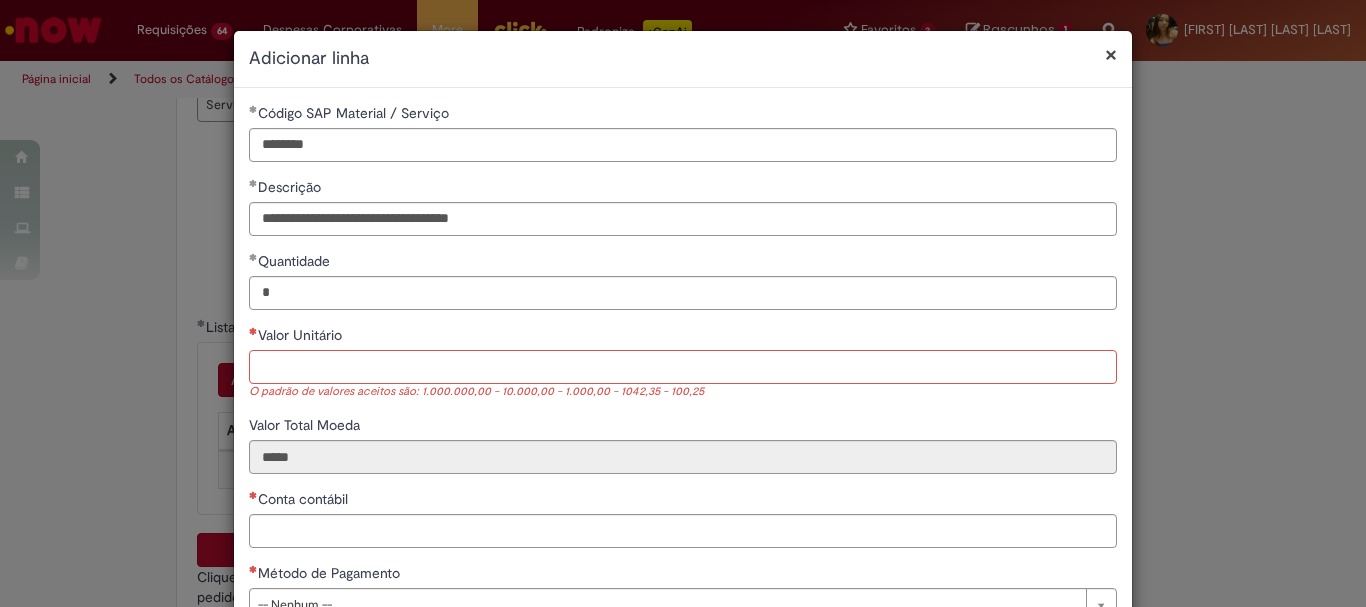 click on "Valor Unitário" at bounding box center [683, 367] 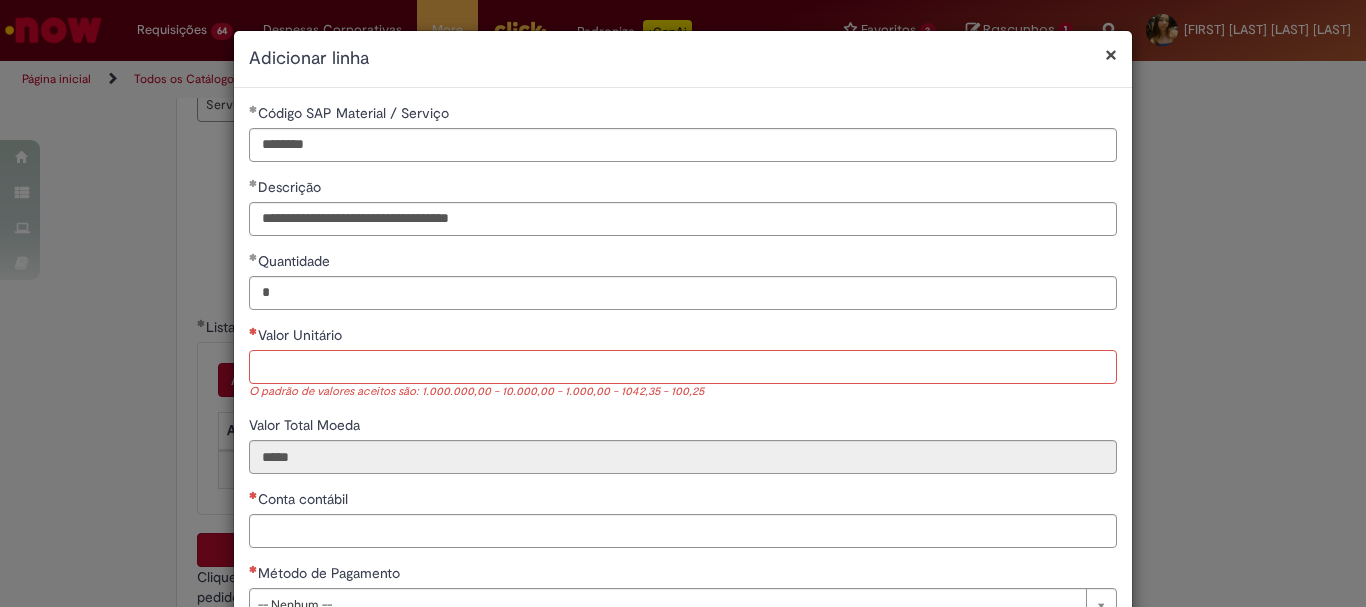 paste on "******" 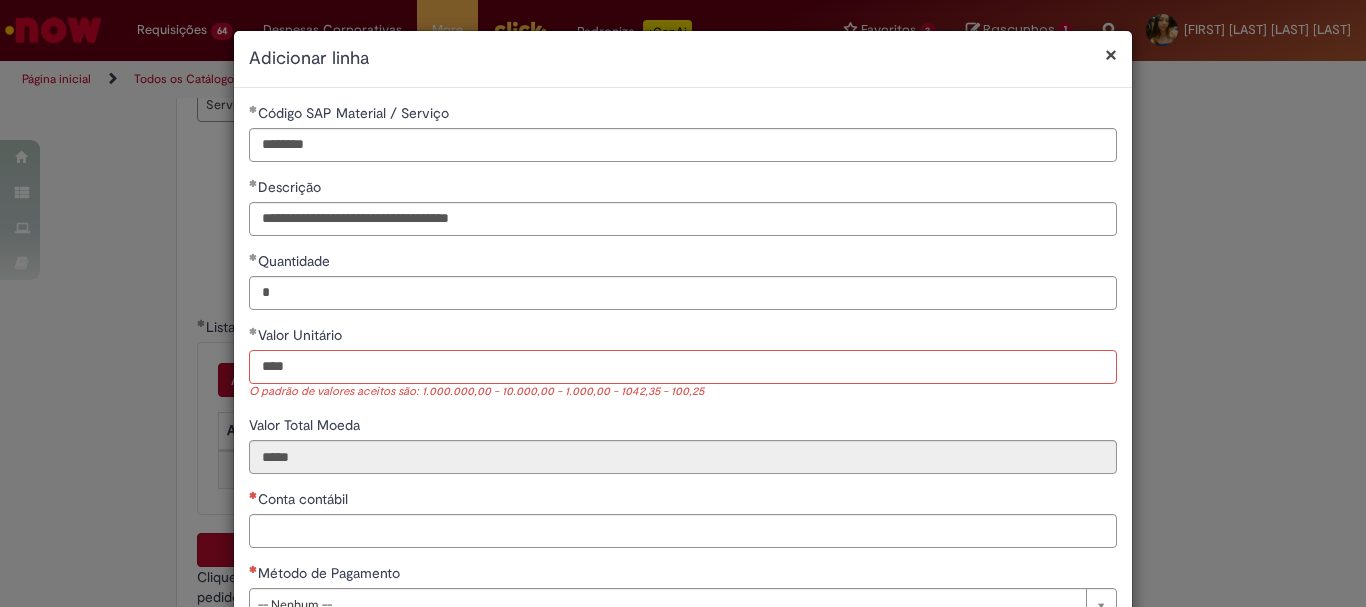type on "***" 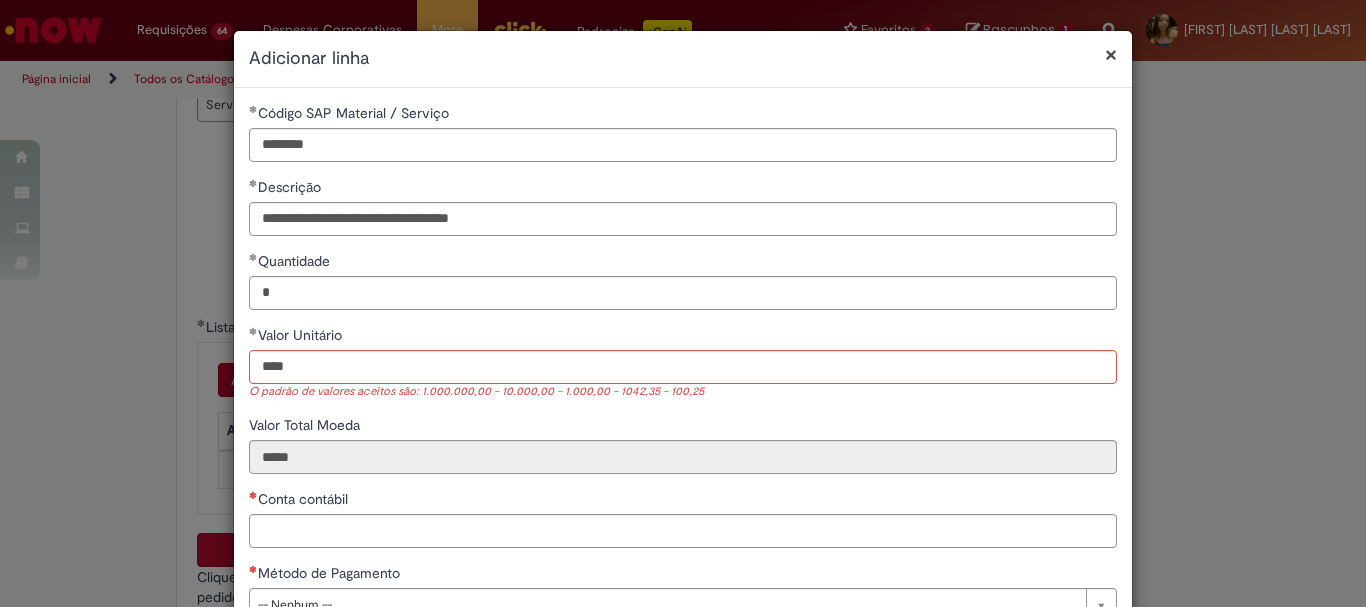 type 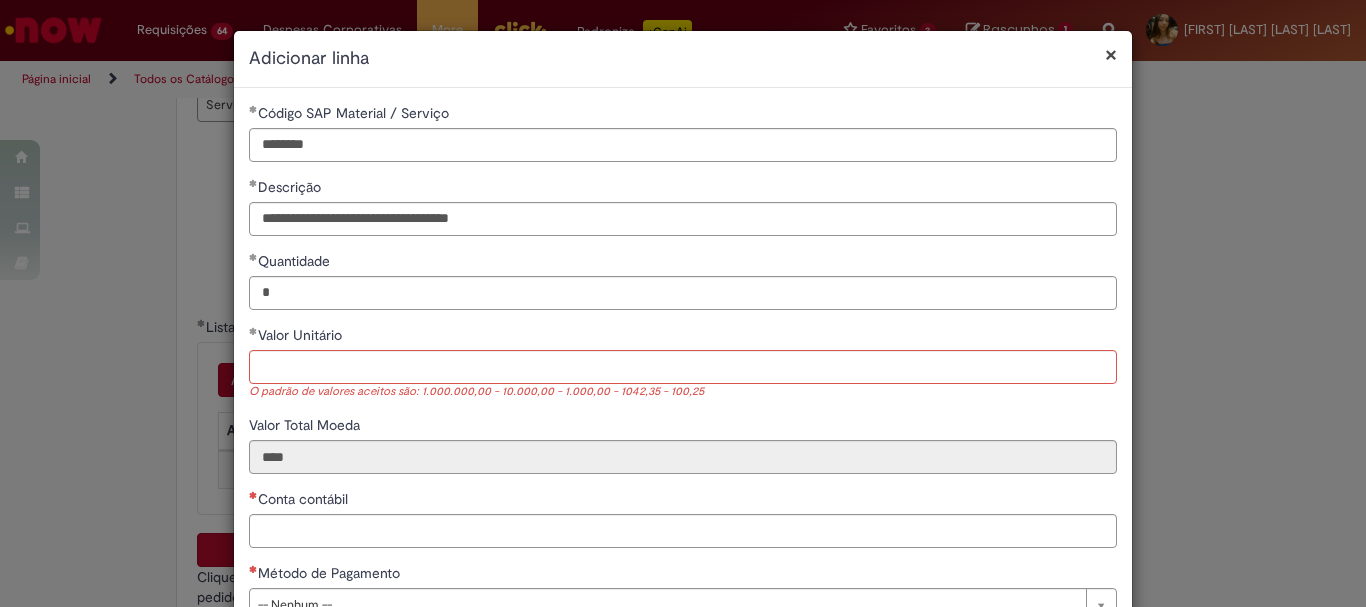 click on "Valor Total Moeda" at bounding box center [683, 427] 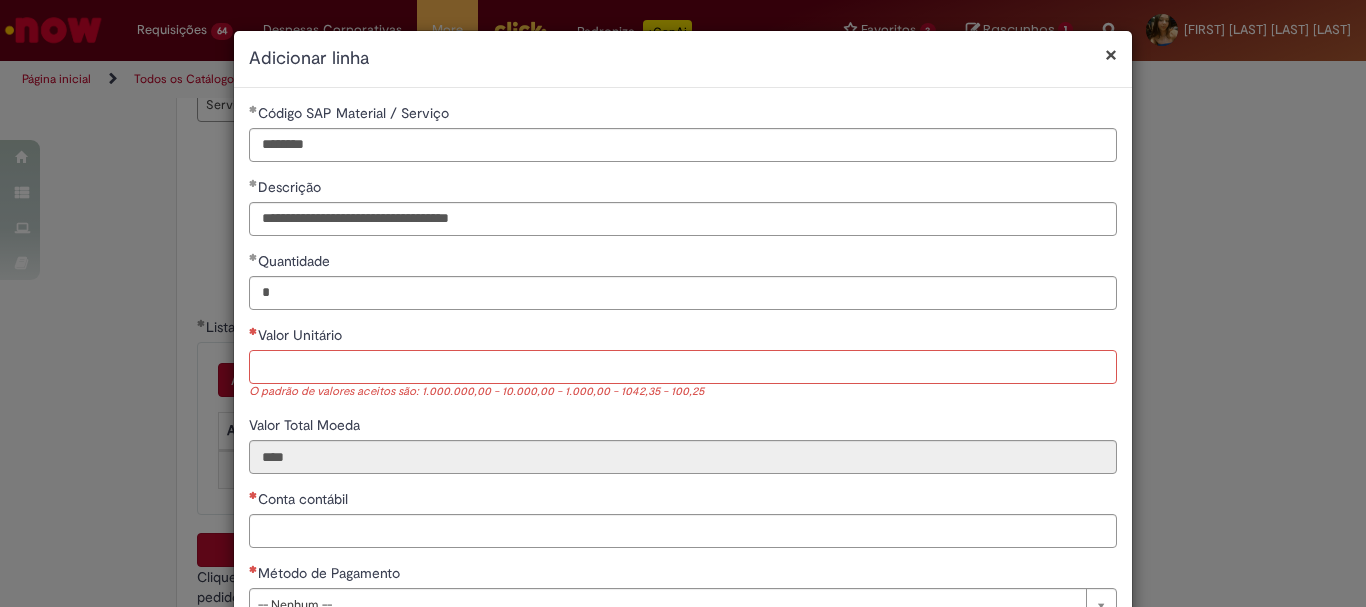 click on "Valor Unitário" at bounding box center [683, 367] 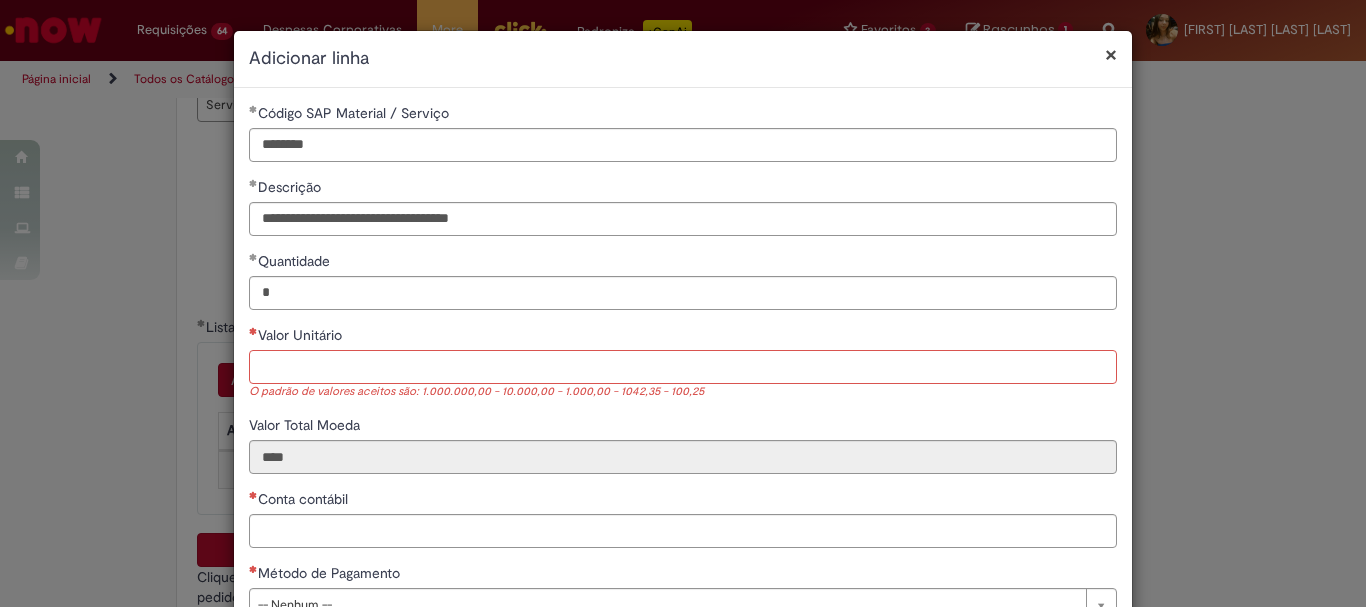 paste on "******" 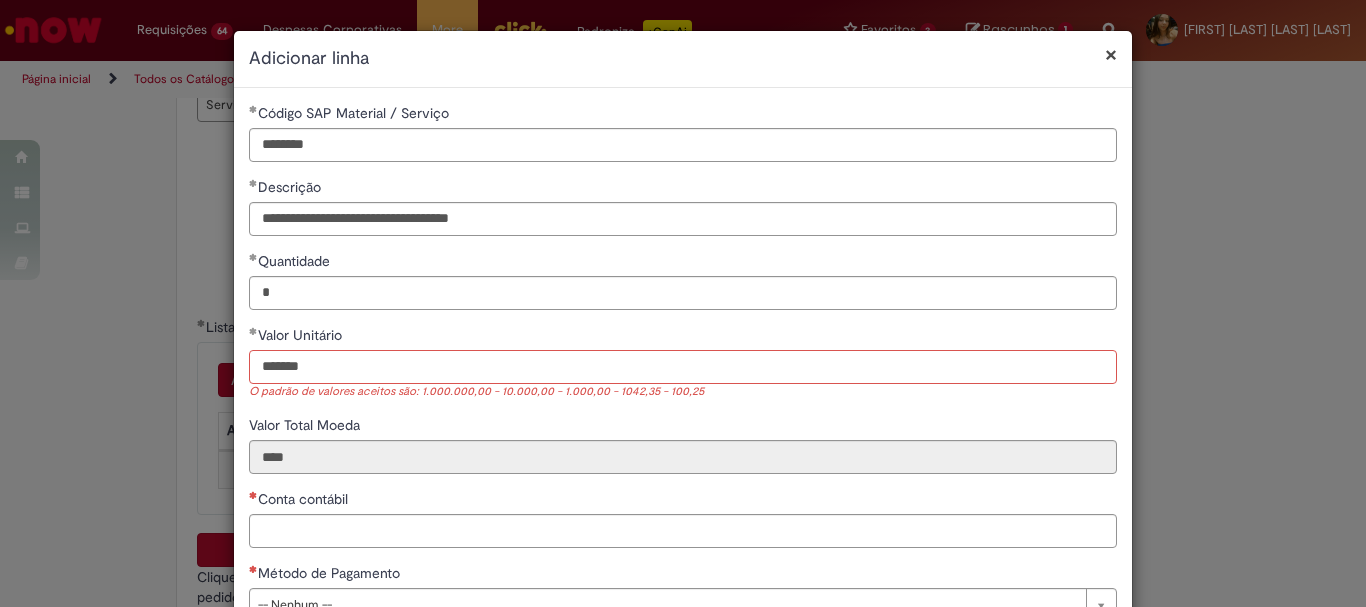 type on "******" 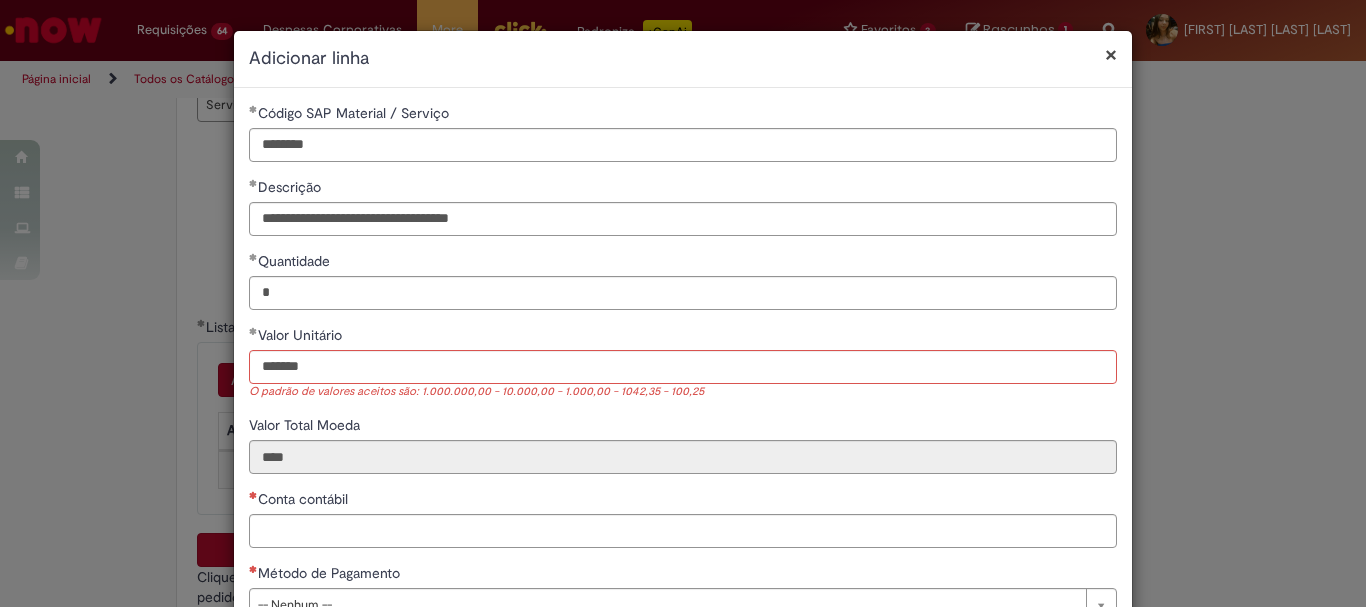 click on "Conta contábil" at bounding box center (683, 501) 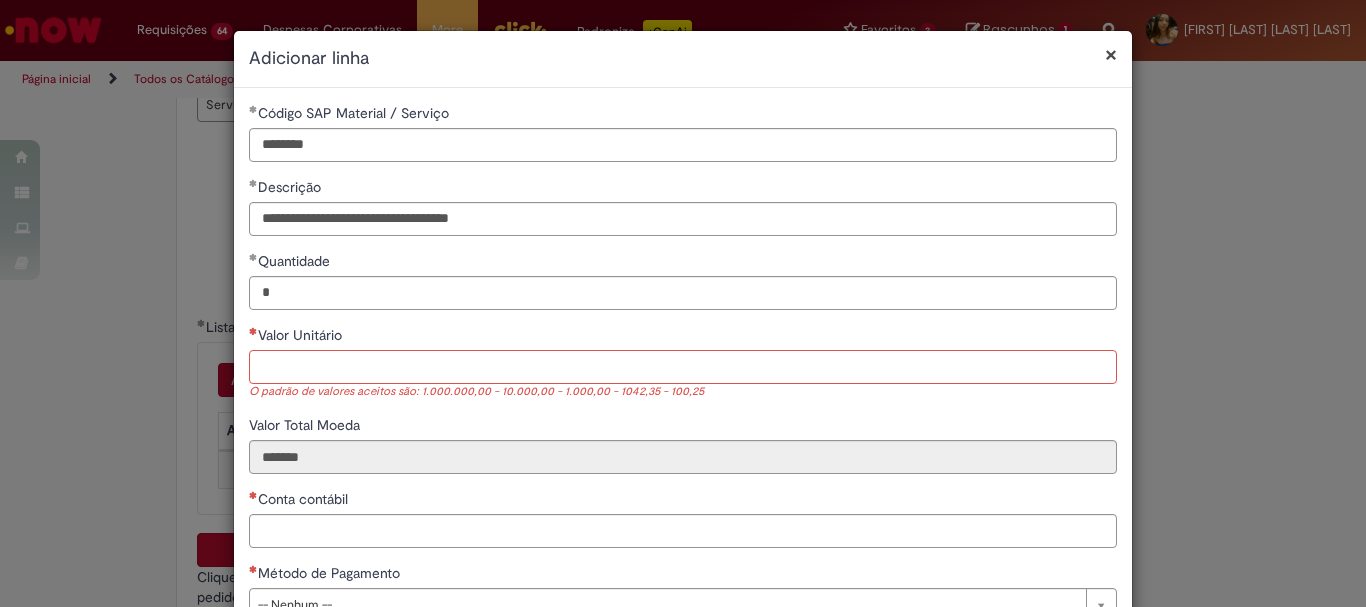 click on "Valor Unitário" at bounding box center [683, 367] 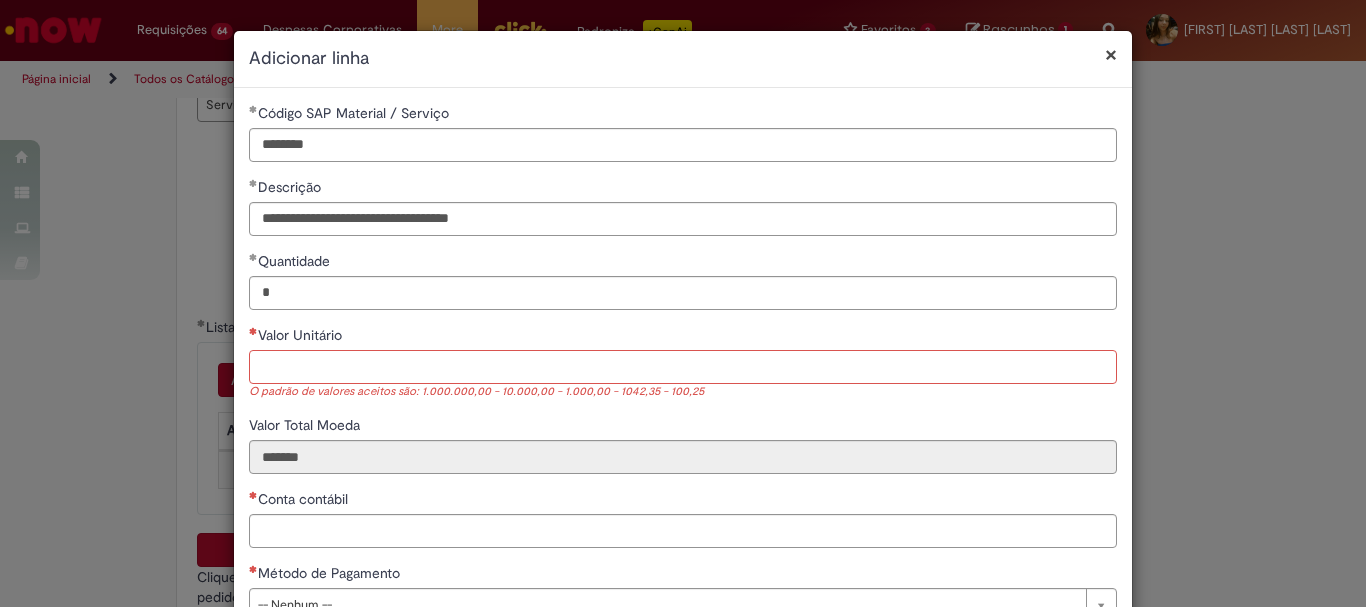 paste on "******" 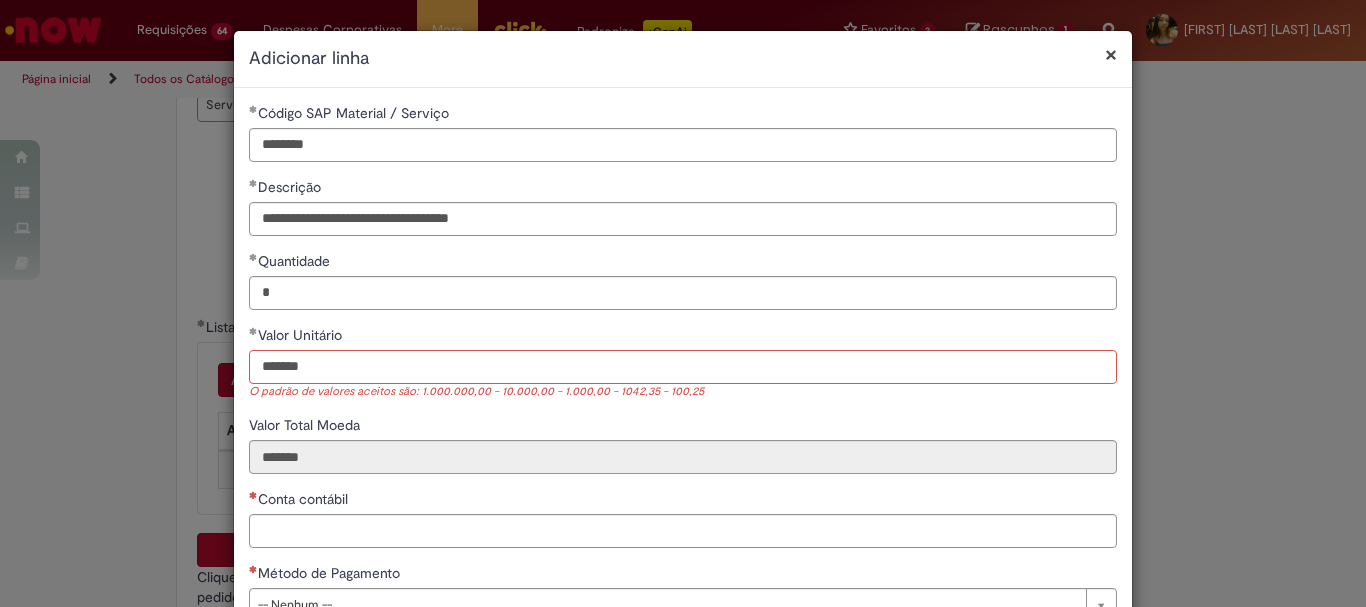 click on "******" at bounding box center (683, 367) 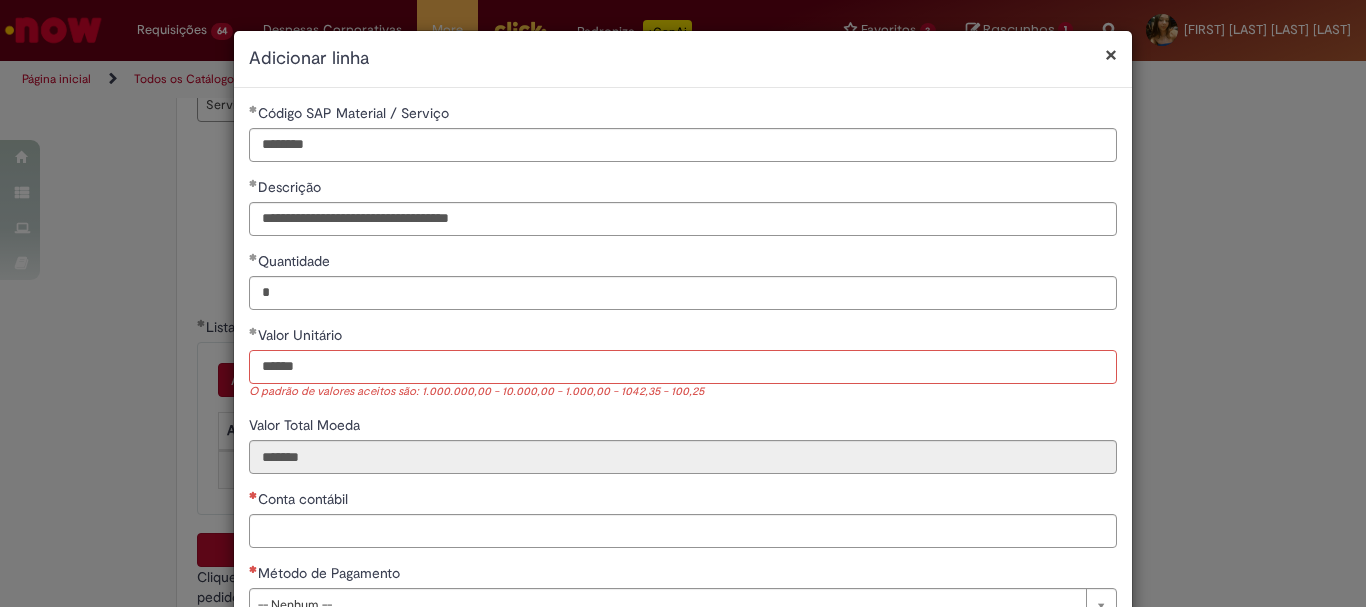 type on "******" 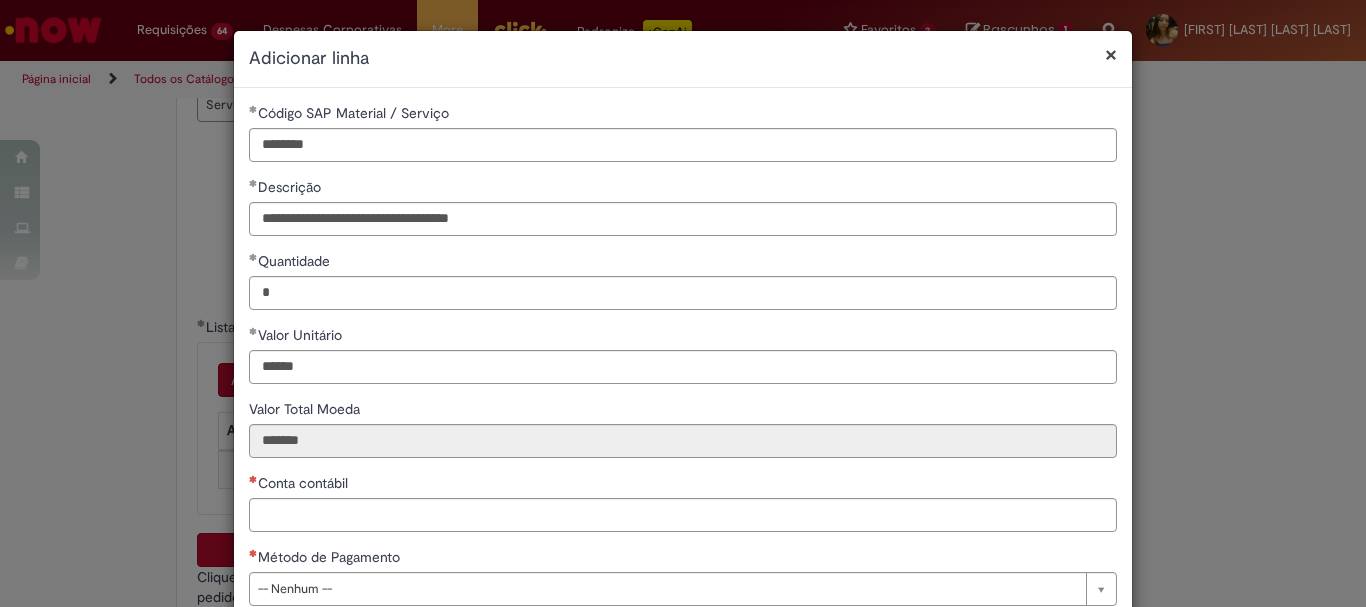 type on "******" 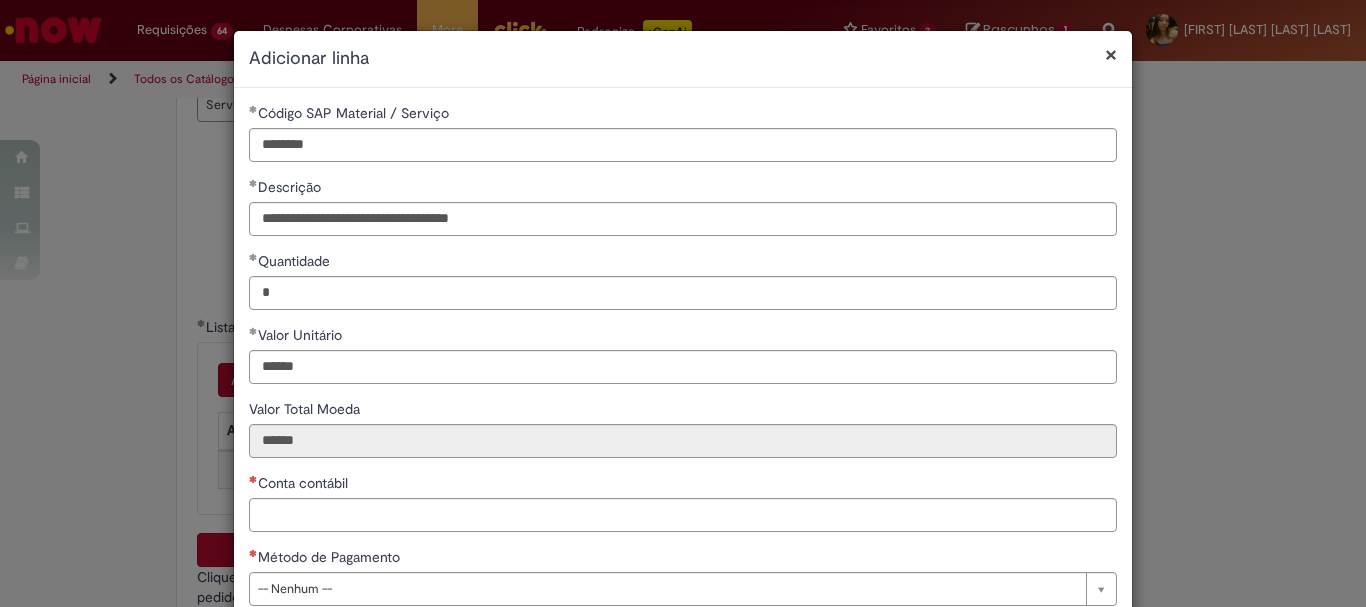 click on "Conta contábil" at bounding box center [683, 485] 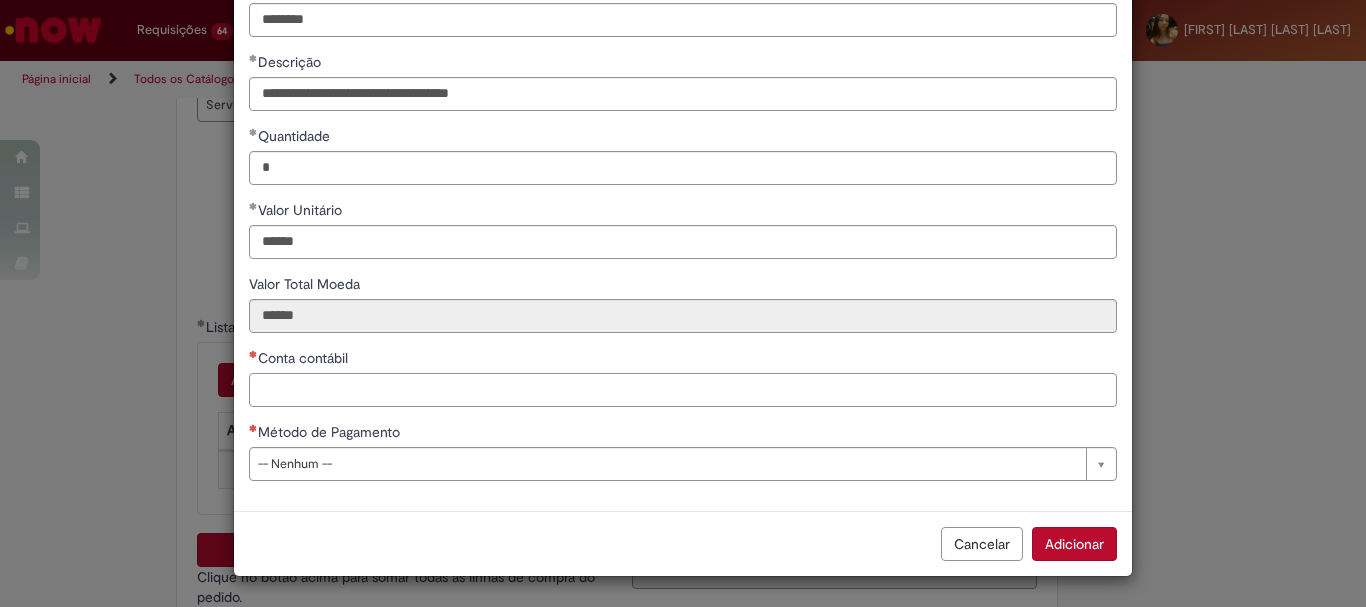 click on "Conta contábil" at bounding box center (683, 390) 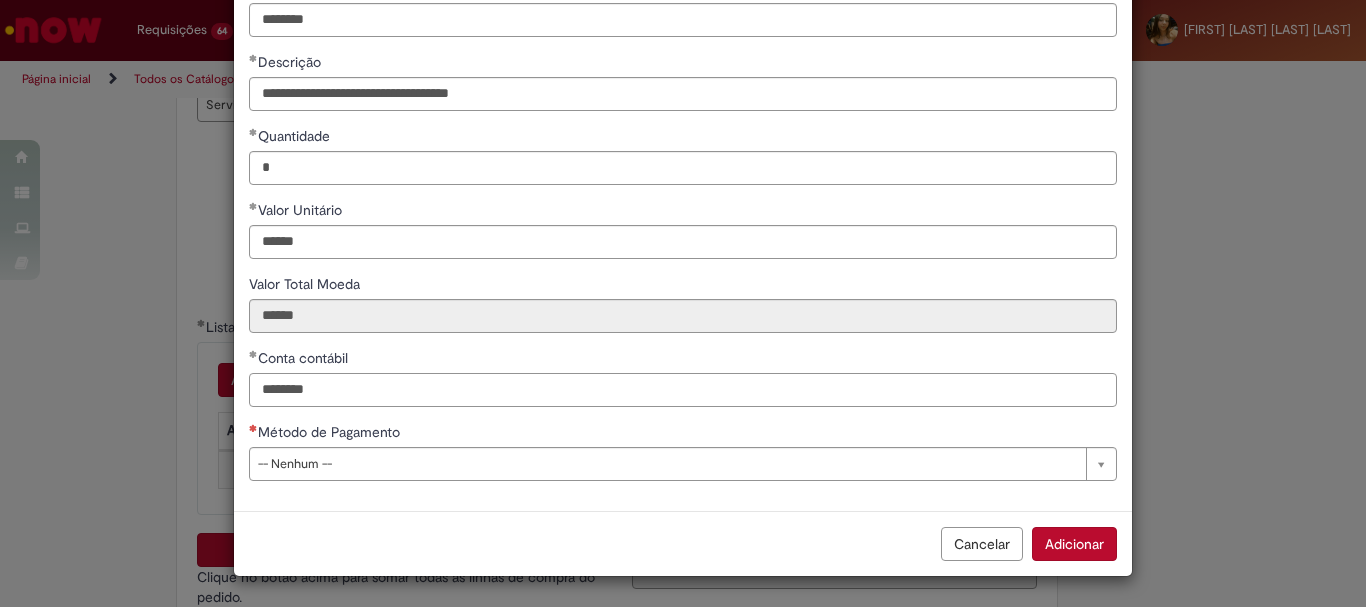 type on "********" 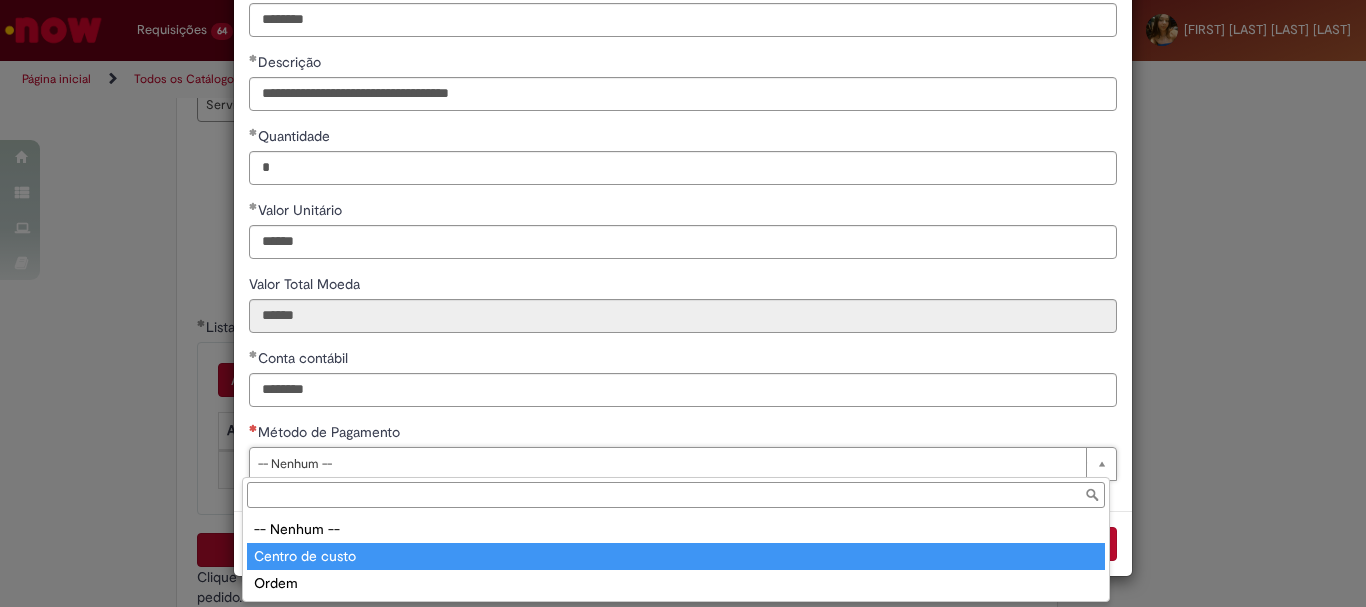type on "**********" 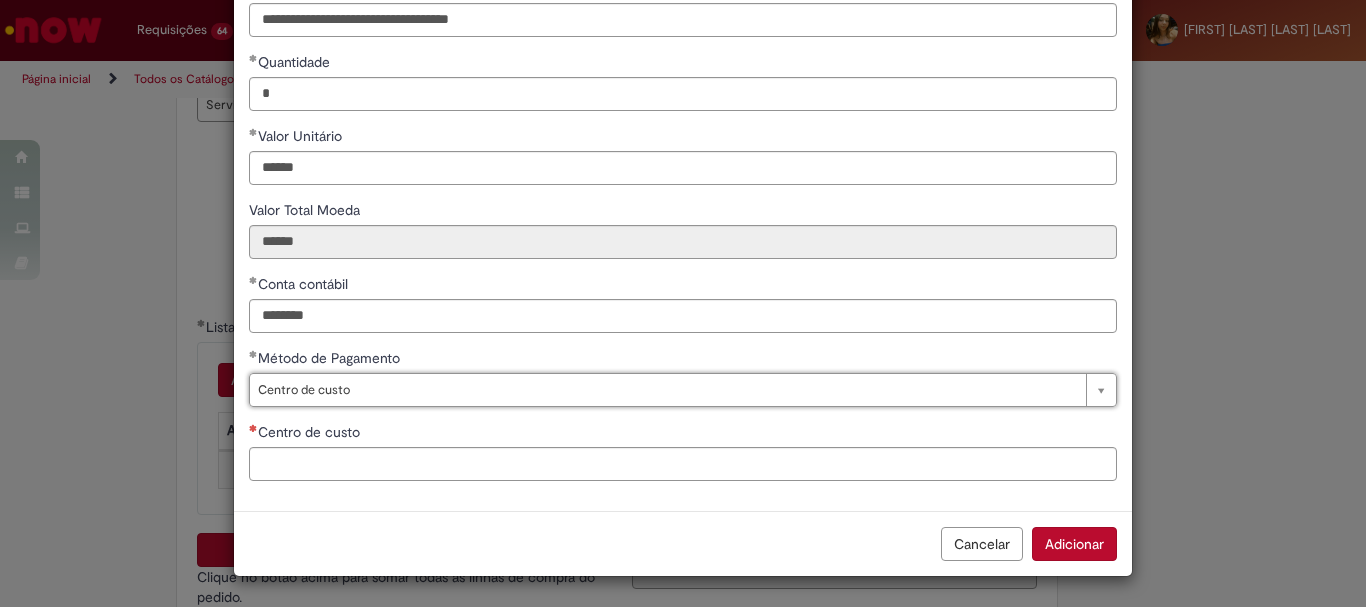 click on "**********" at bounding box center (683, 200) 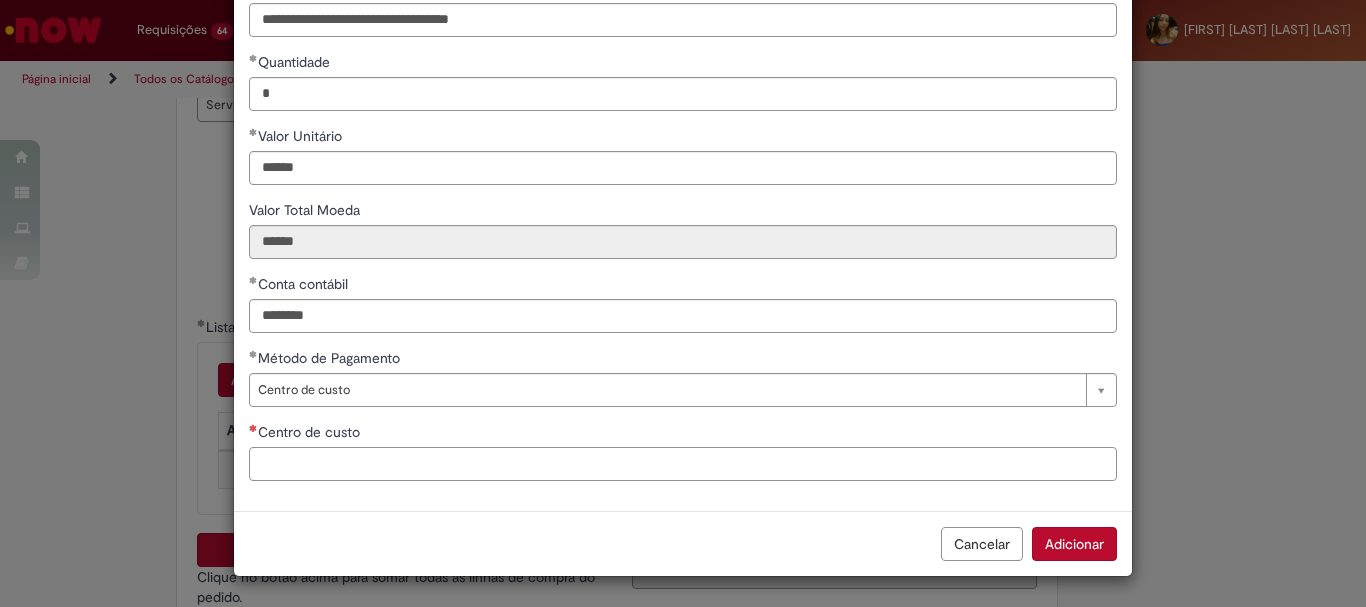 click on "Centro de custo" at bounding box center (683, 464) 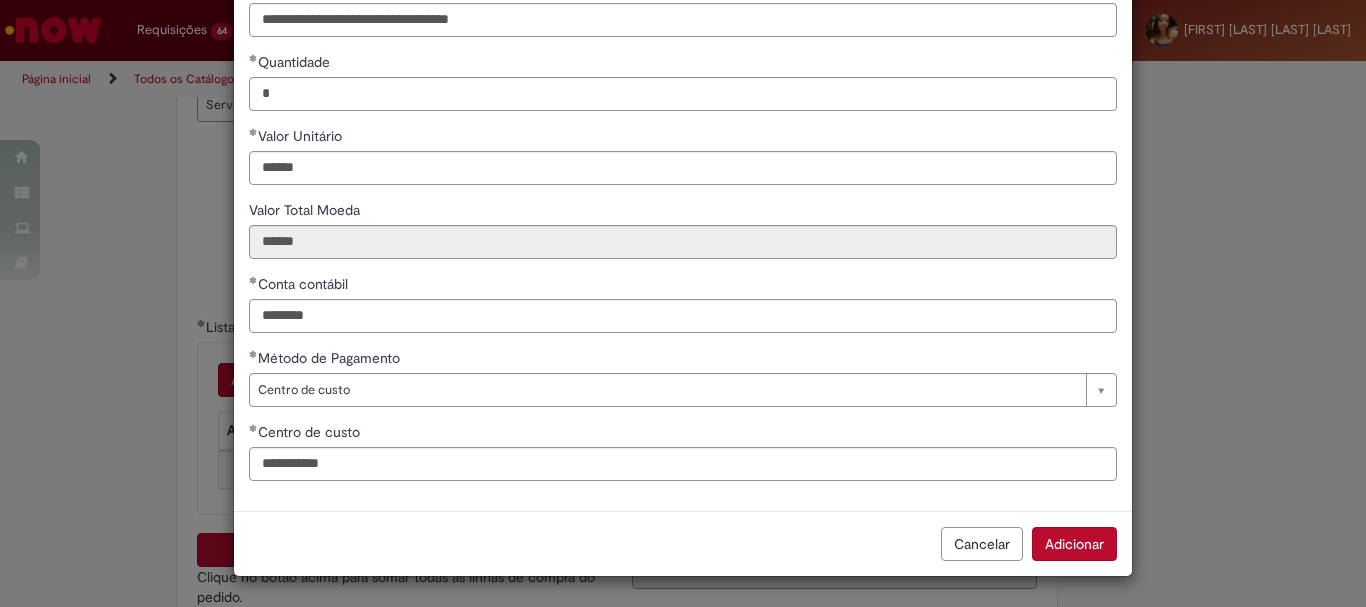 scroll, scrollTop: 200, scrollLeft: 0, axis: vertical 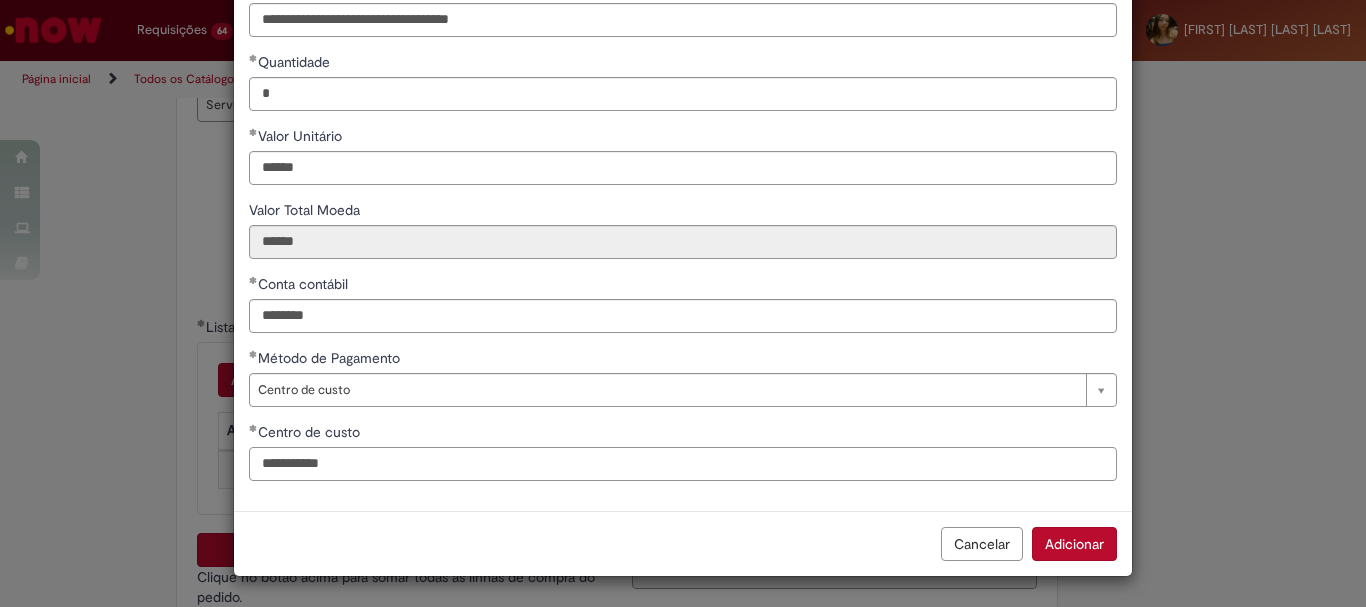click on "**********" at bounding box center [683, 464] 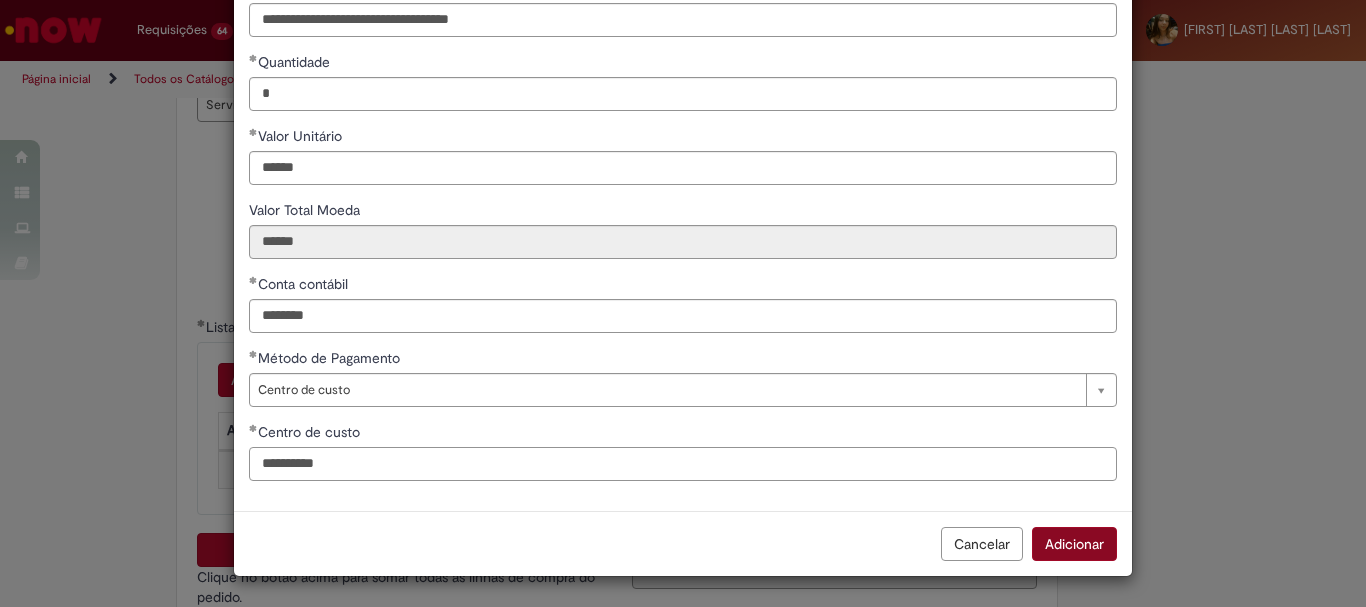 type on "**********" 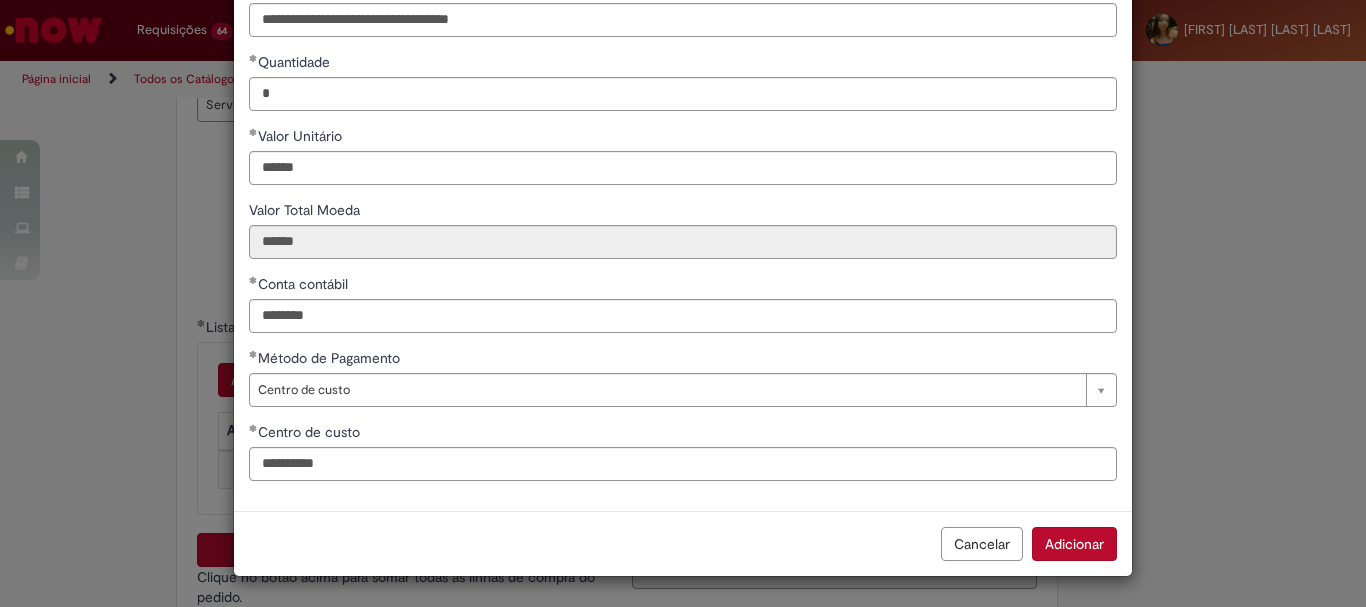 click on "Adicionar" at bounding box center (1074, 544) 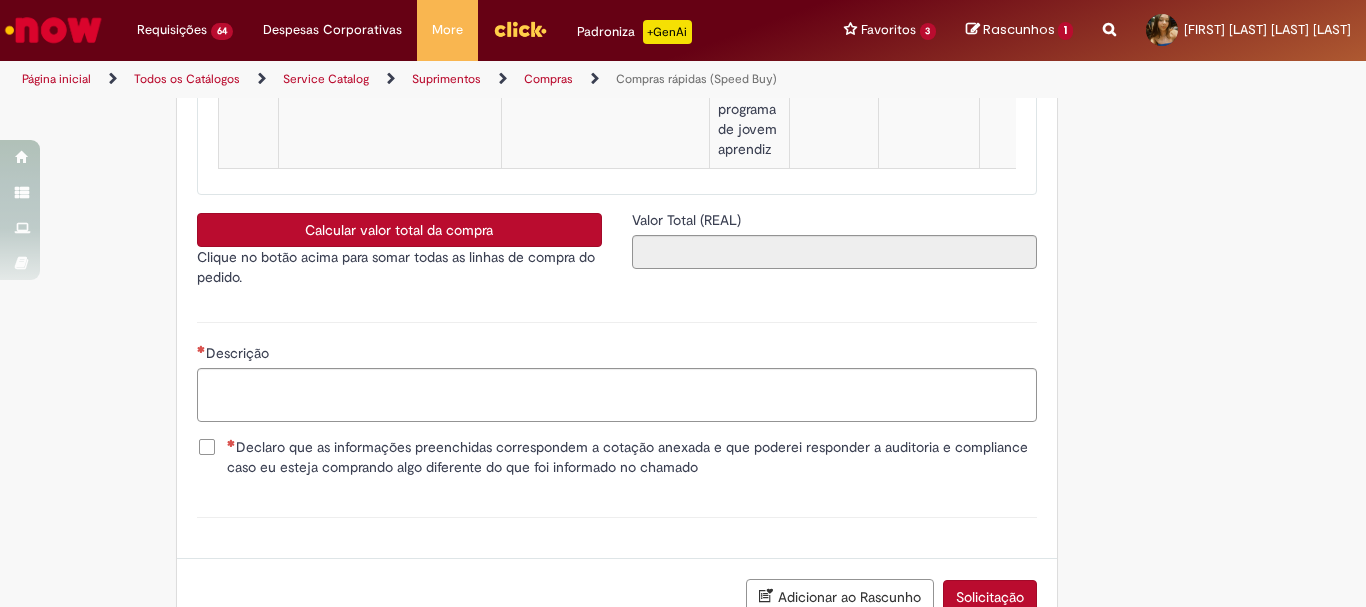 scroll, scrollTop: 3700, scrollLeft: 0, axis: vertical 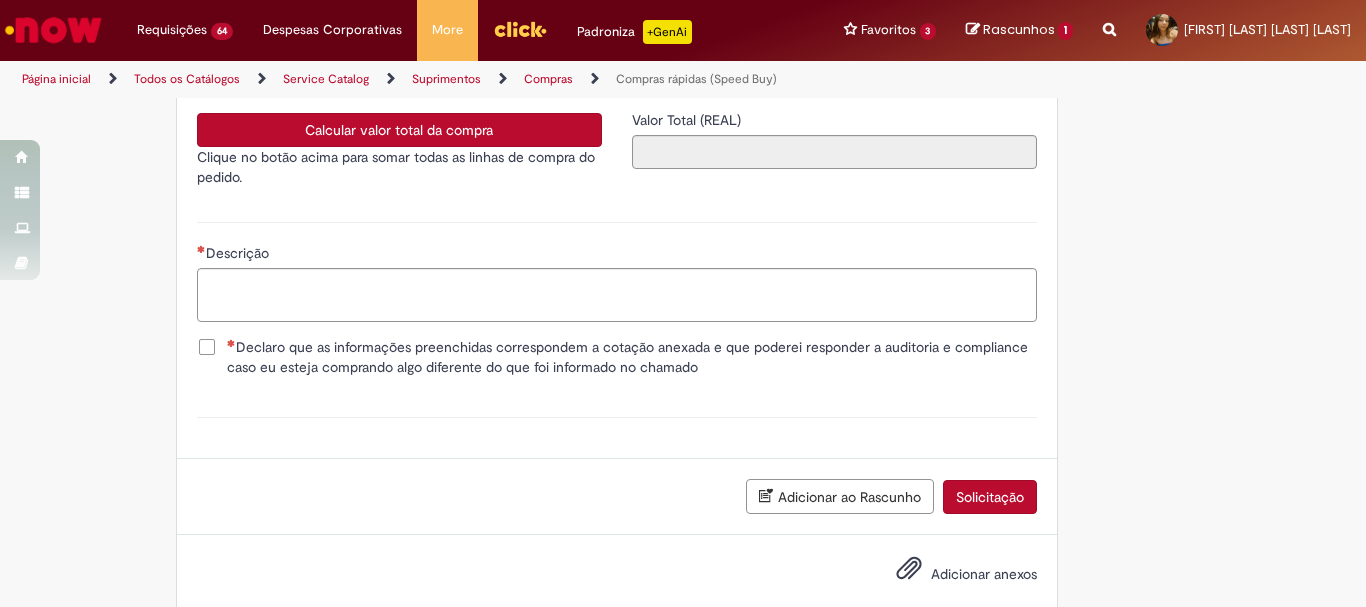 click on "Calcular valor total da compra" at bounding box center [399, 130] 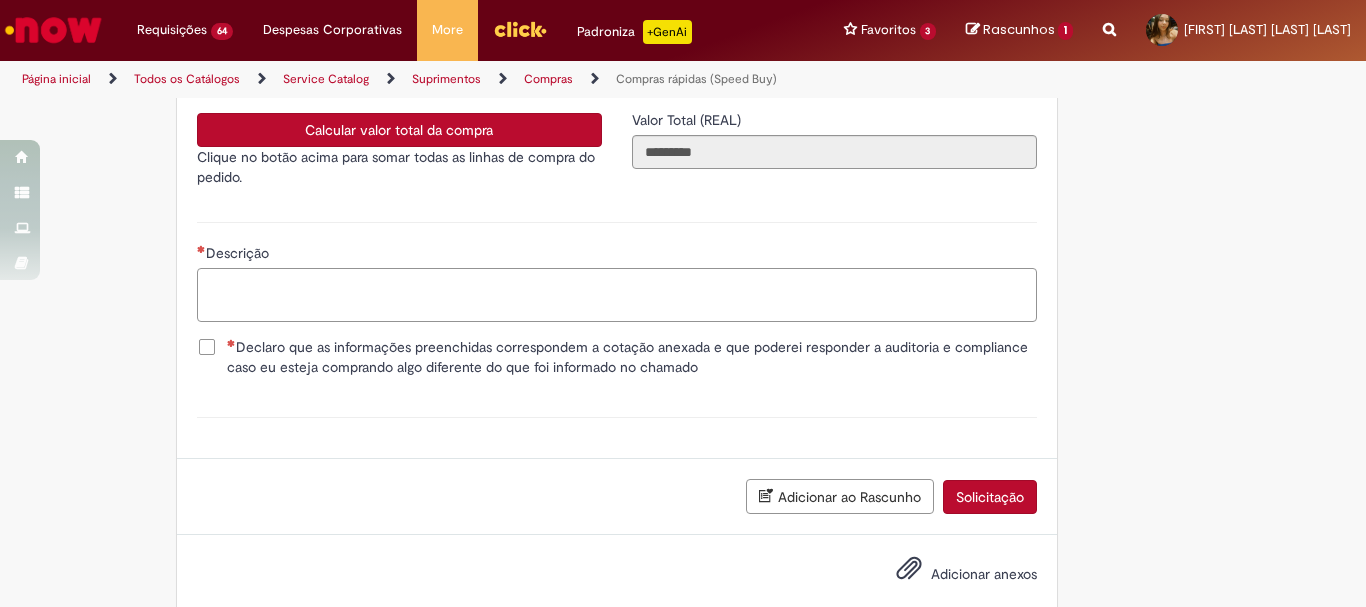 click on "Descrição" at bounding box center (617, 295) 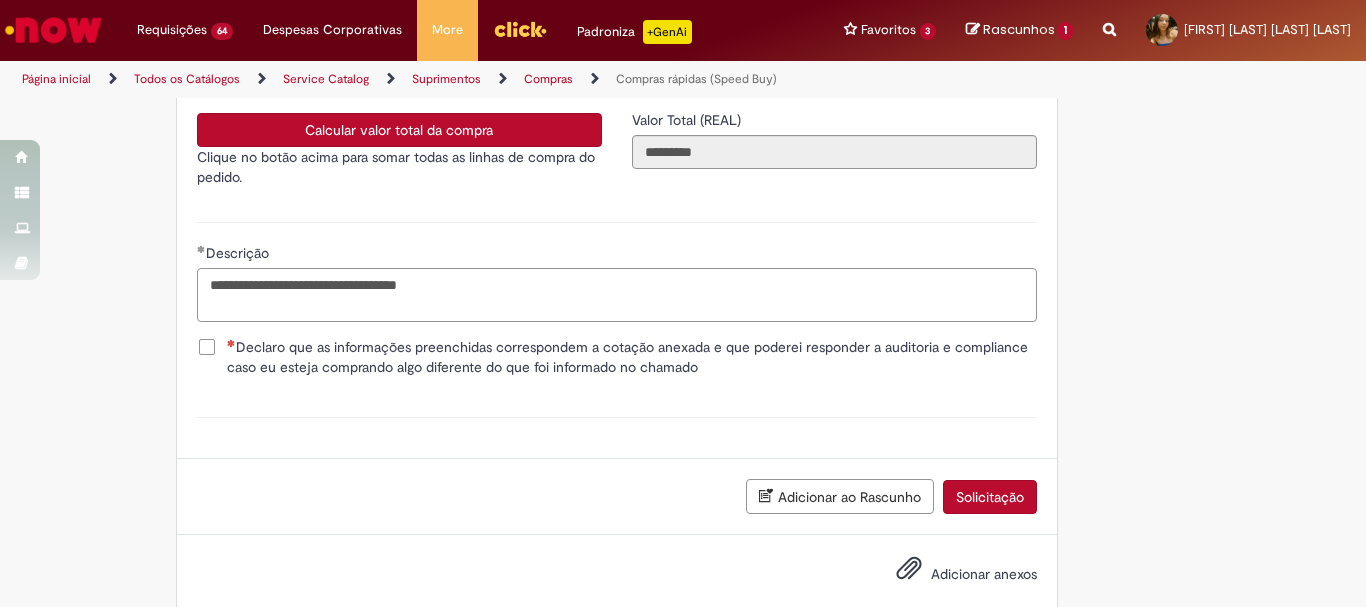 type on "**********" 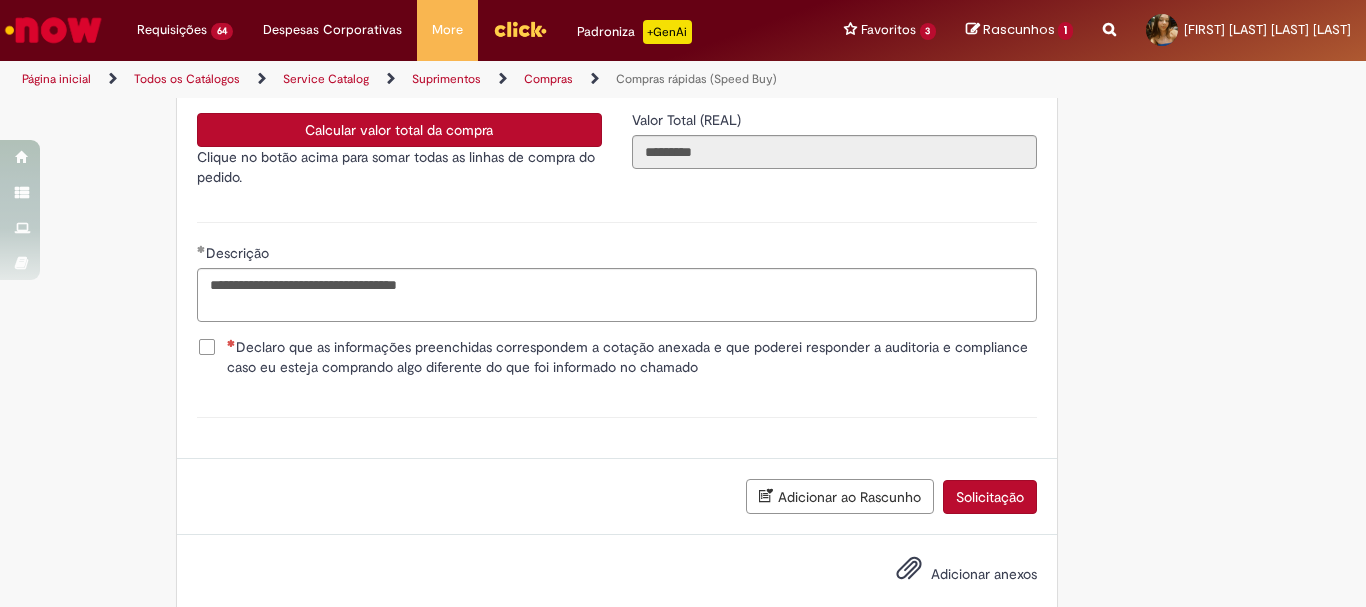 click on "Declaro que as informações preenchidas correspondem a cotação anexada e que poderei responder a auditoria e compliance caso eu esteja comprando algo diferente do que foi informado no chamado" at bounding box center (632, 357) 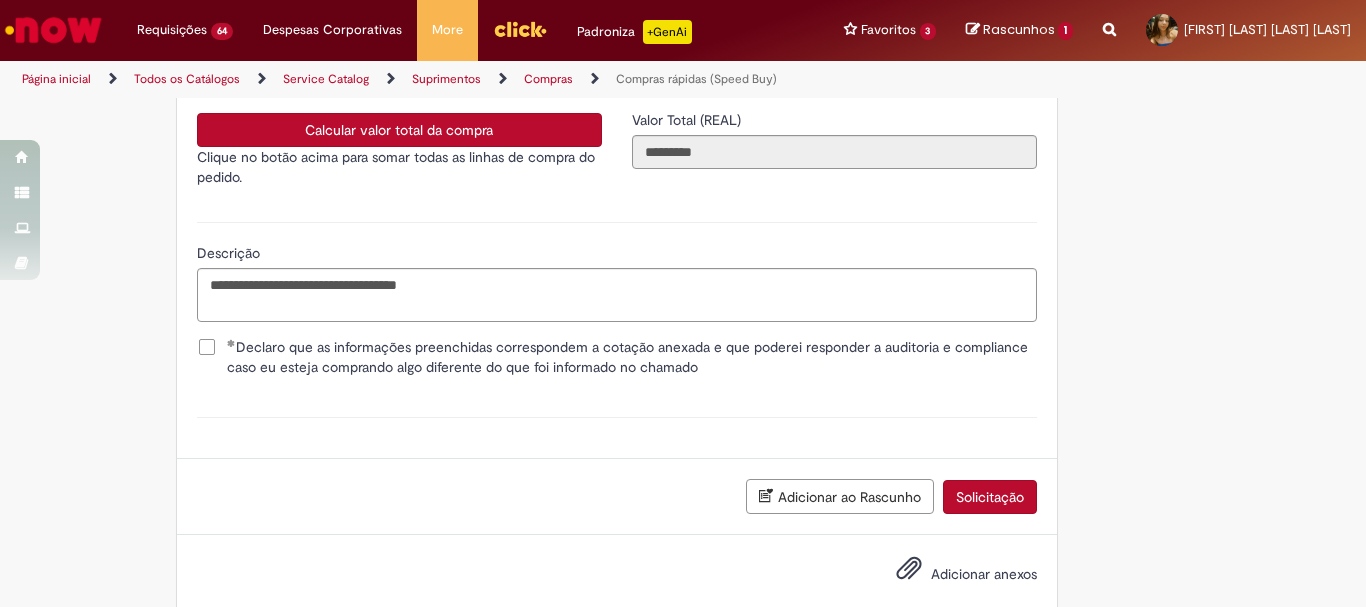 scroll, scrollTop: 3753, scrollLeft: 0, axis: vertical 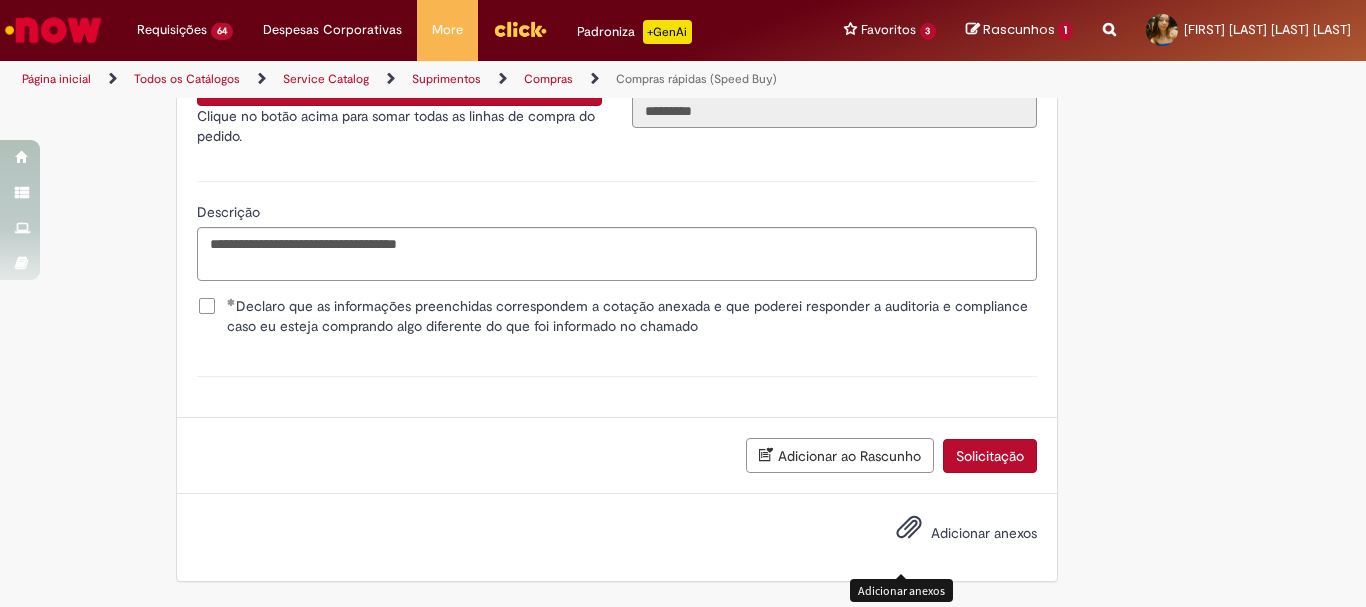 click at bounding box center (909, 528) 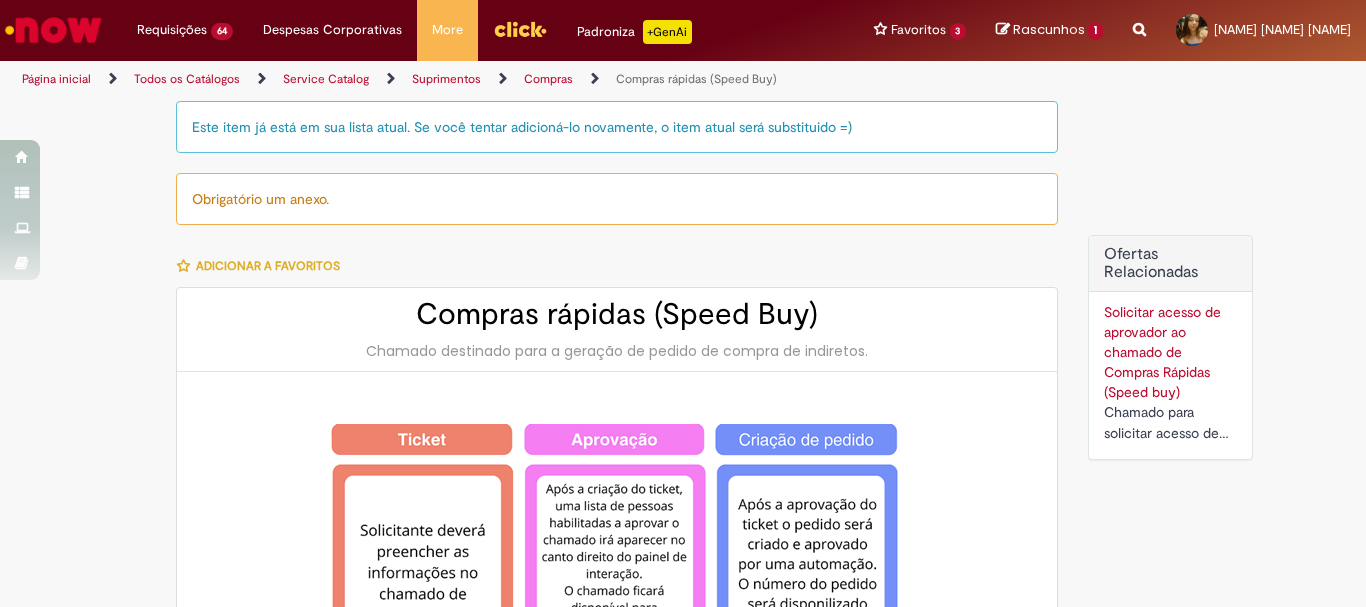 scroll, scrollTop: 0, scrollLeft: 0, axis: both 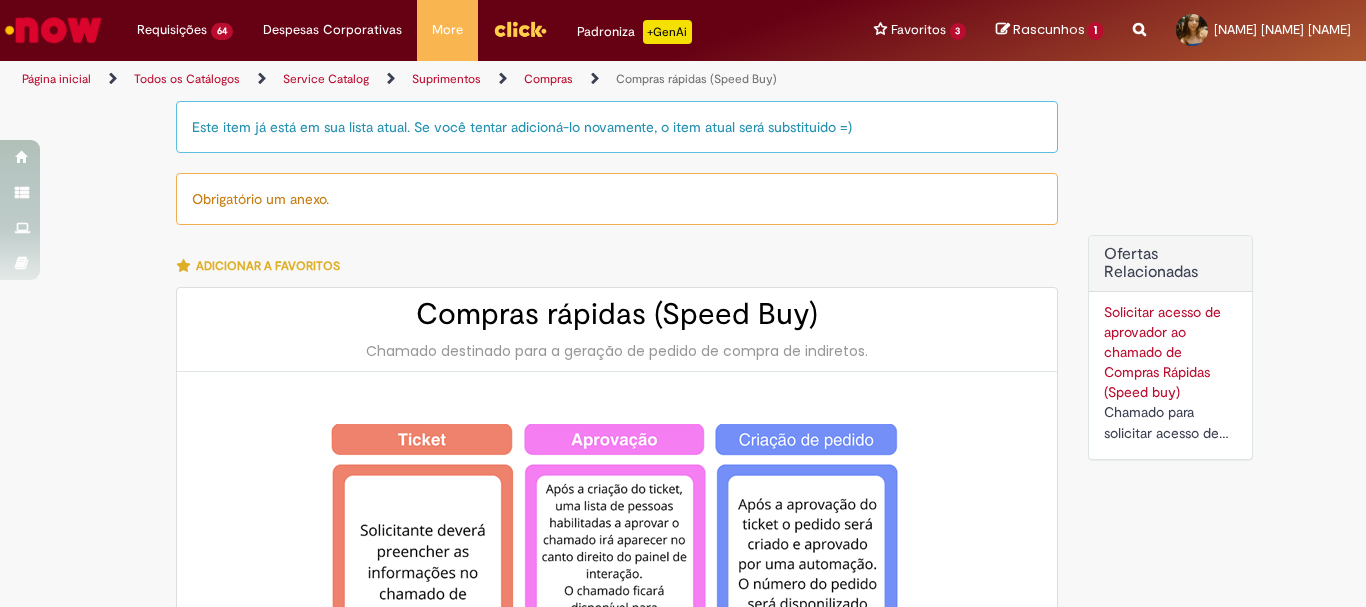 type on "********" 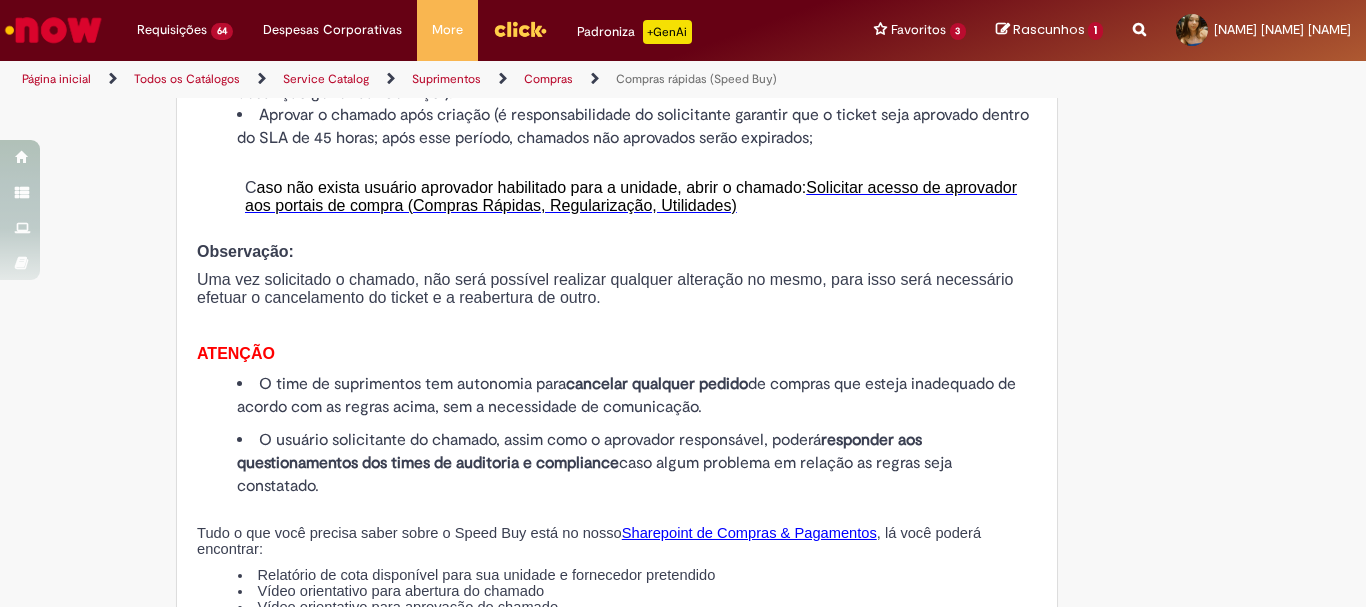 scroll, scrollTop: 2400, scrollLeft: 0, axis: vertical 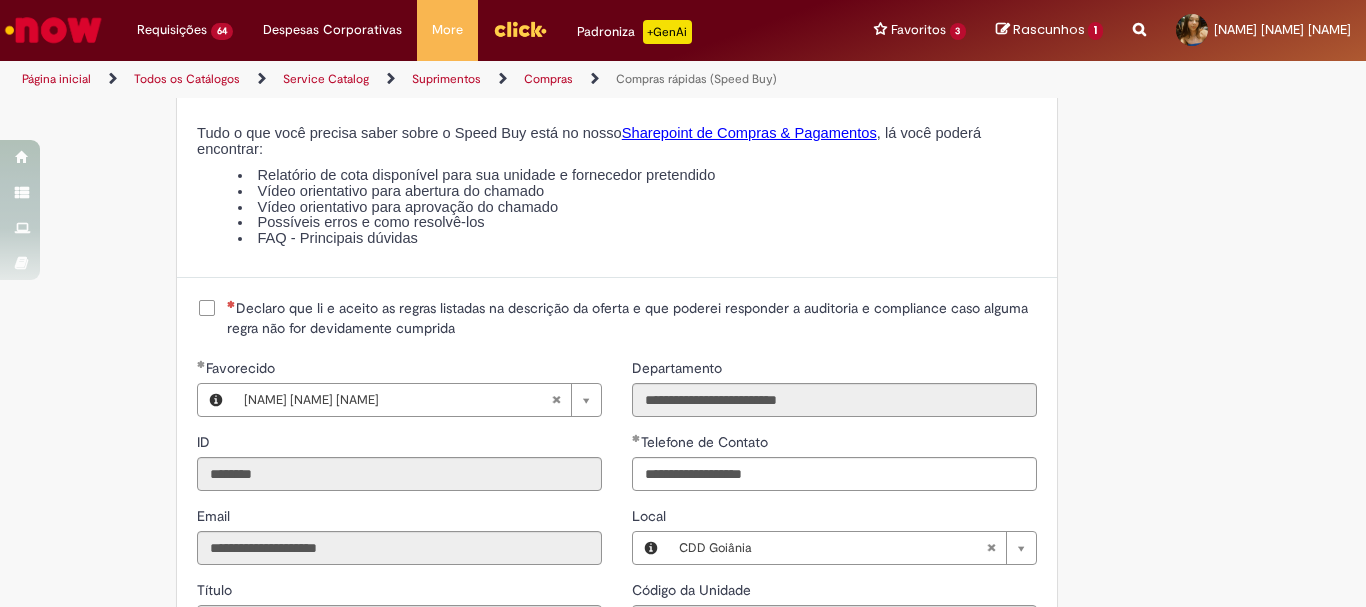 click on "Declaro que li e aceito as regras listadas na descrição da oferta e que poderei responder a auditoria e compliance caso alguma regra não for devidamente cumprida" at bounding box center [617, 318] 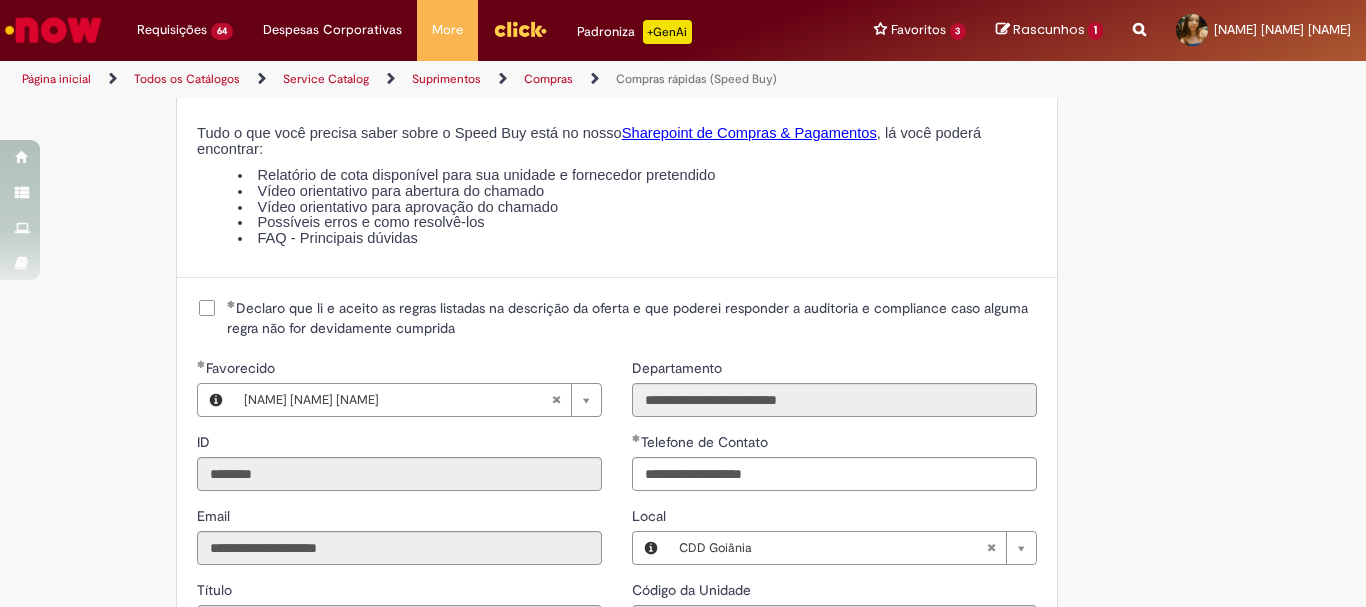 scroll, scrollTop: 2900, scrollLeft: 0, axis: vertical 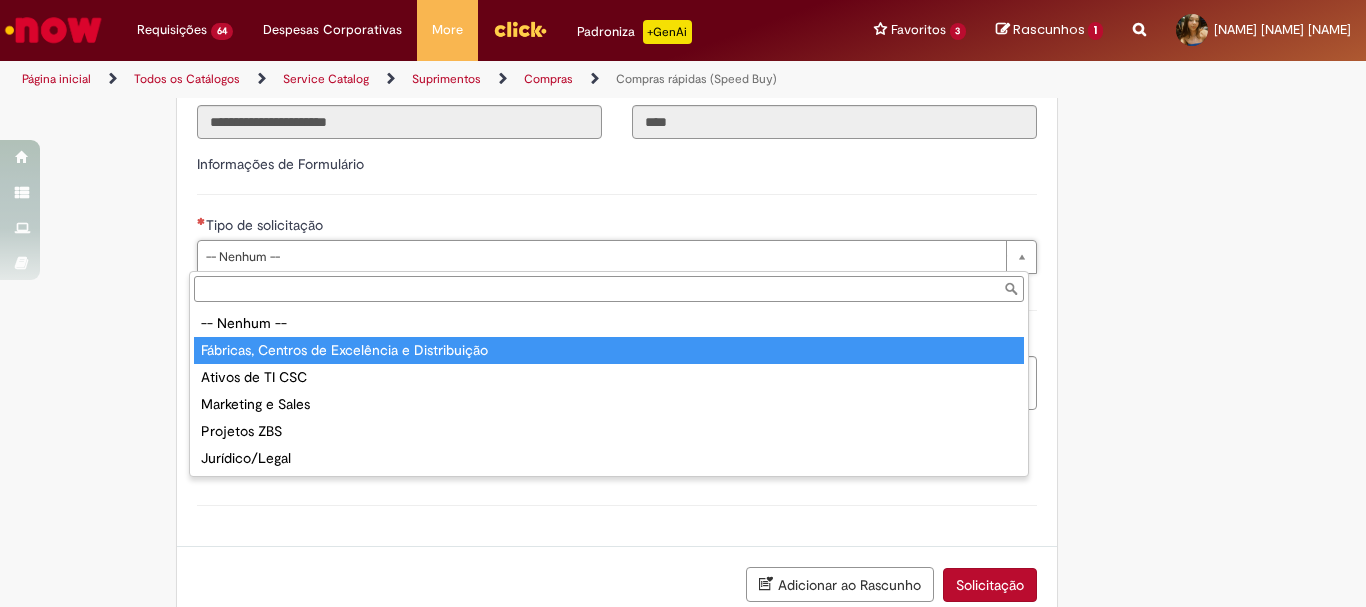type on "**********" 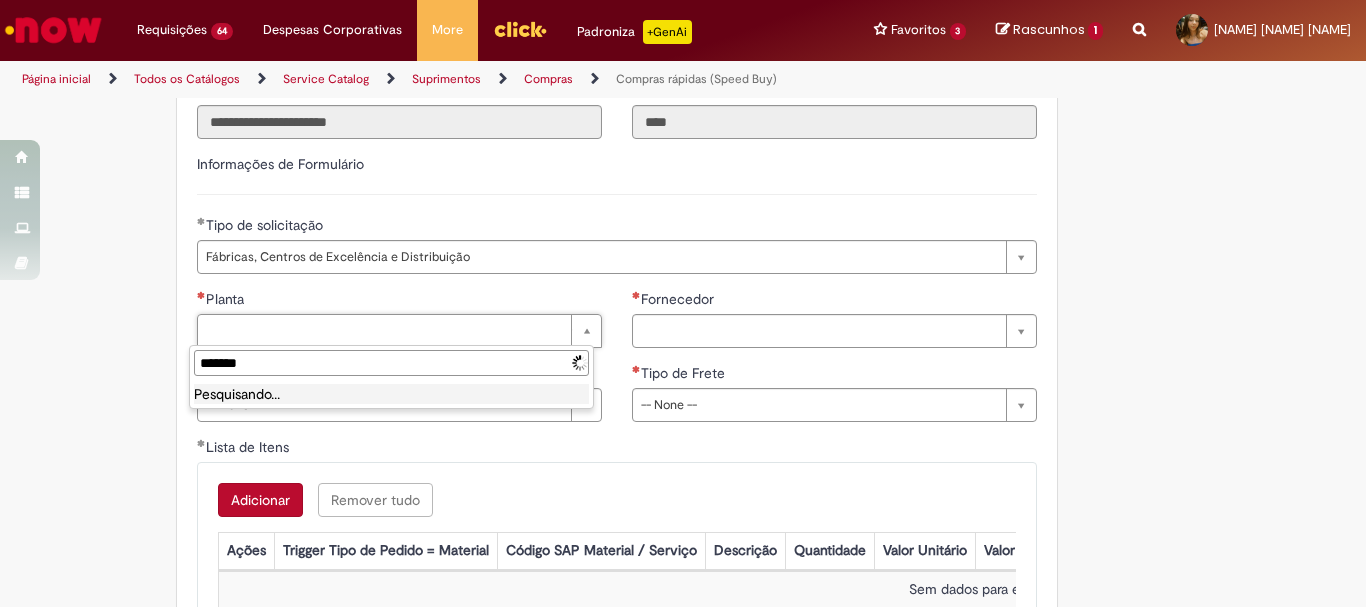 type on "*******" 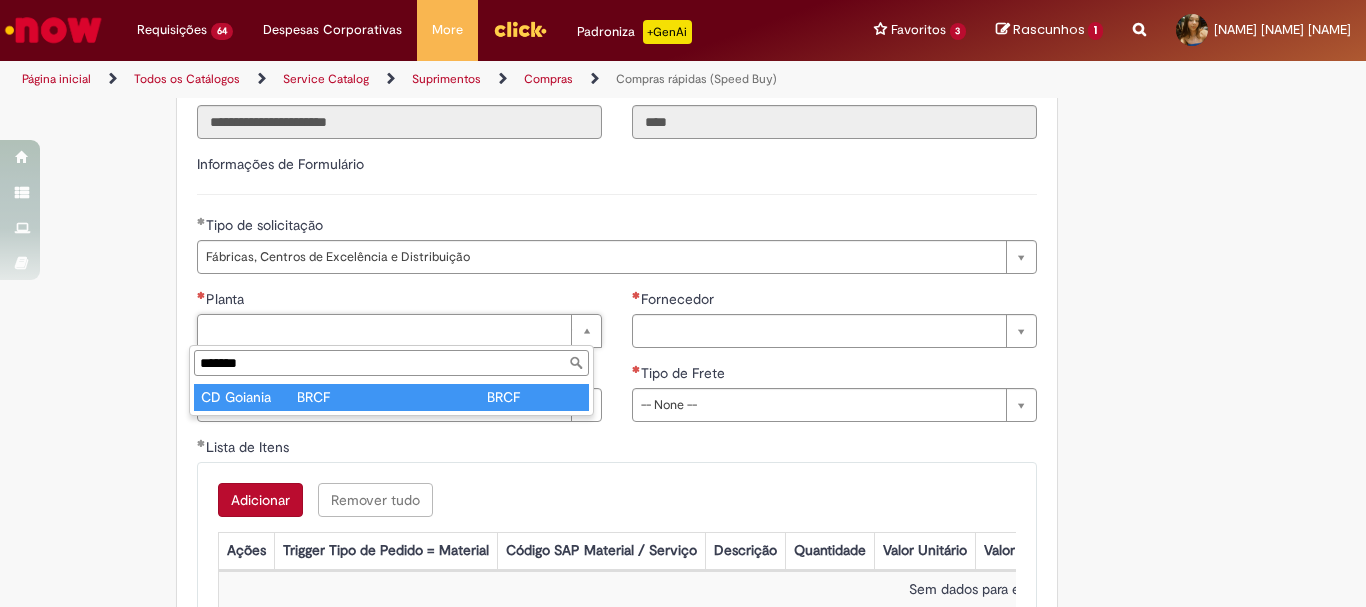 type on "**********" 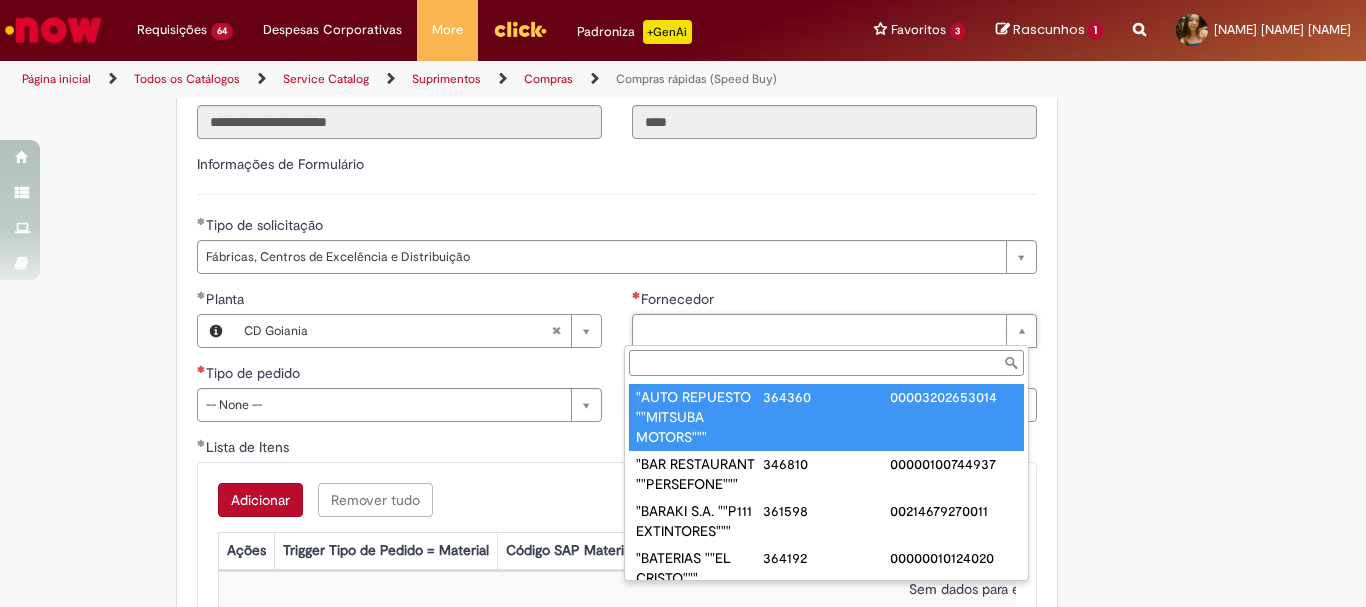 paste on "**********" 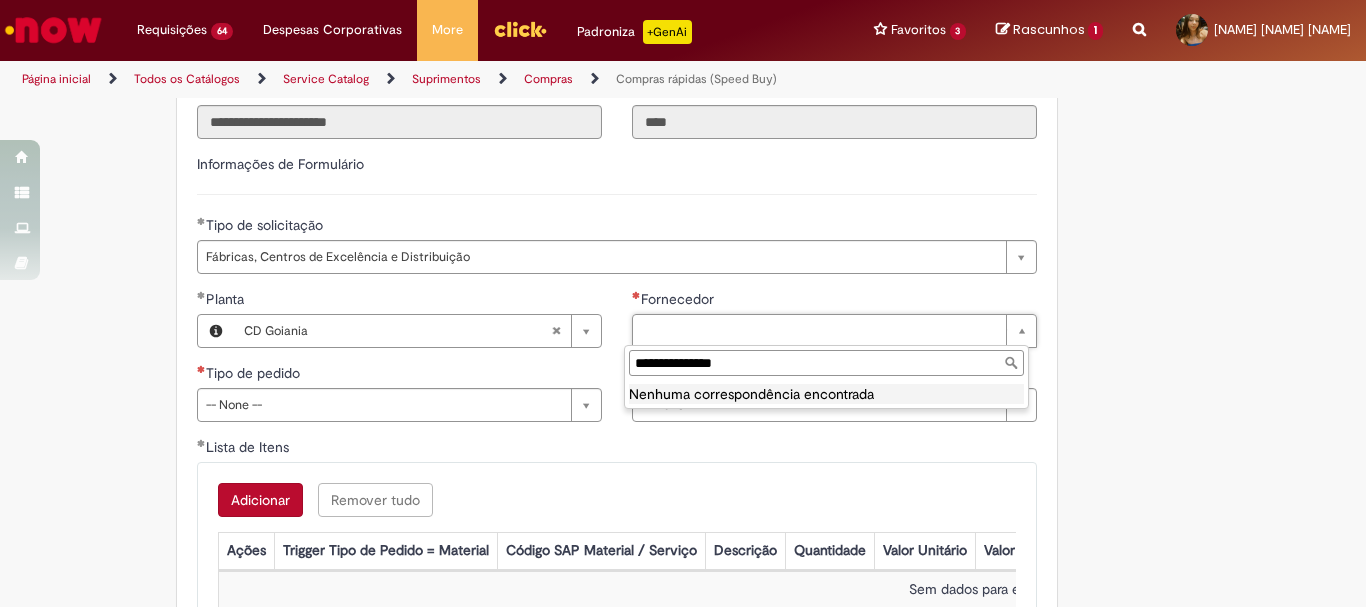 click on "**********" at bounding box center [826, 363] 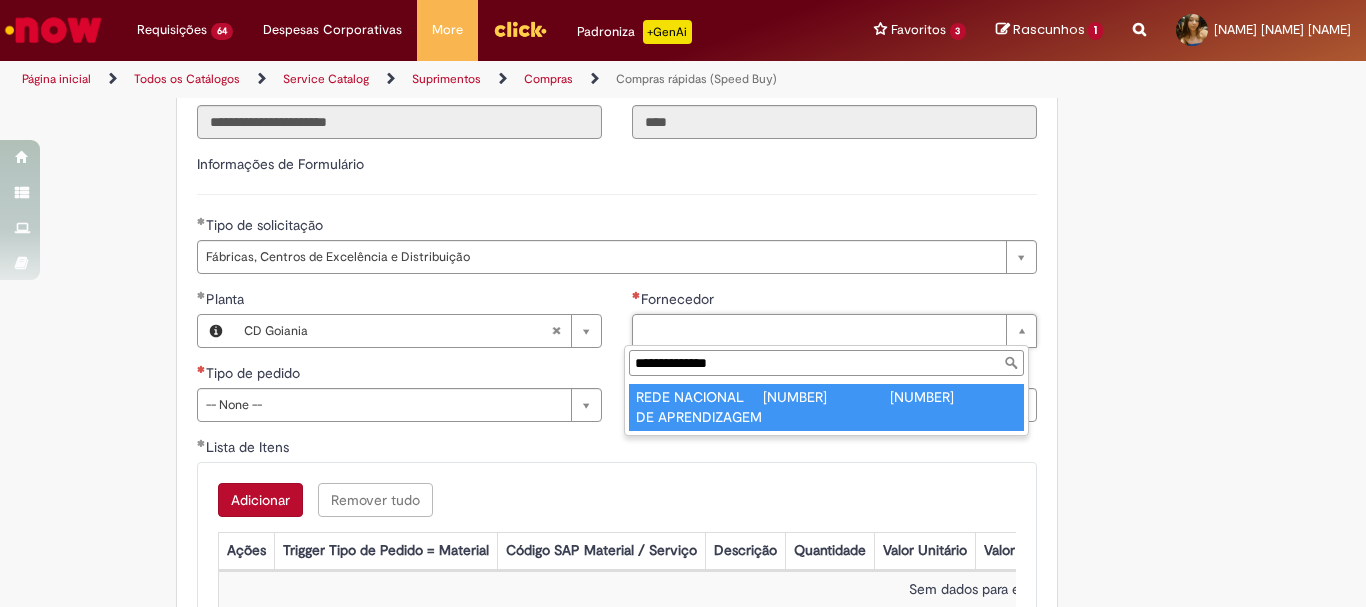 type on "**********" 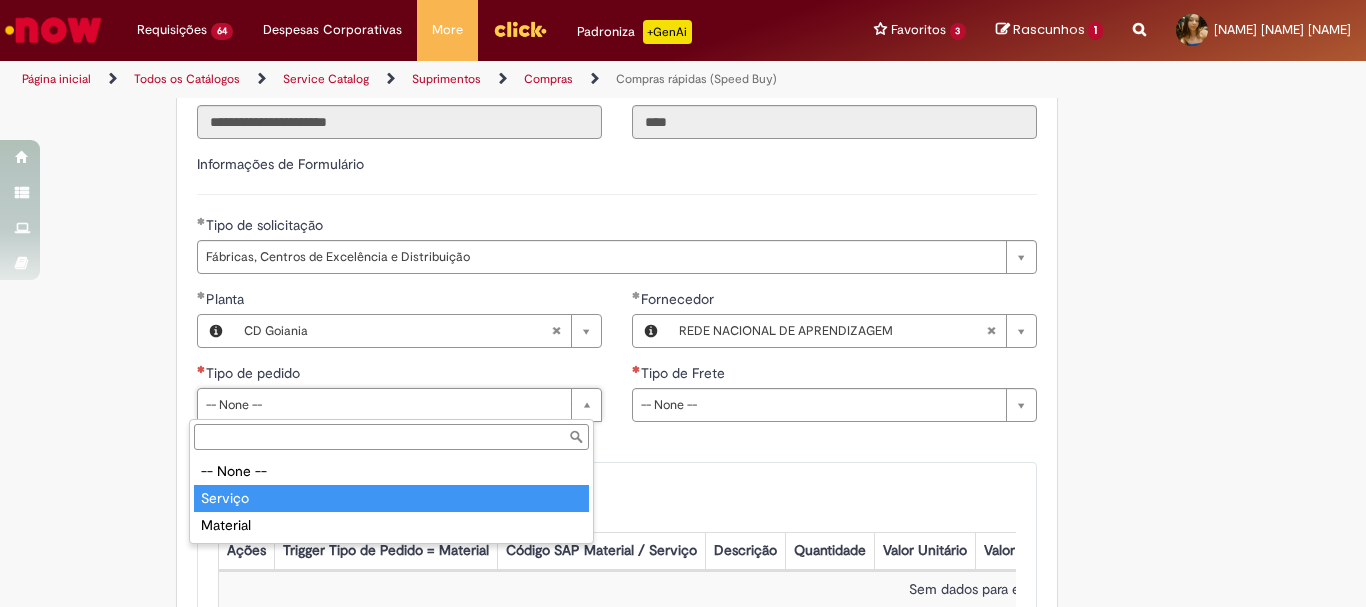 type on "*******" 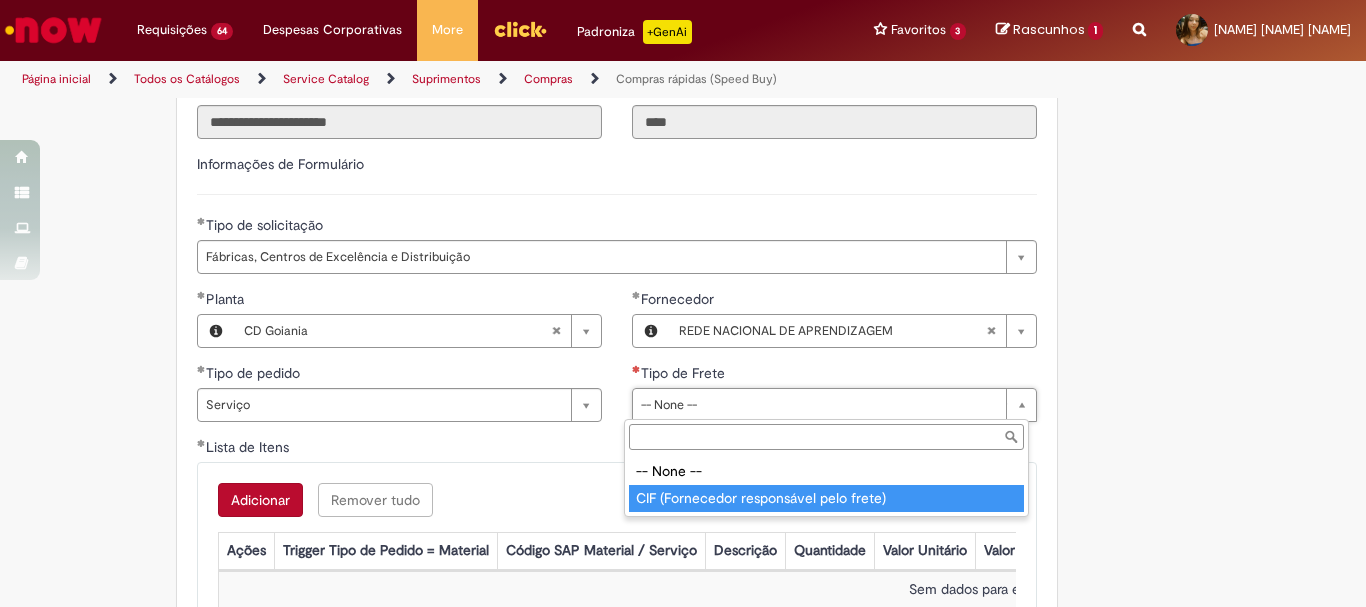 type on "**********" 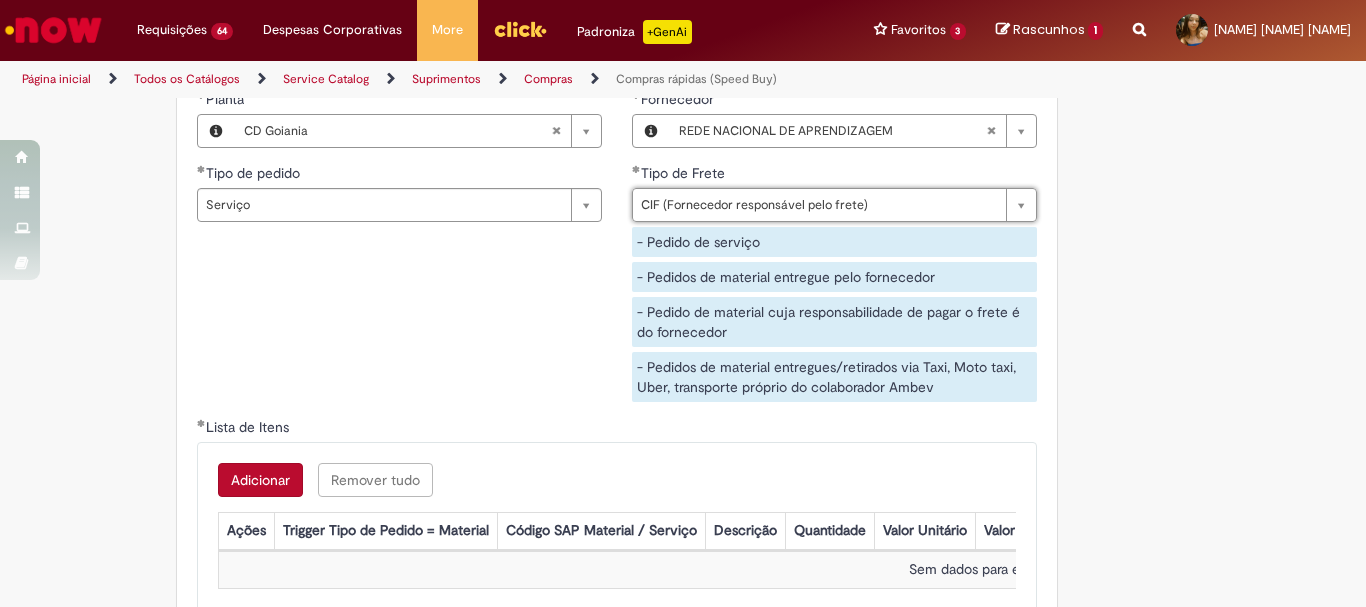 scroll, scrollTop: 3300, scrollLeft: 0, axis: vertical 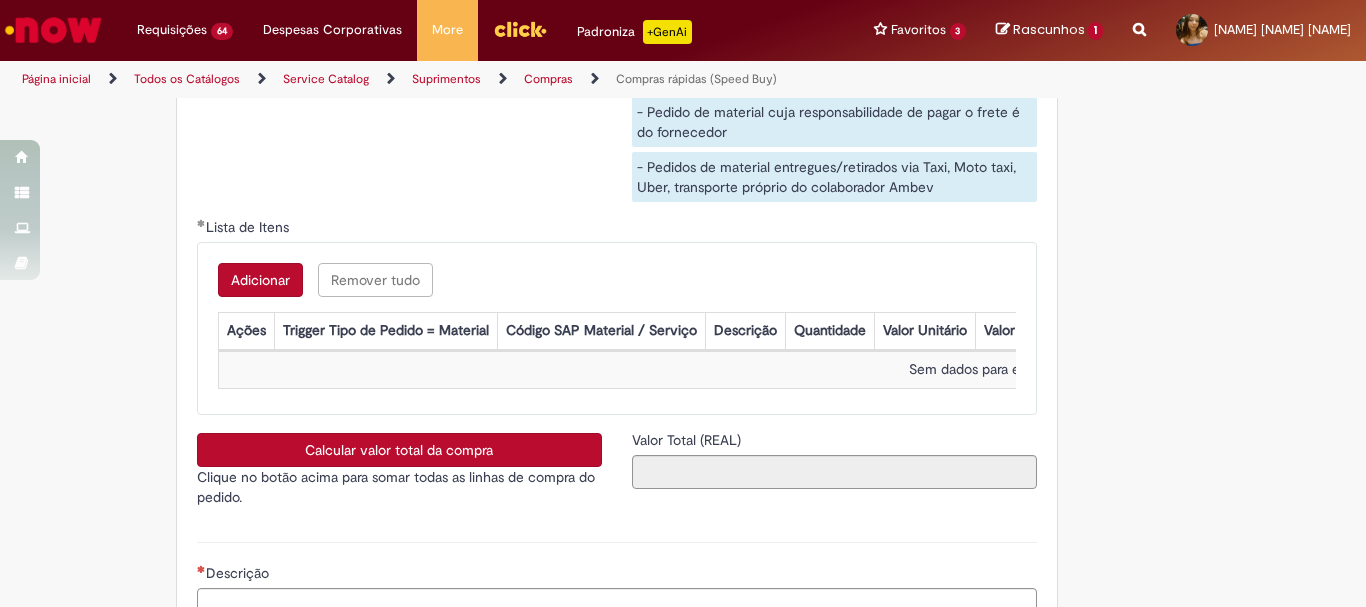 click on "Adicionar" at bounding box center (260, 280) 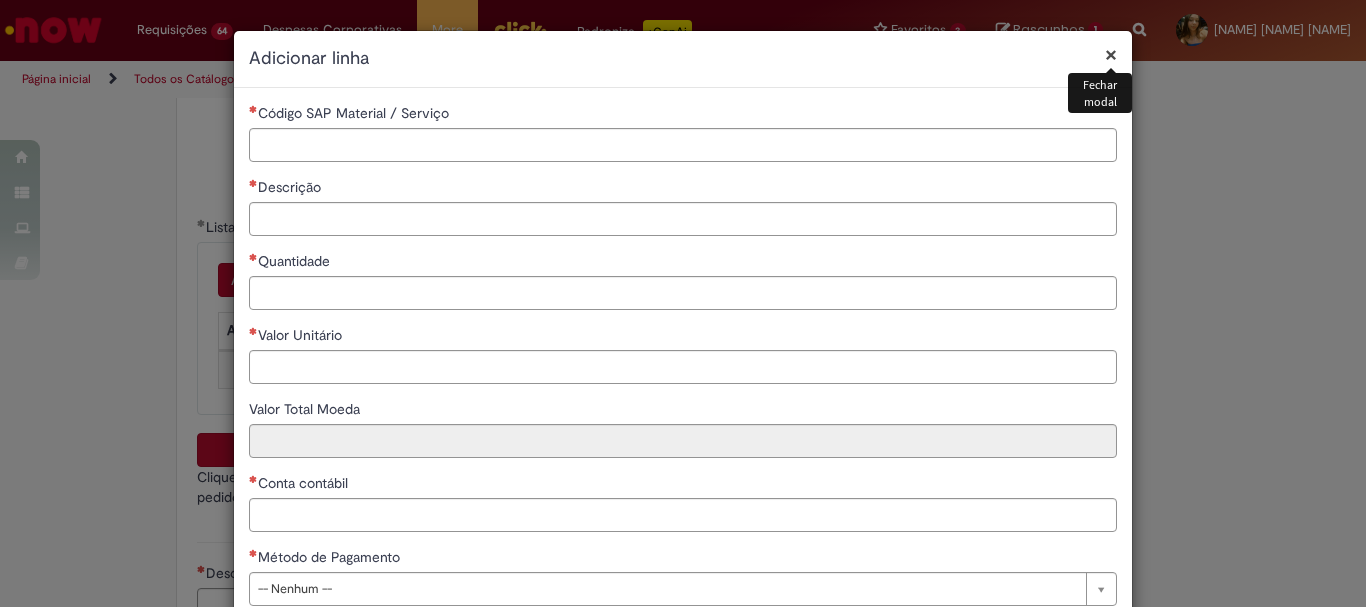 type 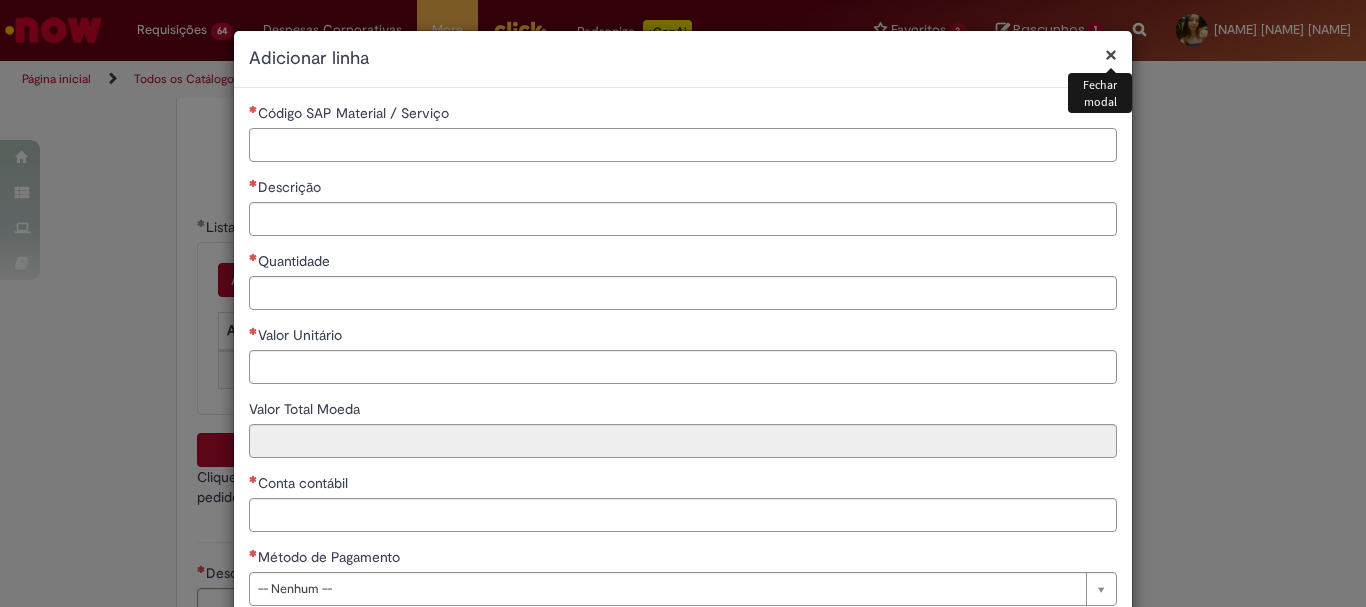 click on "Código SAP Material / Serviço" at bounding box center [683, 145] 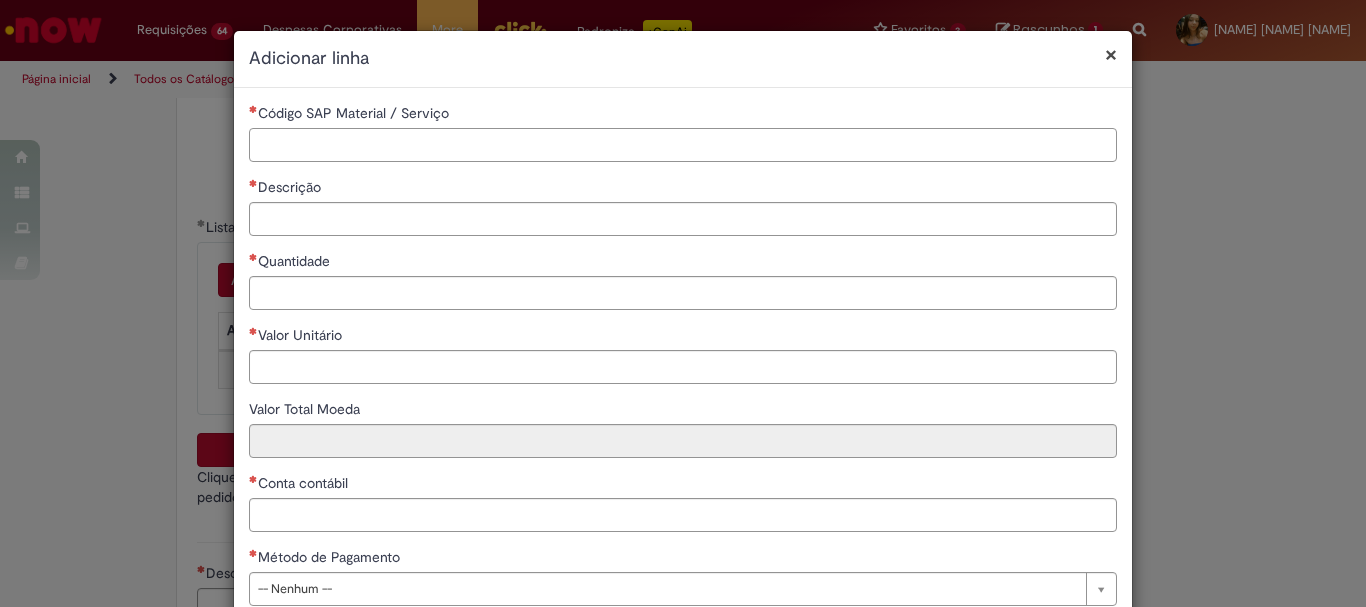 paste on "********" 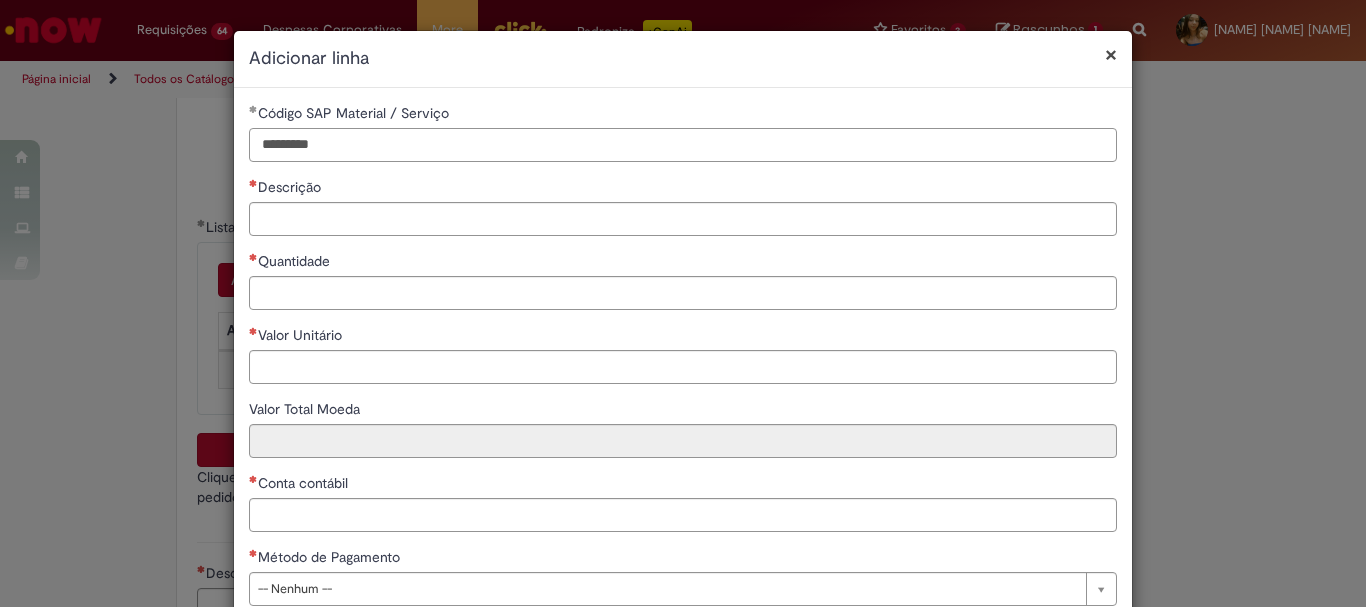 click on "********" at bounding box center (683, 145) 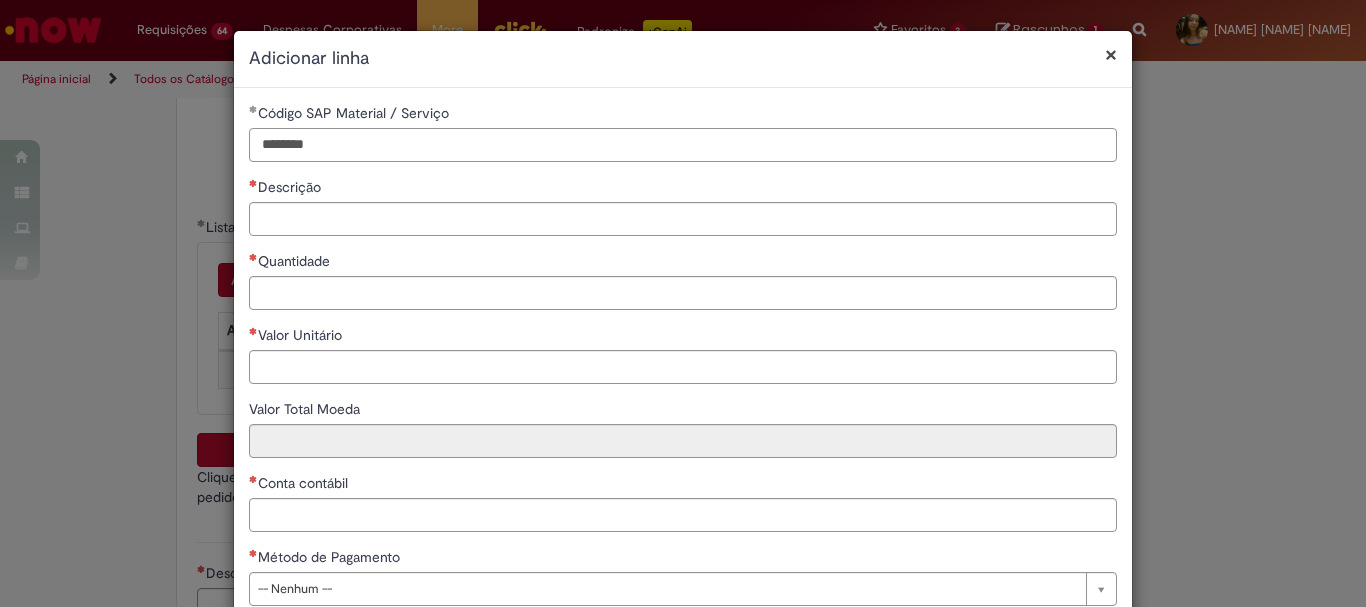 type on "********" 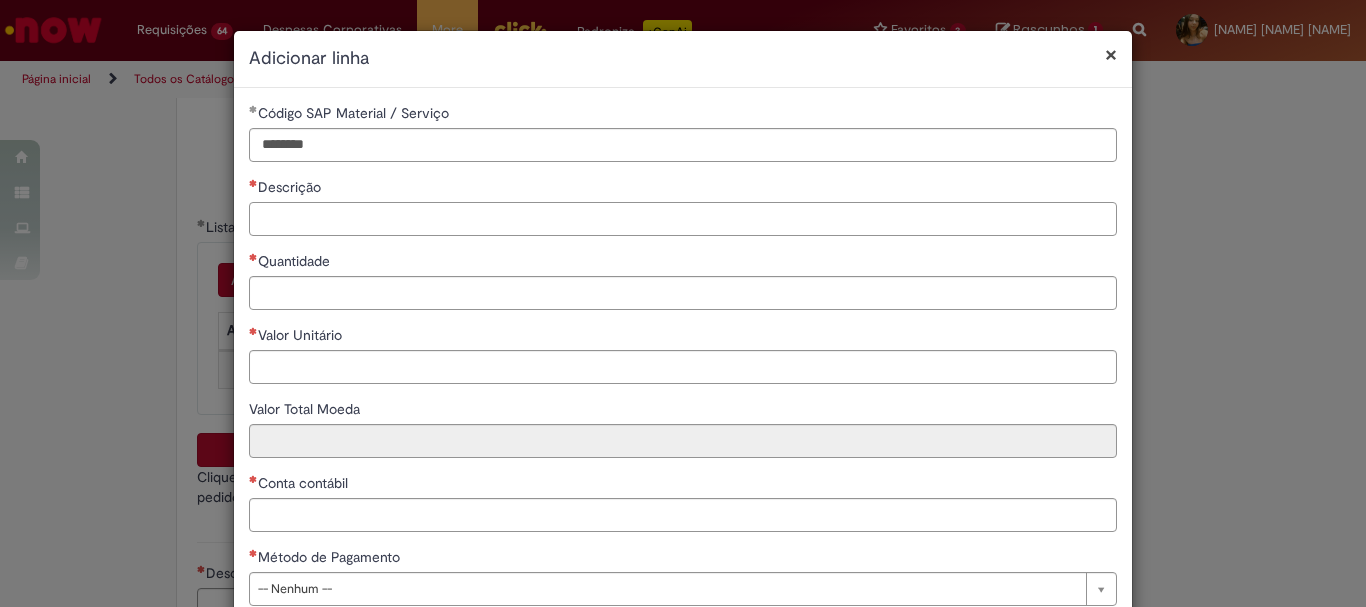 click on "Descrição" at bounding box center (683, 219) 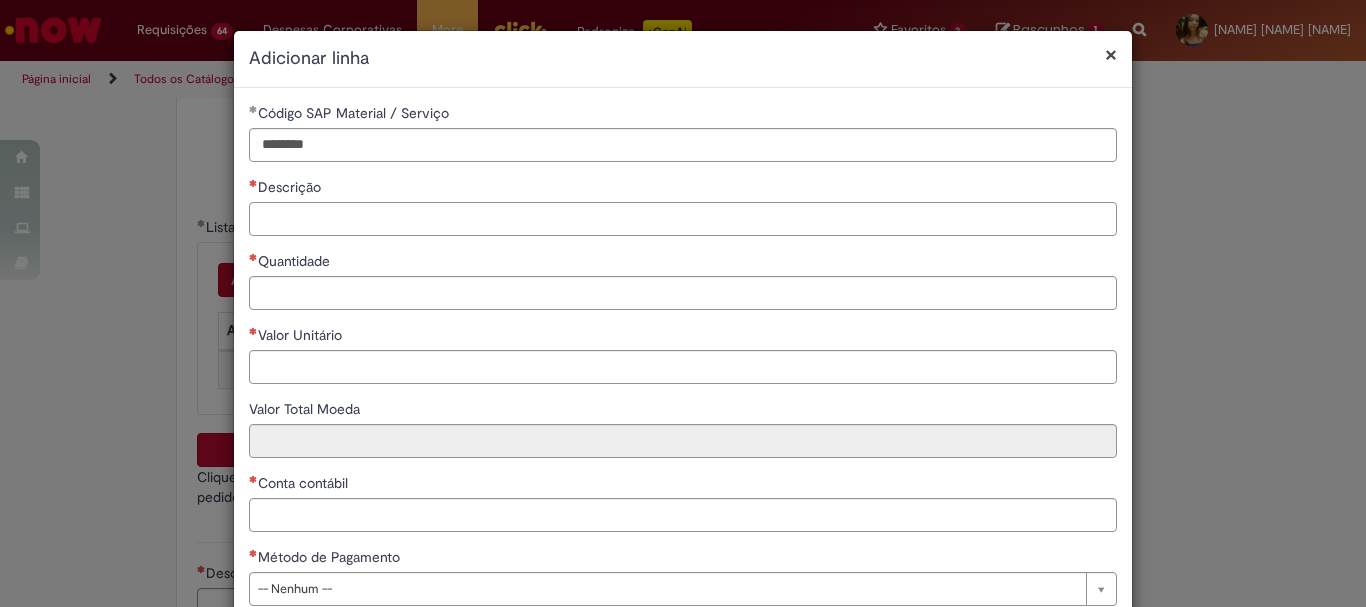 paste on "**********" 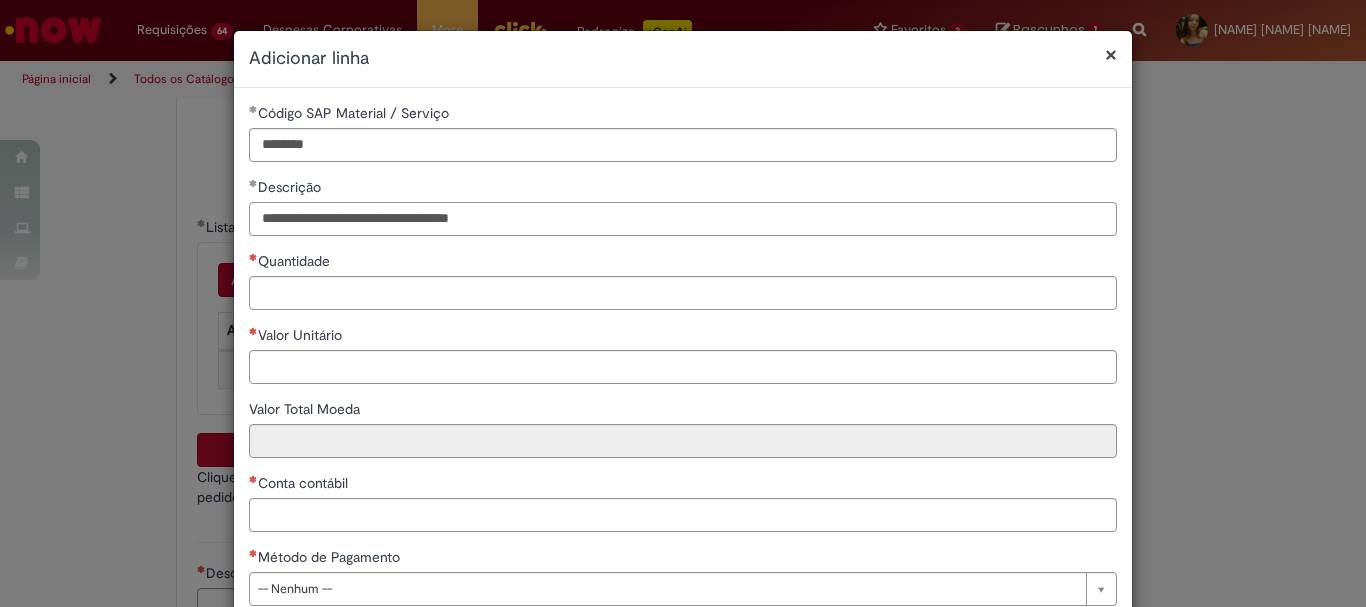 type on "**********" 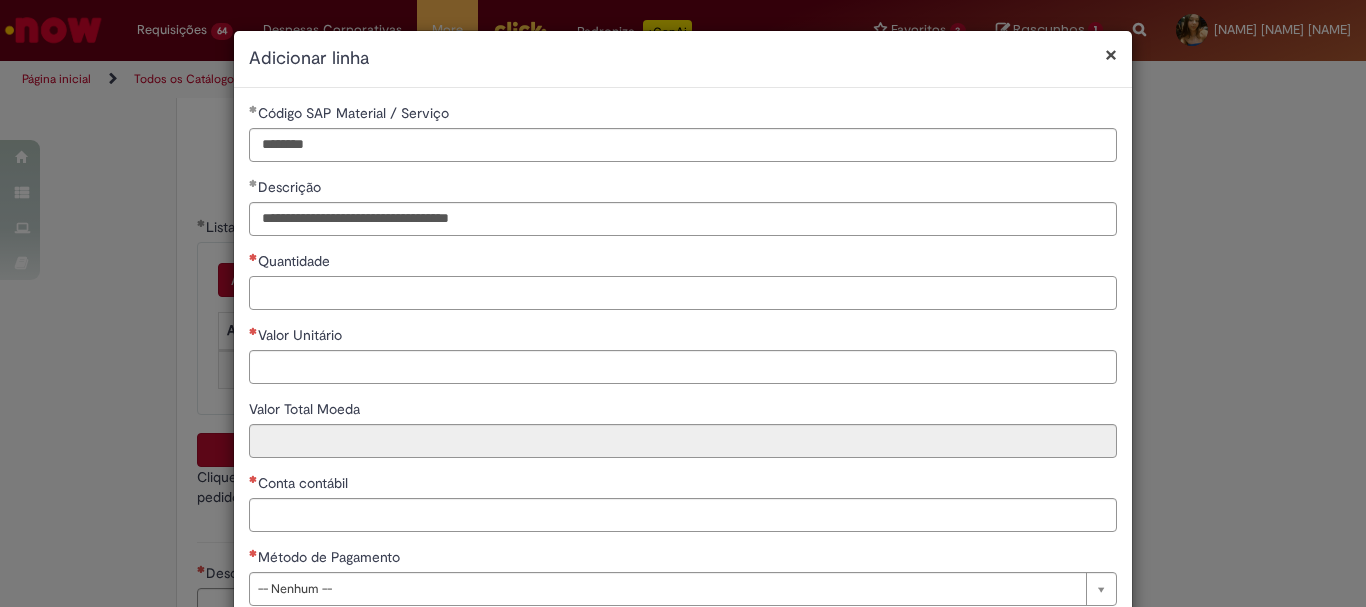 click on "Quantidade" at bounding box center [683, 293] 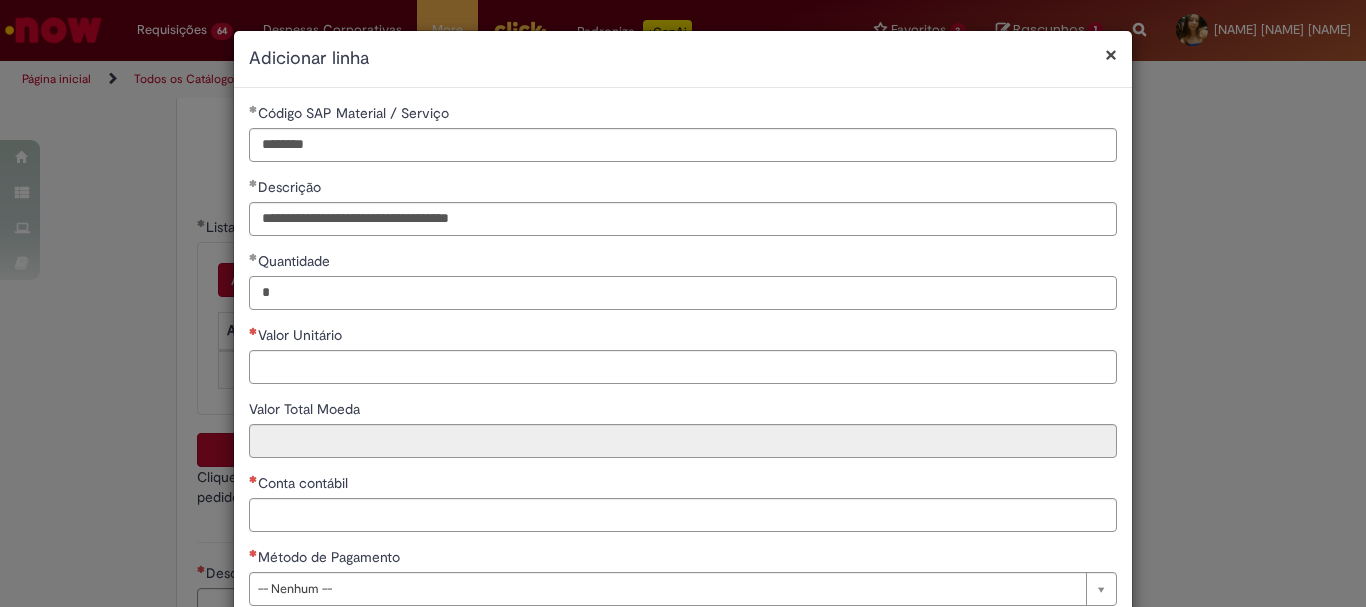 type on "*" 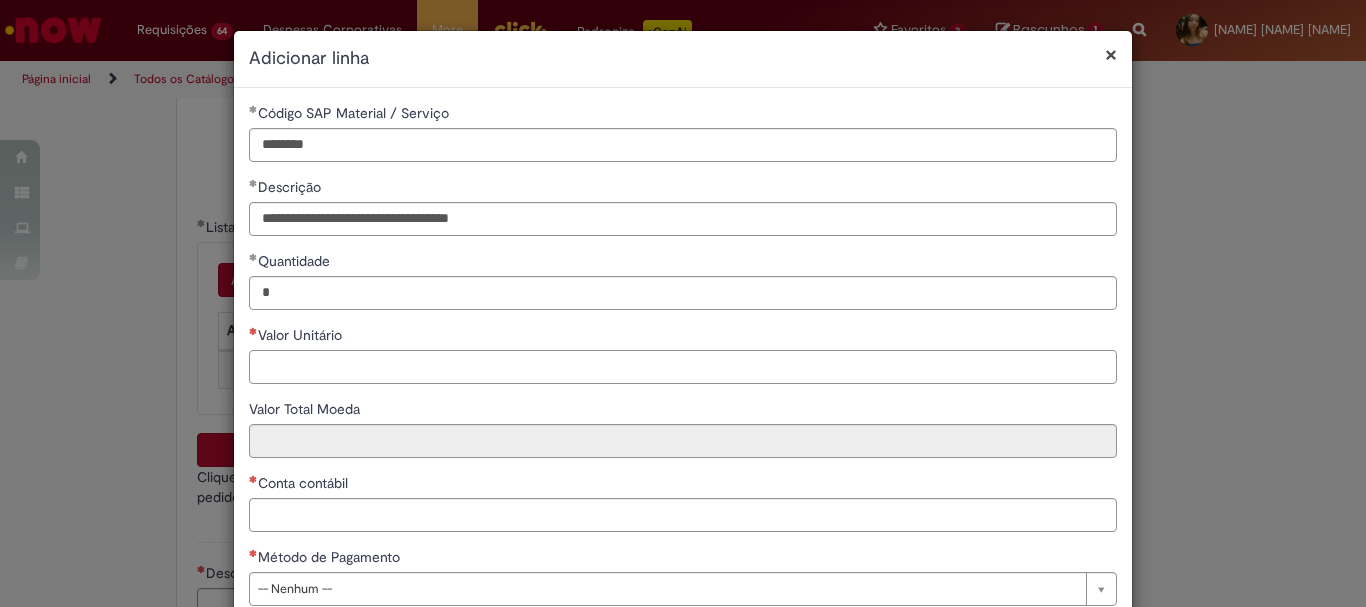 click on "Valor Unitário" at bounding box center (683, 367) 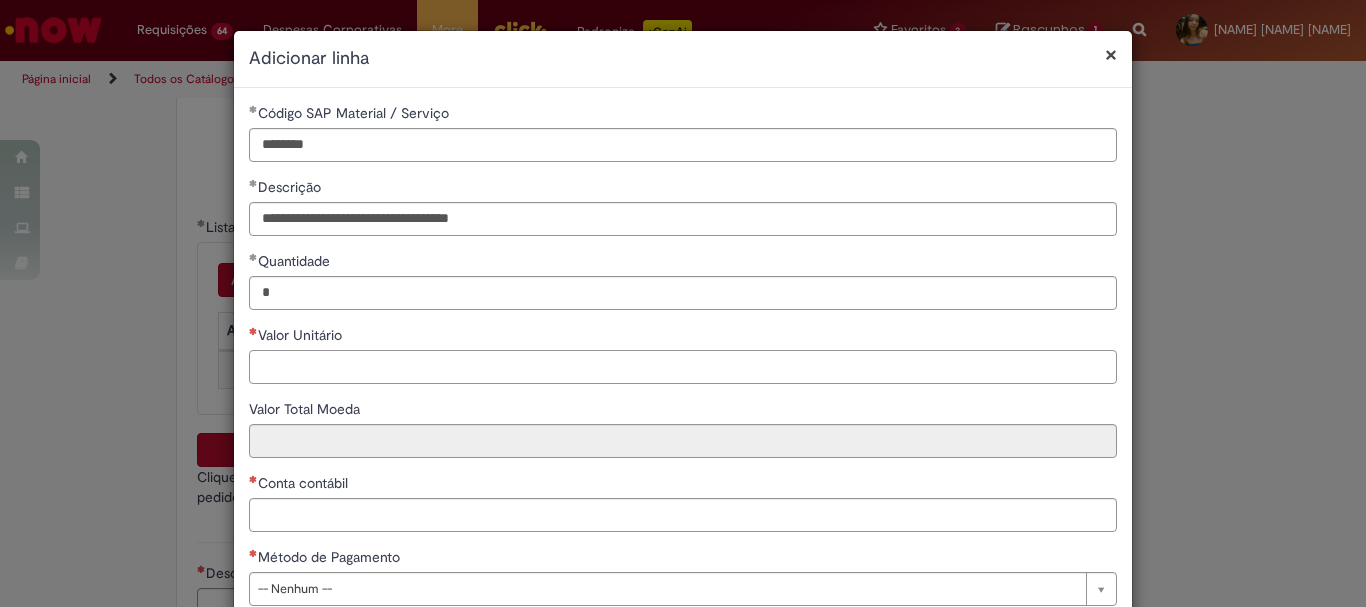 paste on "******" 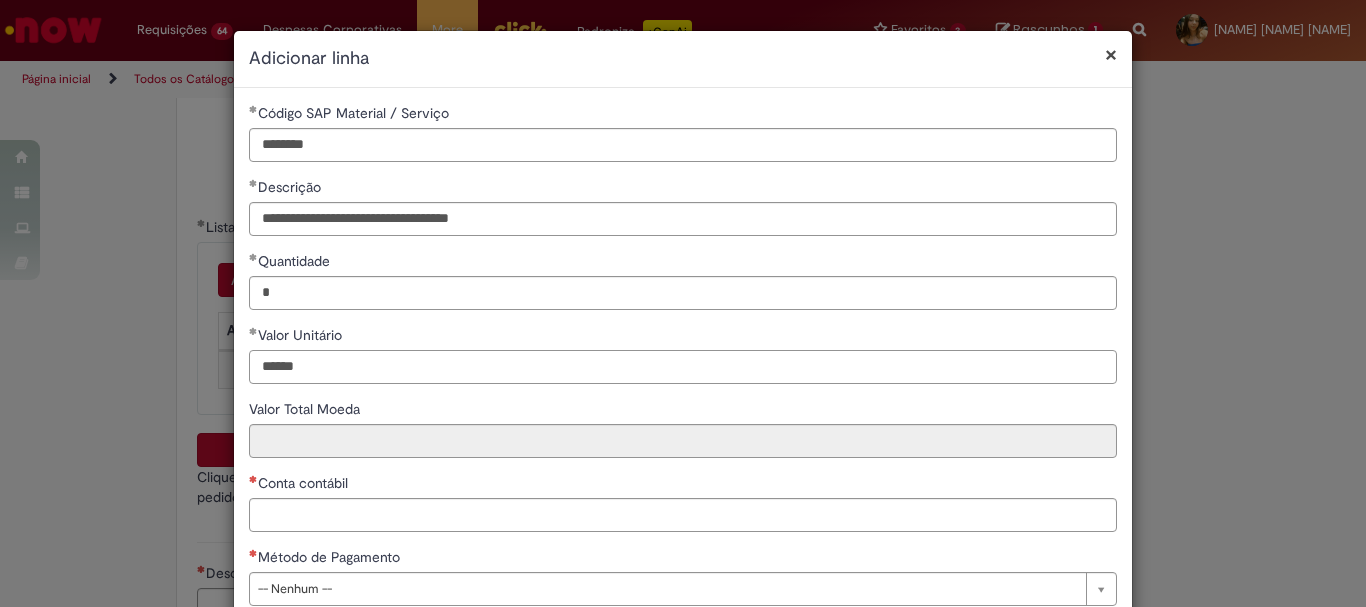 type on "******" 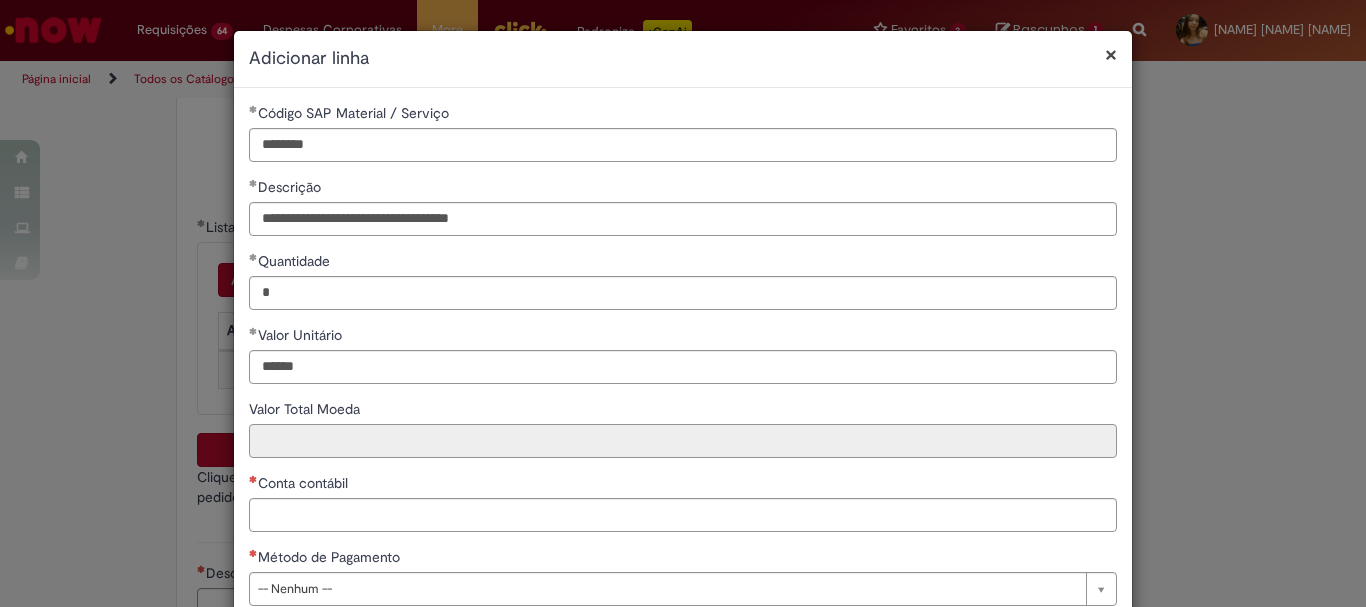 type on "******" 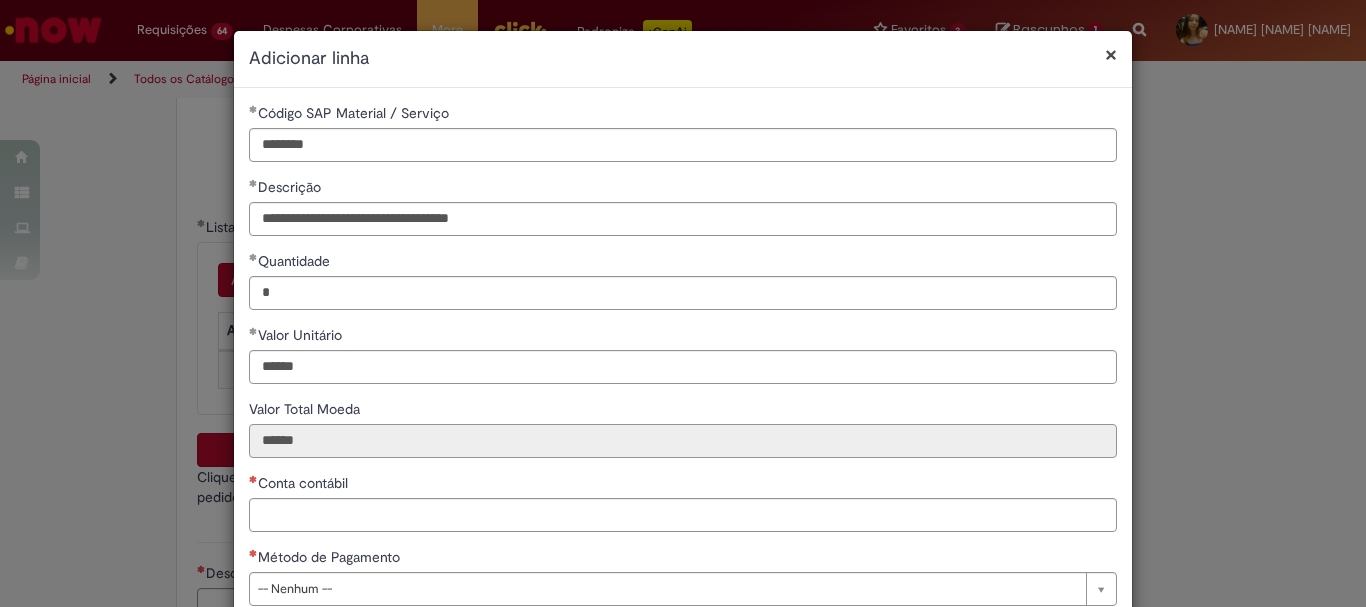 click on "******" at bounding box center (683, 441) 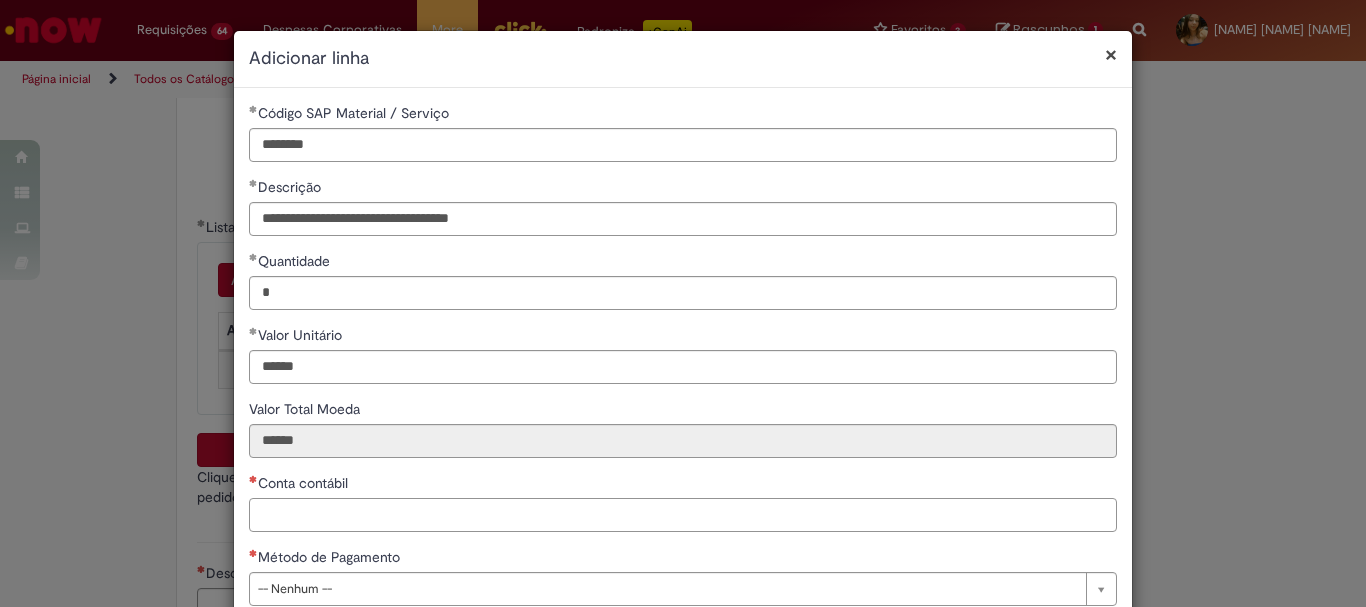 click on "Conta contábil" at bounding box center (683, 515) 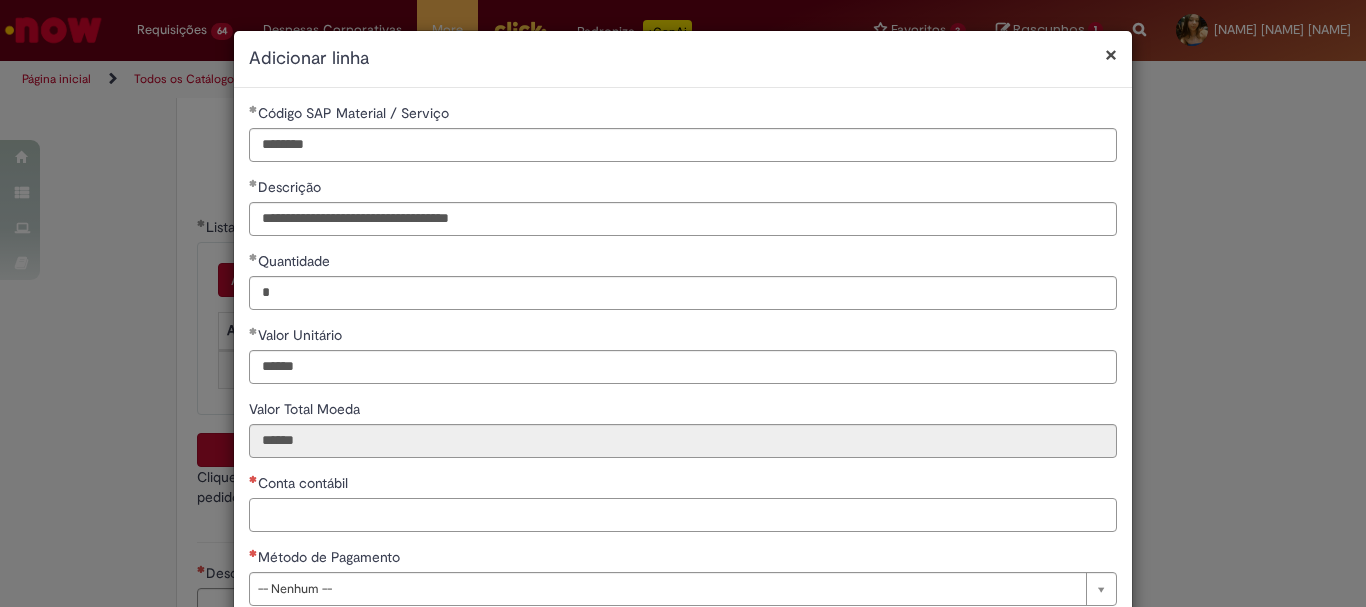 paste on "********" 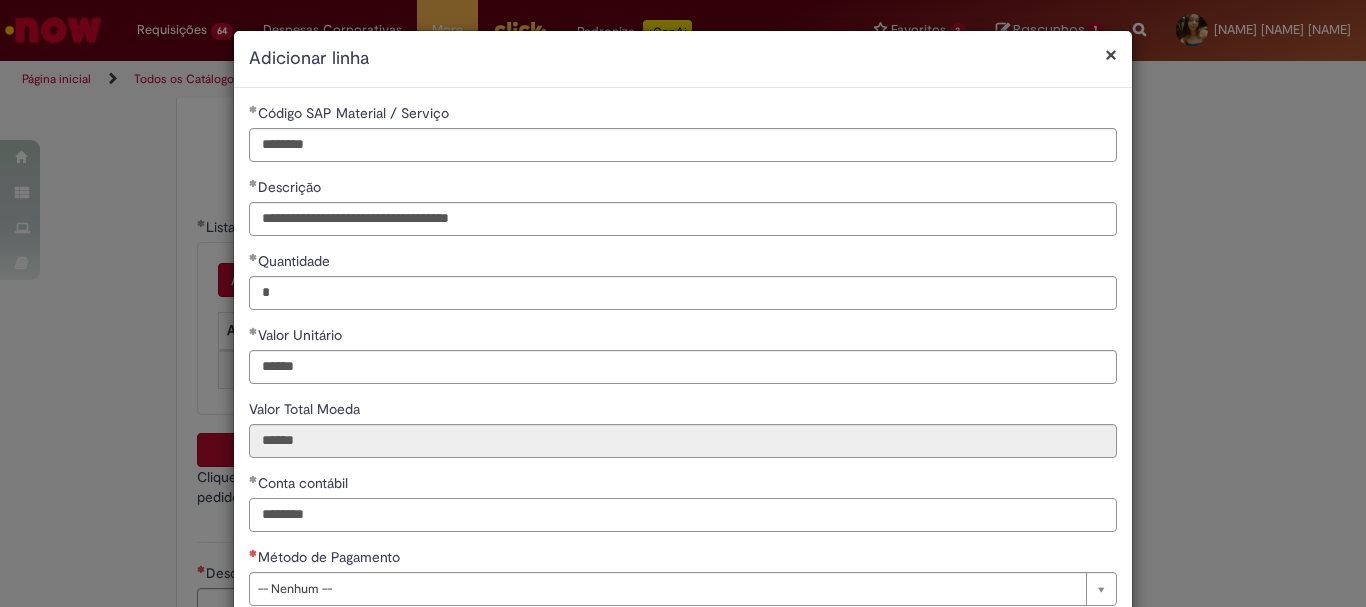 type on "********" 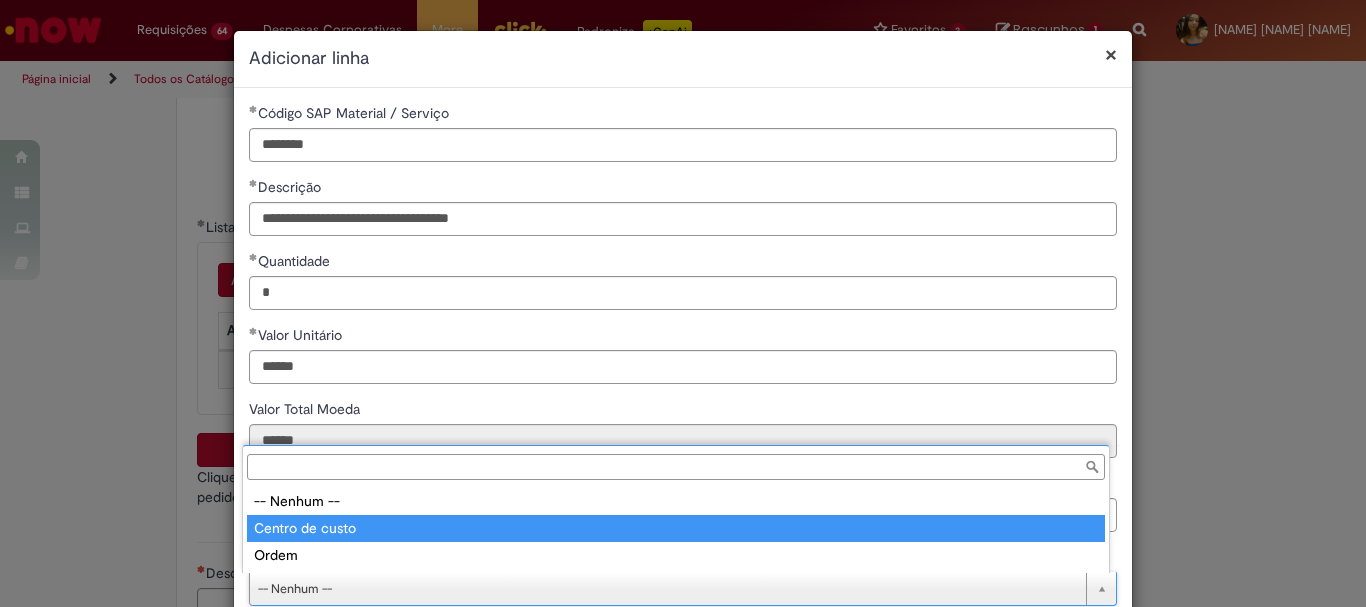 type on "**********" 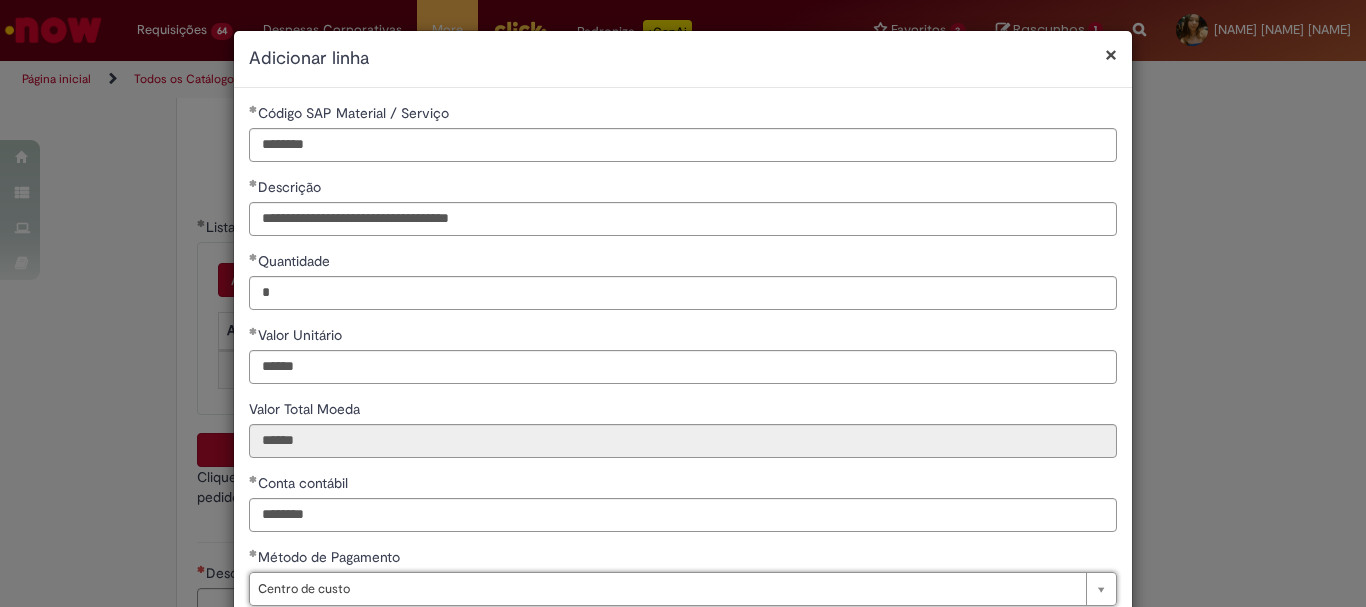 scroll, scrollTop: 199, scrollLeft: 0, axis: vertical 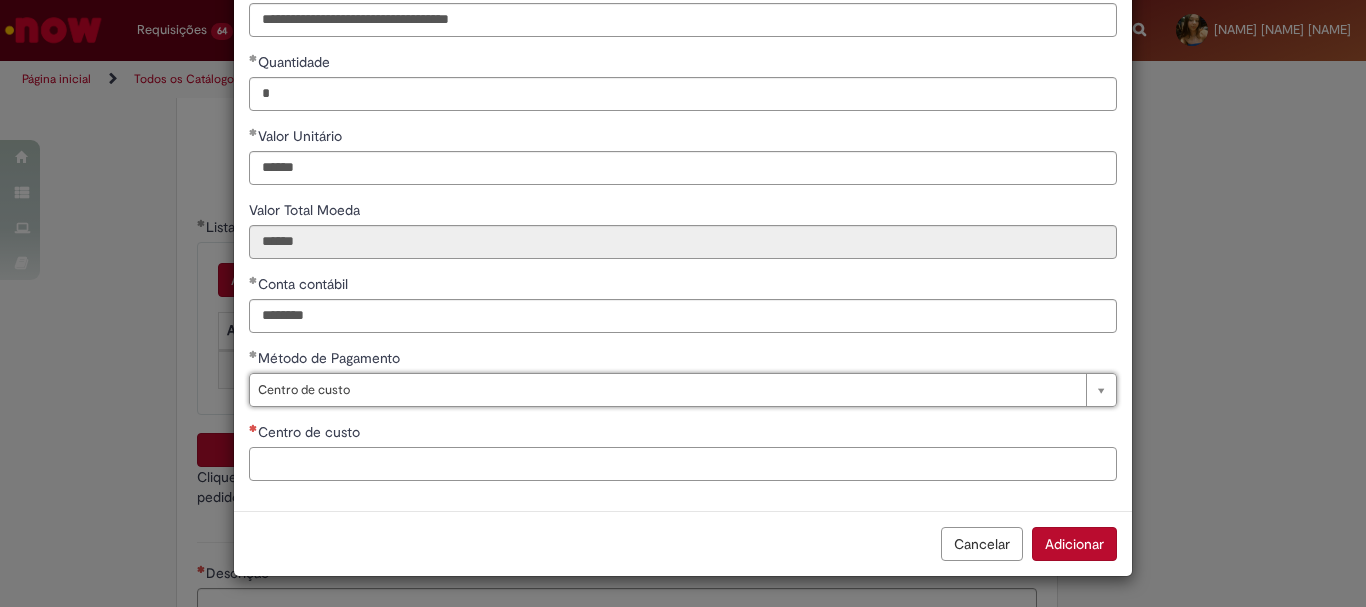 click on "Centro de custo" at bounding box center (683, 464) 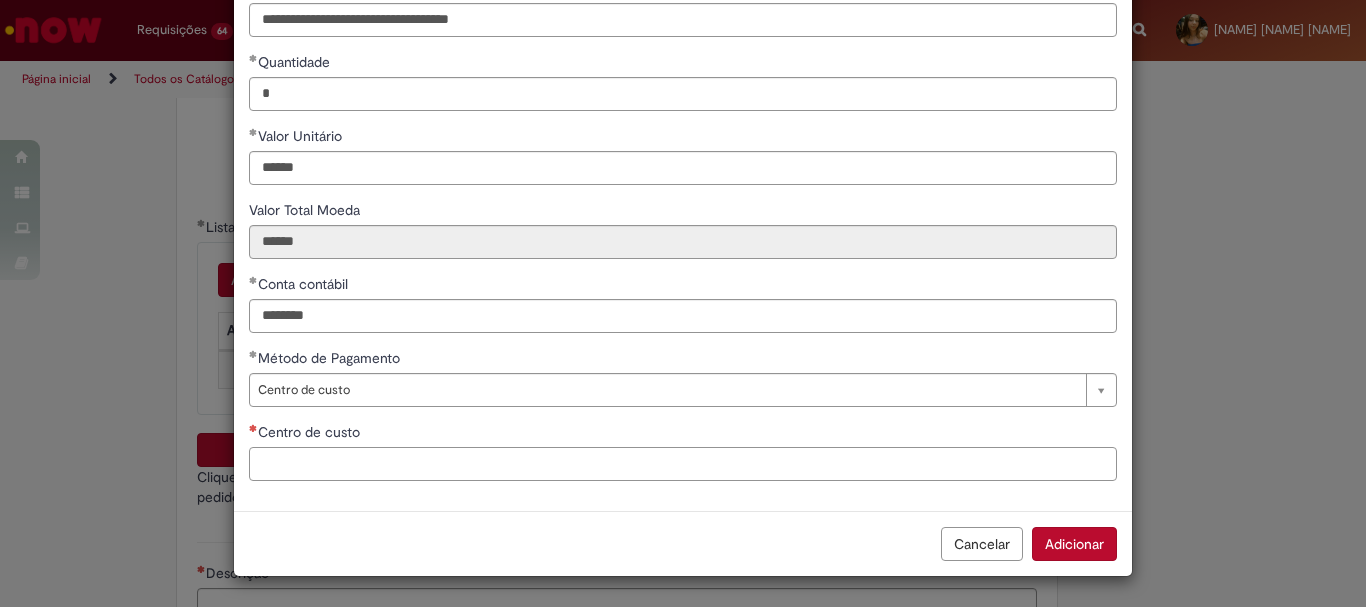 paste on "**********" 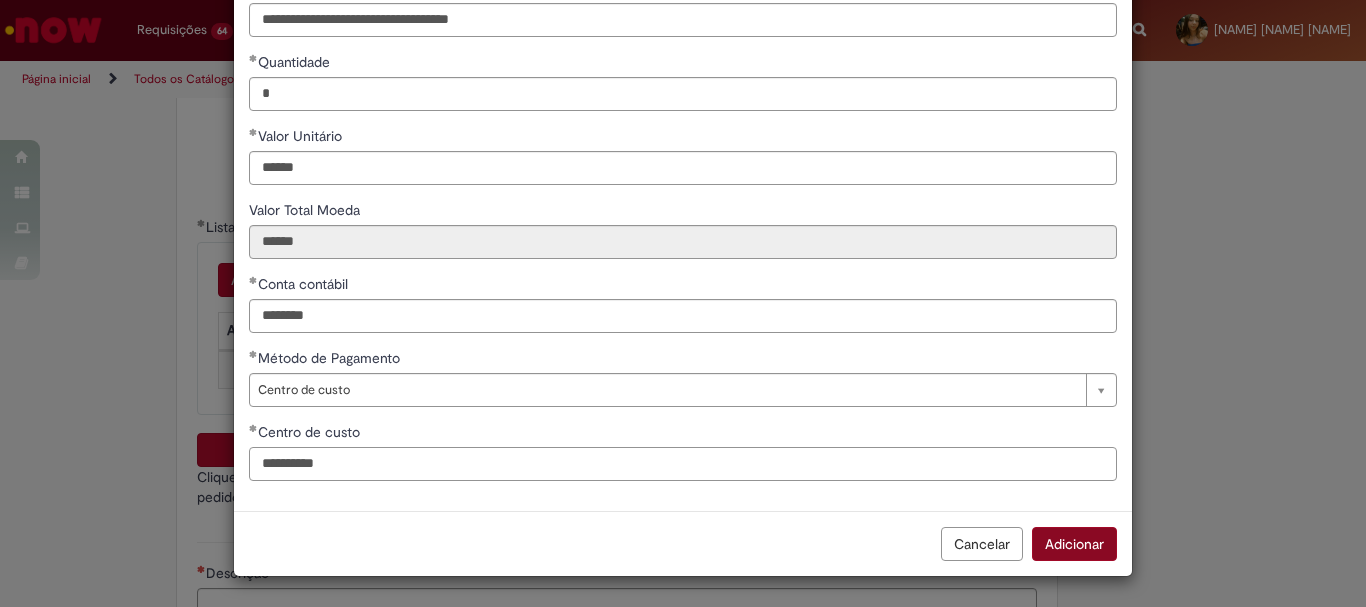 type on "**********" 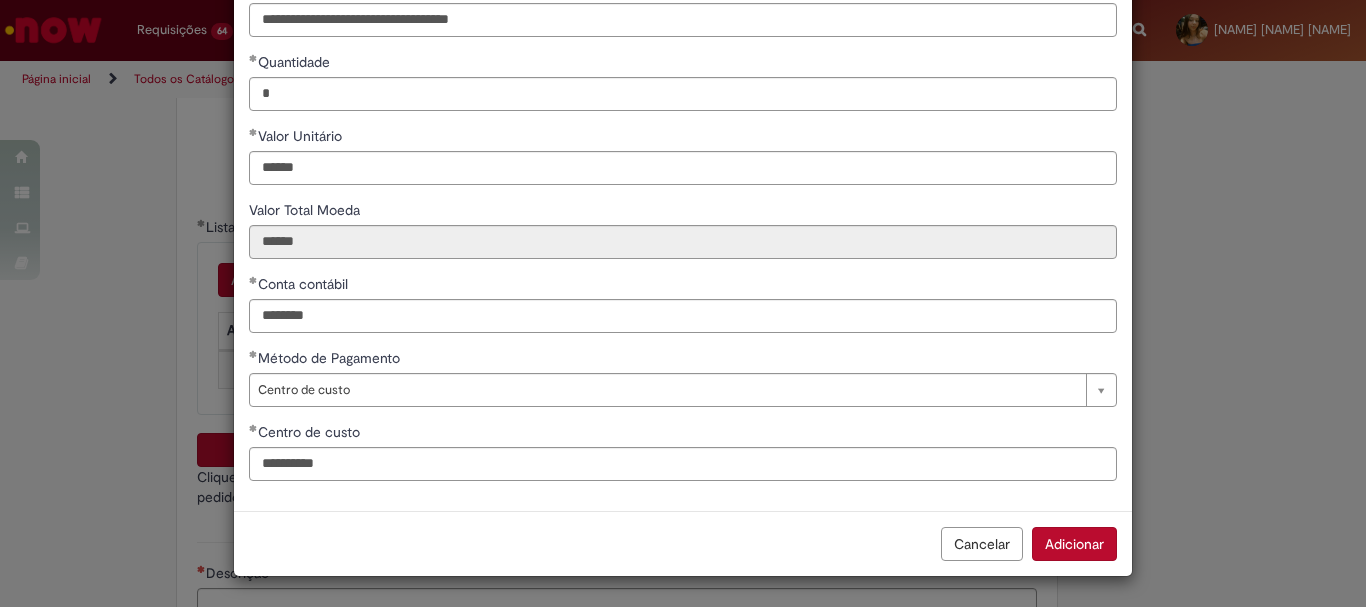 click on "Adicionar" at bounding box center [1074, 544] 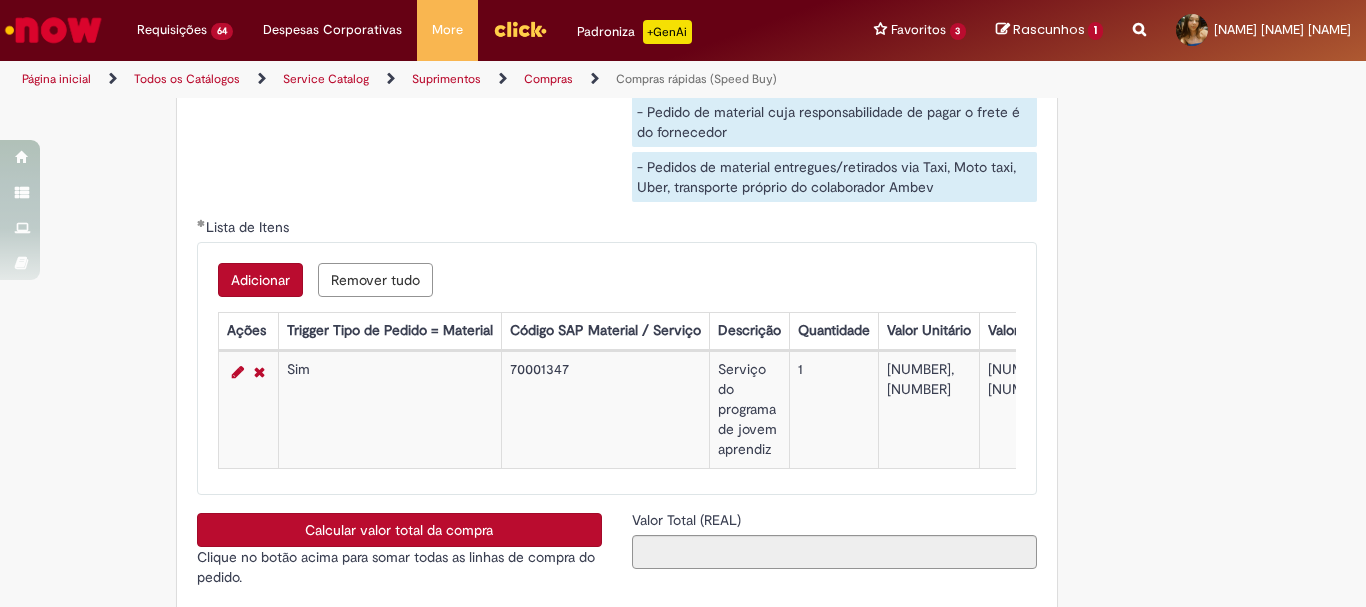 scroll, scrollTop: 3600, scrollLeft: 0, axis: vertical 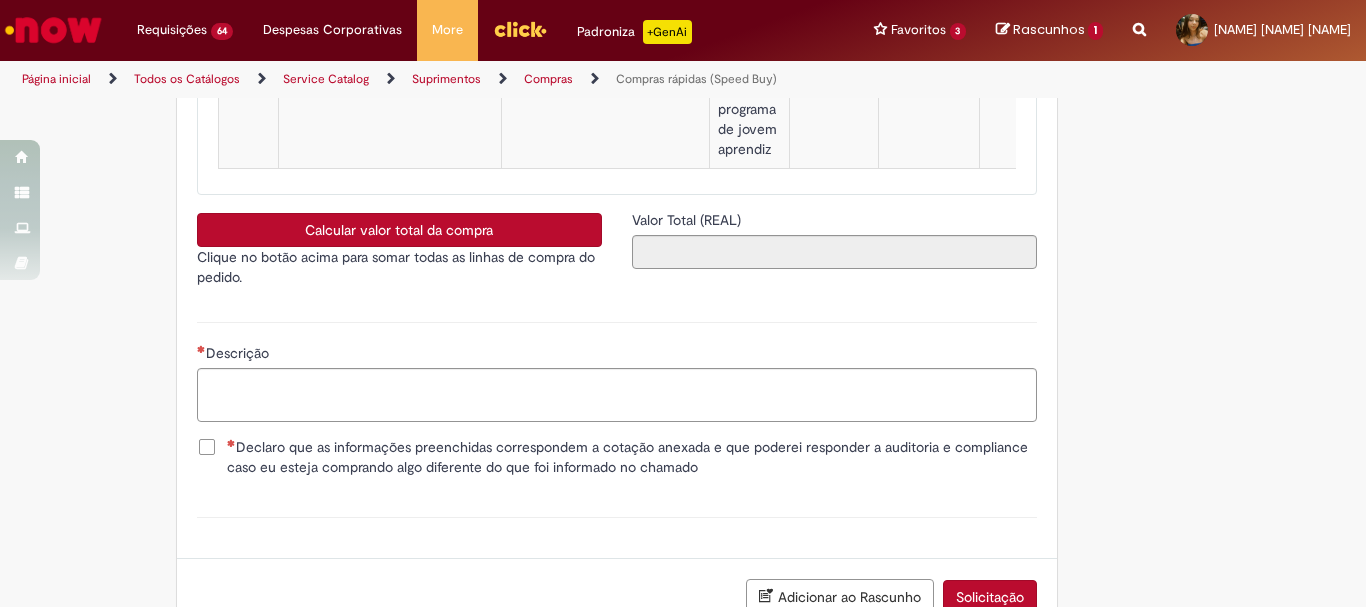 click on "Calcular valor total da compra" at bounding box center [399, 230] 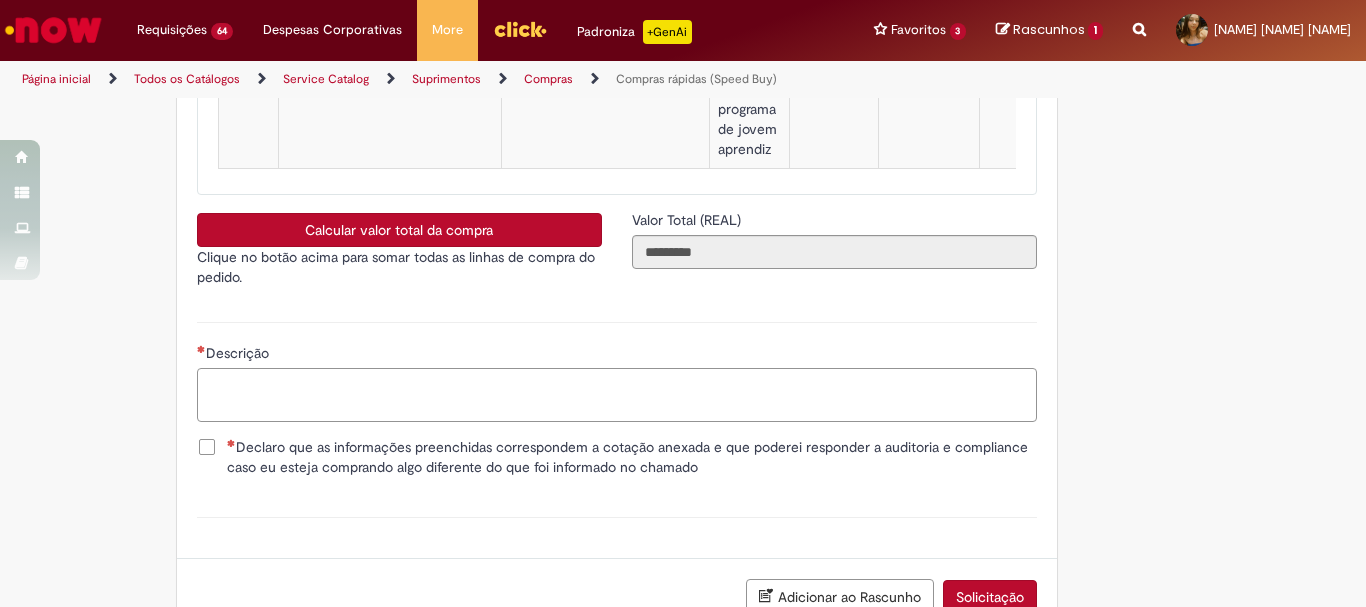 click on "Descrição" at bounding box center [617, 395] 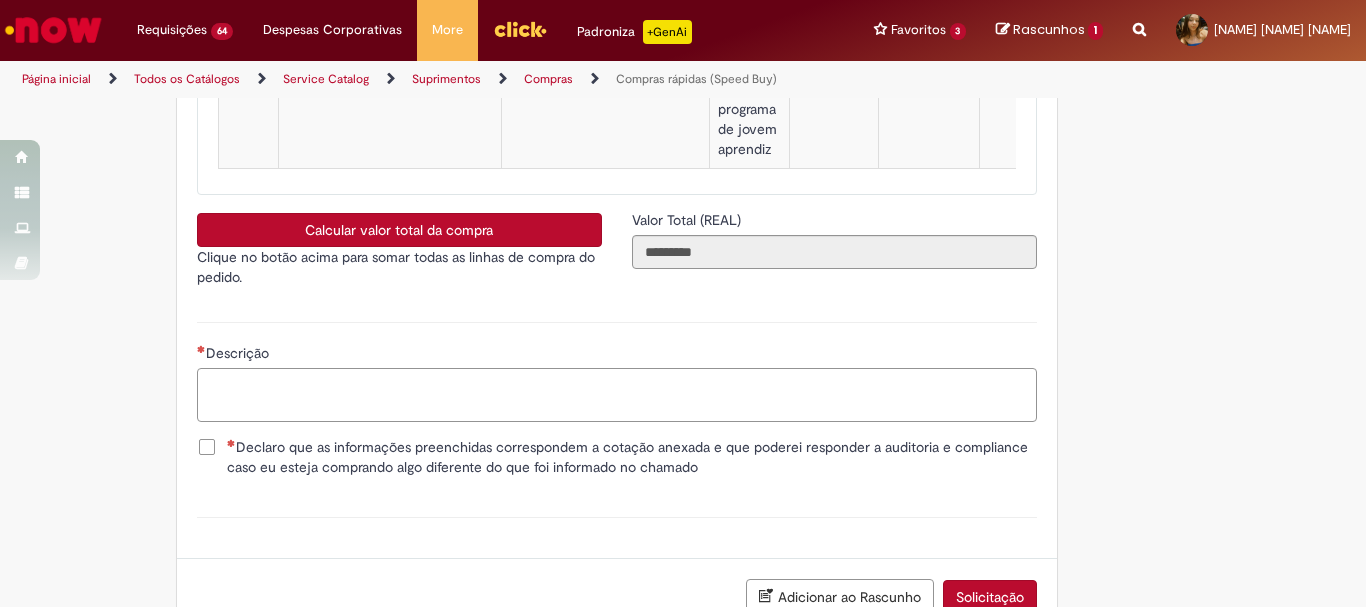 paste on "**********" 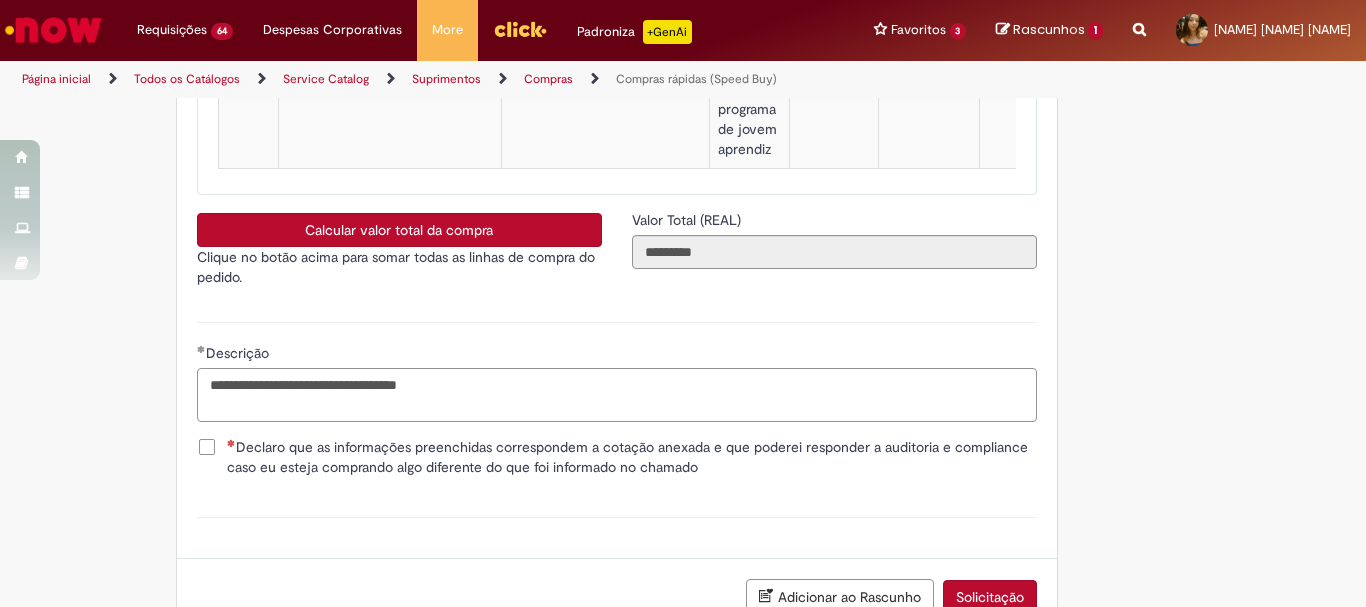 type on "**********" 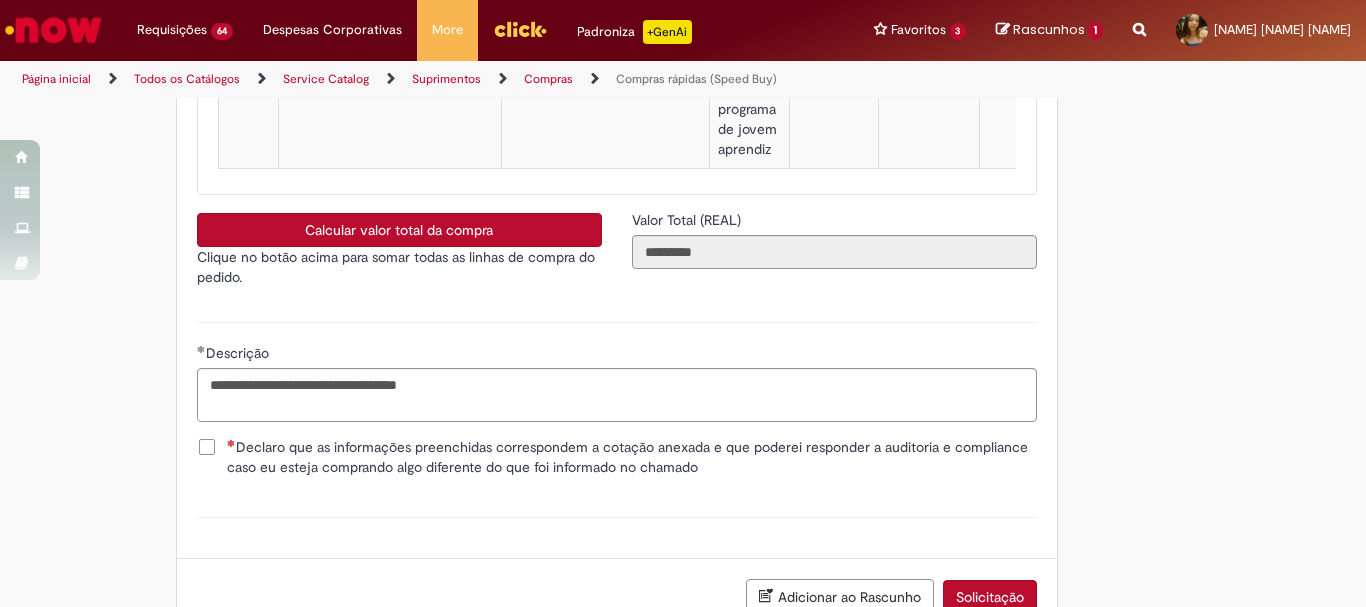 click on "Declaro que as informações preenchidas correspondem a cotação anexada e que poderei responder a auditoria e compliance caso eu esteja comprando algo diferente do que foi informado no chamado" at bounding box center (632, 457) 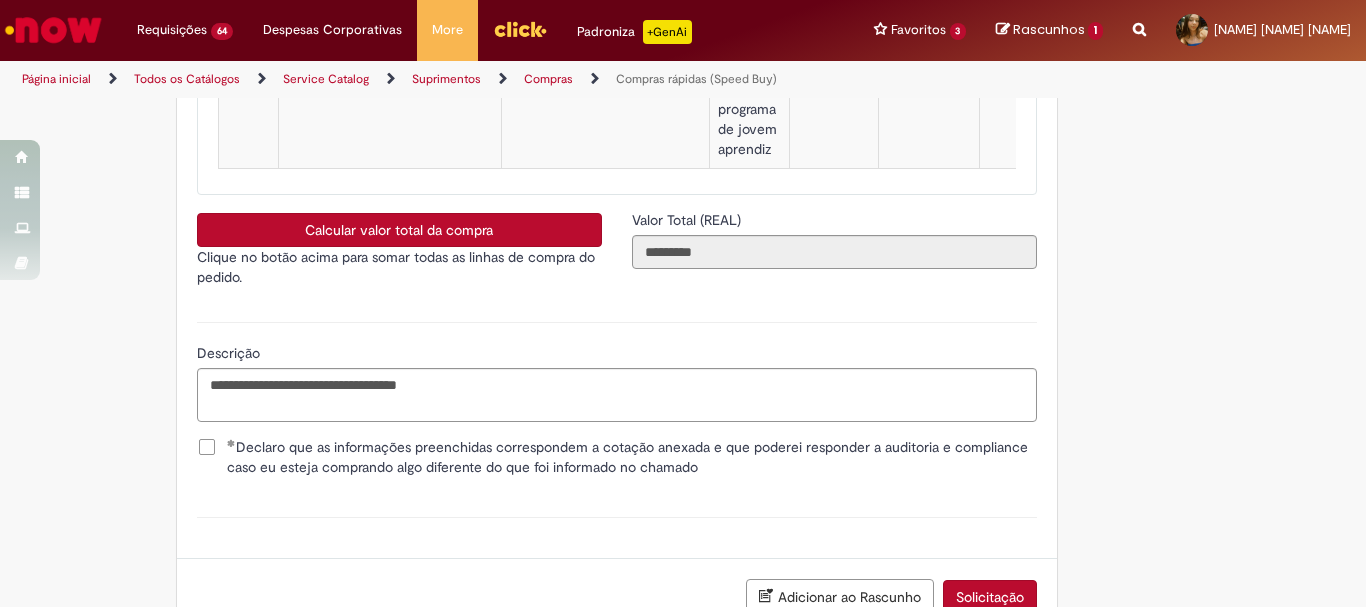 scroll, scrollTop: 3753, scrollLeft: 0, axis: vertical 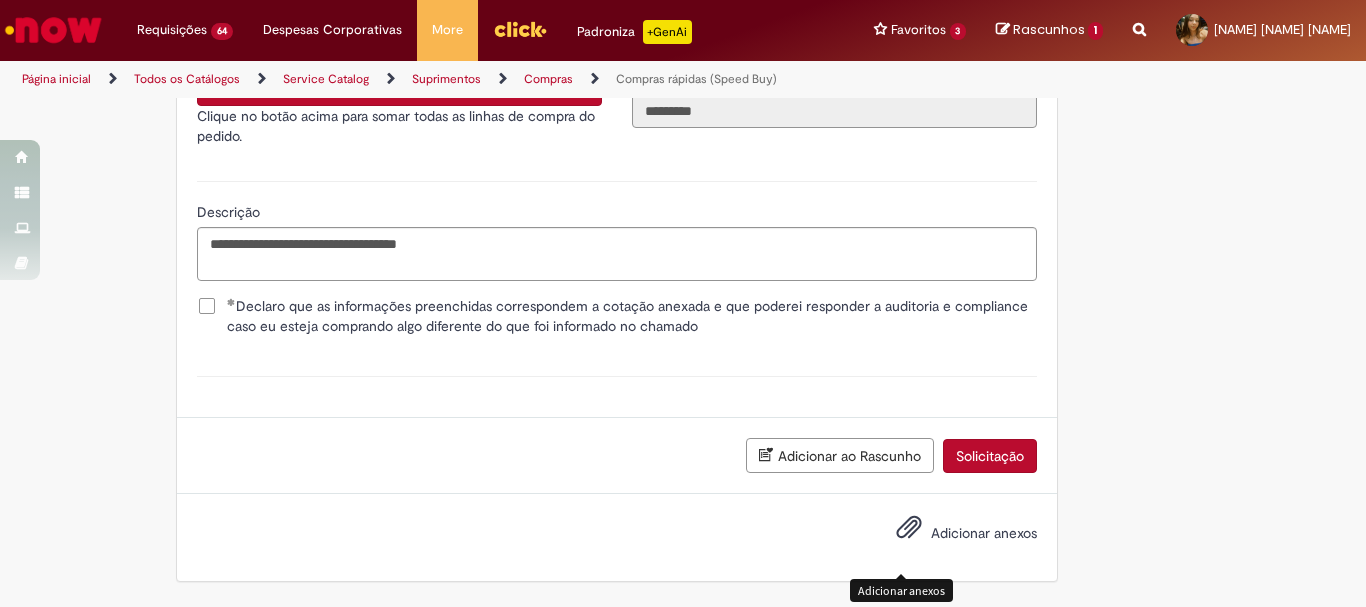 click at bounding box center [909, 528] 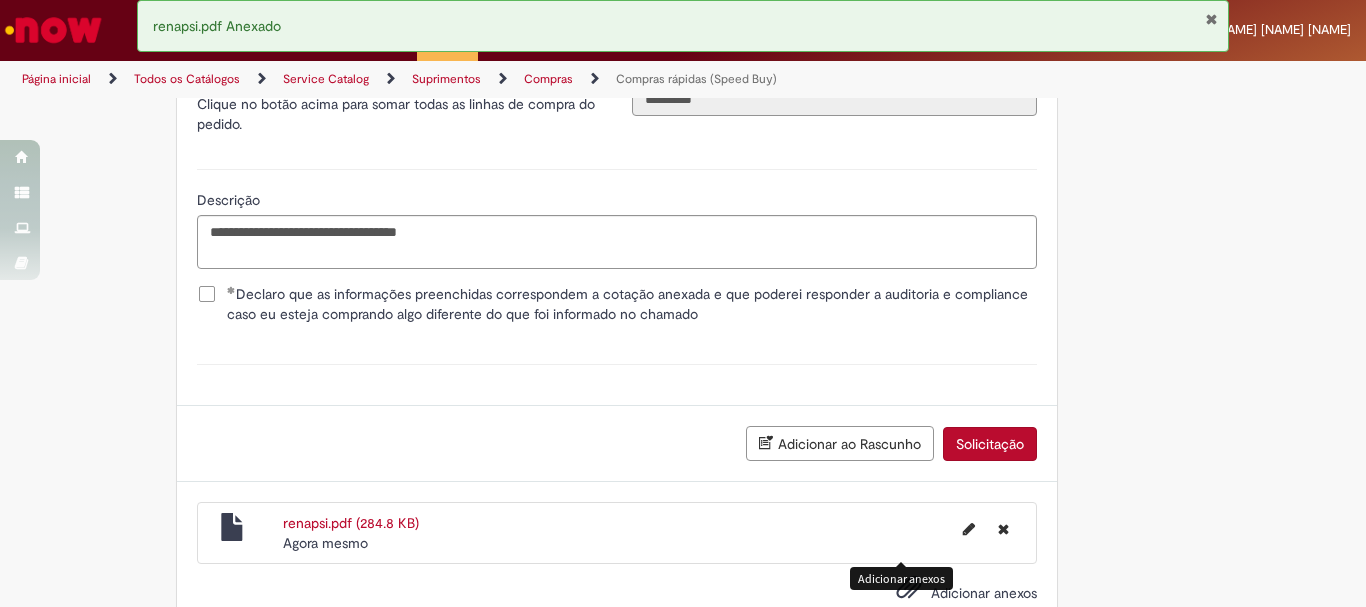 click on "Solicitação" at bounding box center [990, 444] 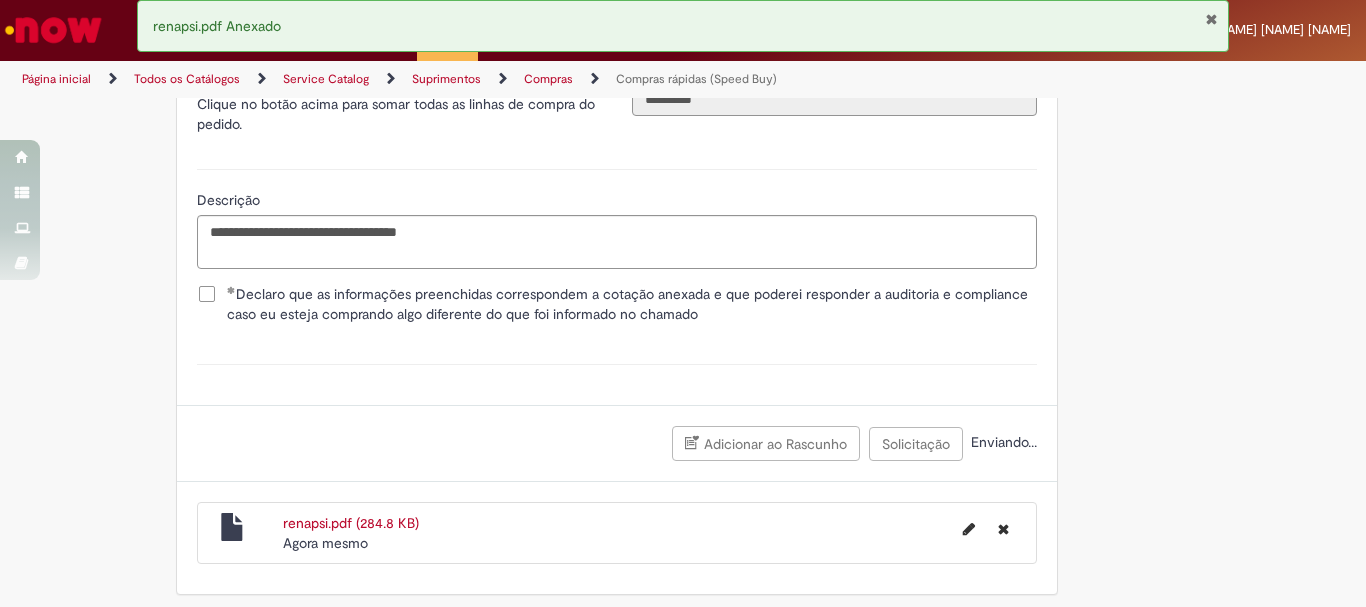 click at bounding box center [1211, 19] 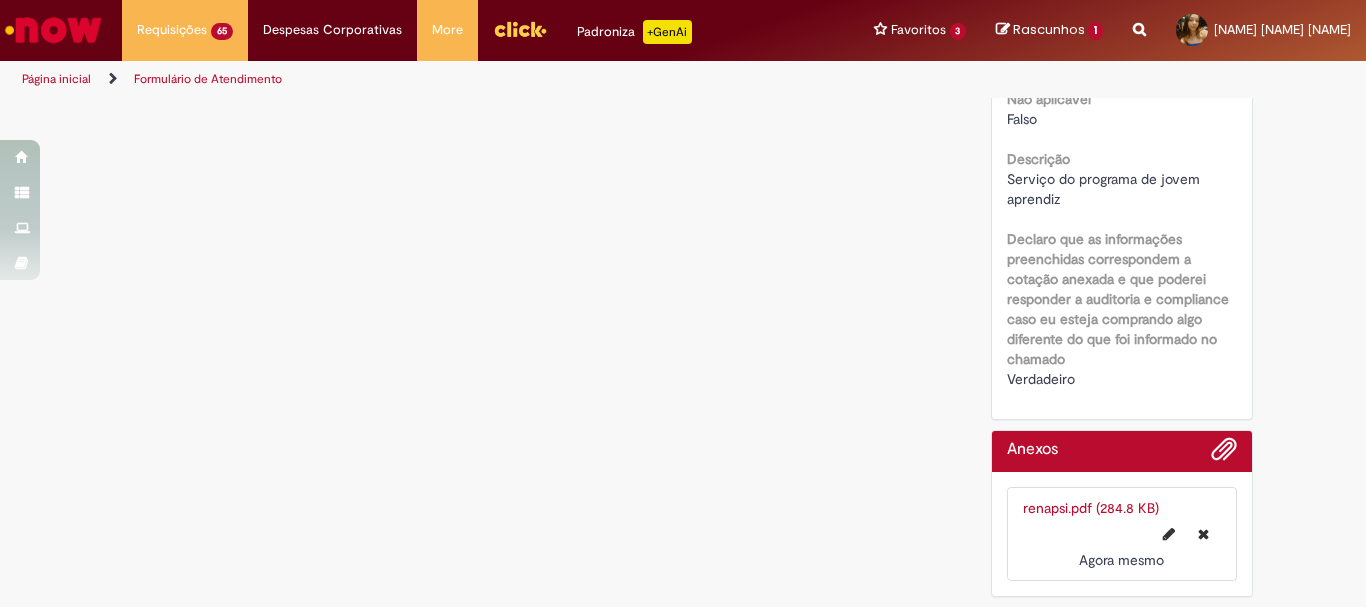 scroll, scrollTop: 0, scrollLeft: 0, axis: both 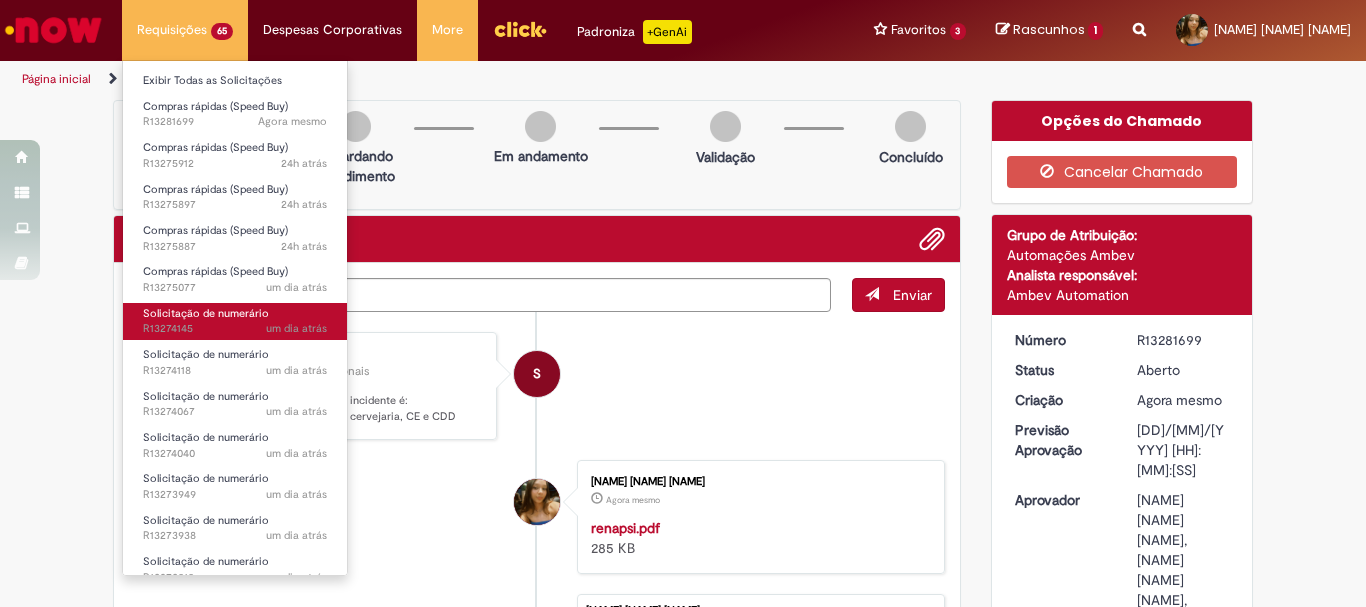 click on "Solicitação de numerário" at bounding box center (206, 313) 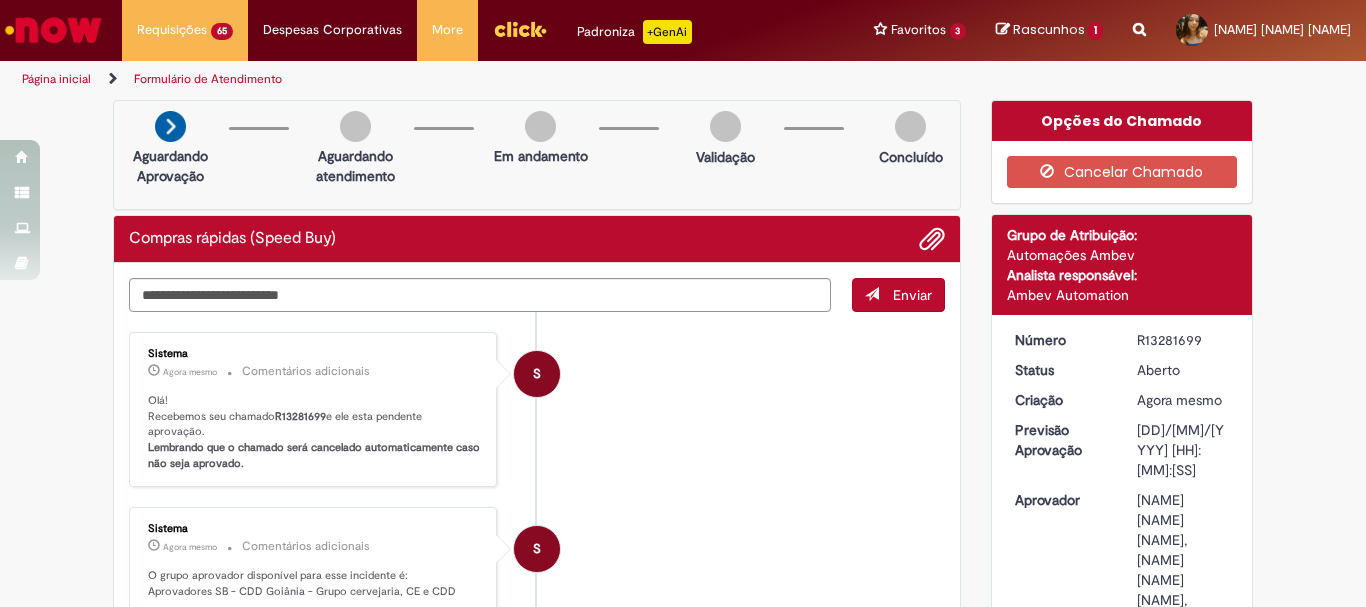 scroll, scrollTop: 300, scrollLeft: 0, axis: vertical 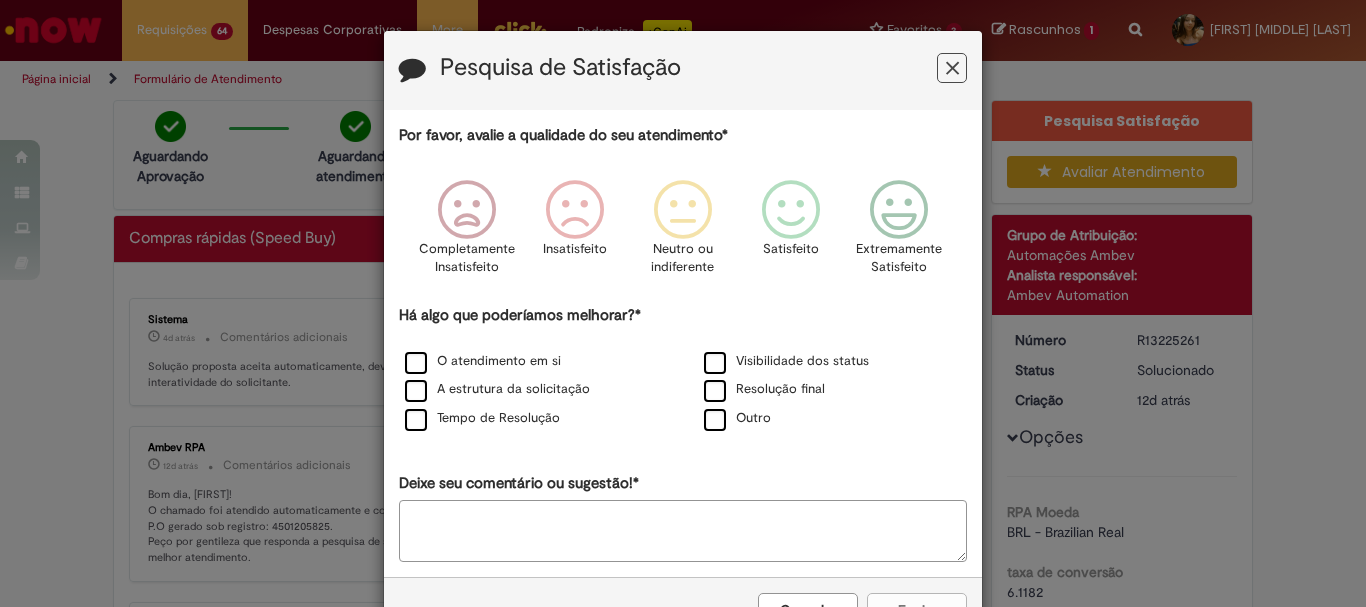 click at bounding box center (952, 68) 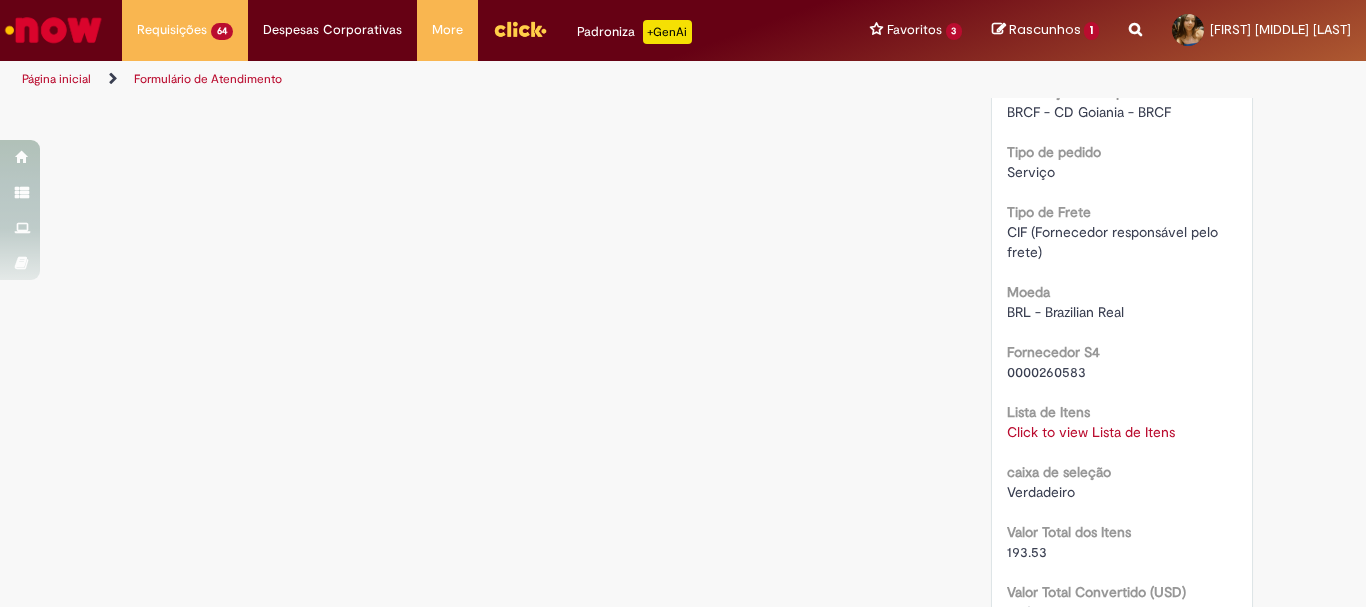 scroll, scrollTop: 1500, scrollLeft: 0, axis: vertical 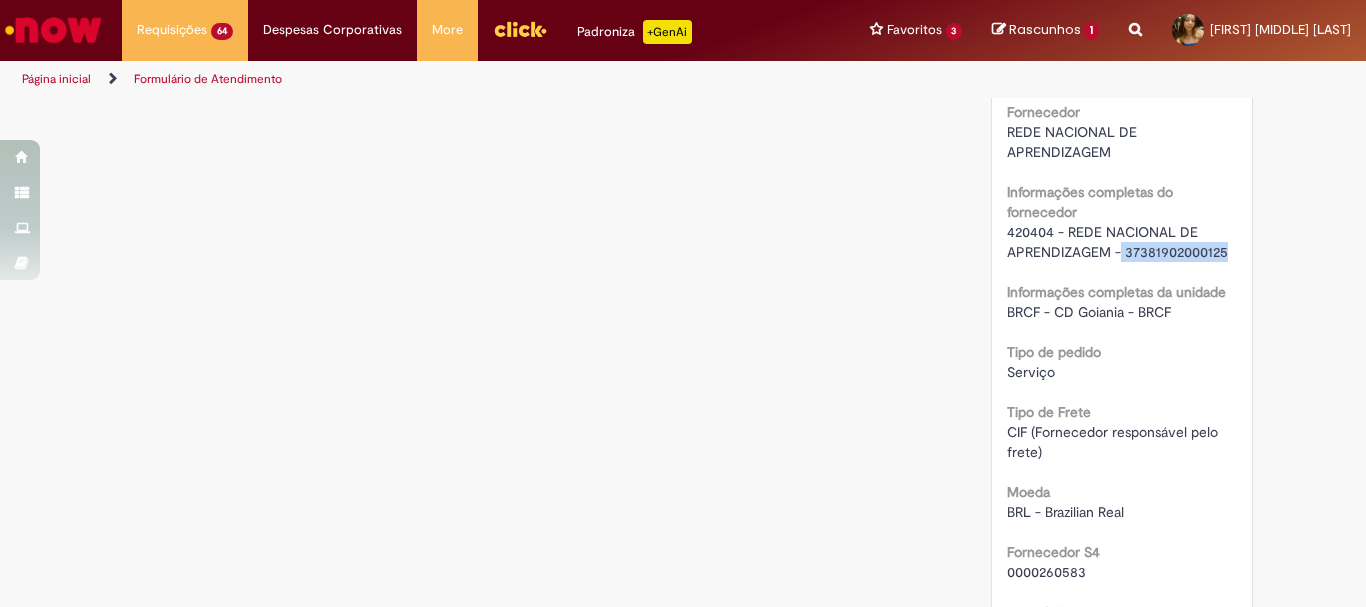 drag, startPoint x: 1114, startPoint y: 256, endPoint x: 1240, endPoint y: 245, distance: 126.47925 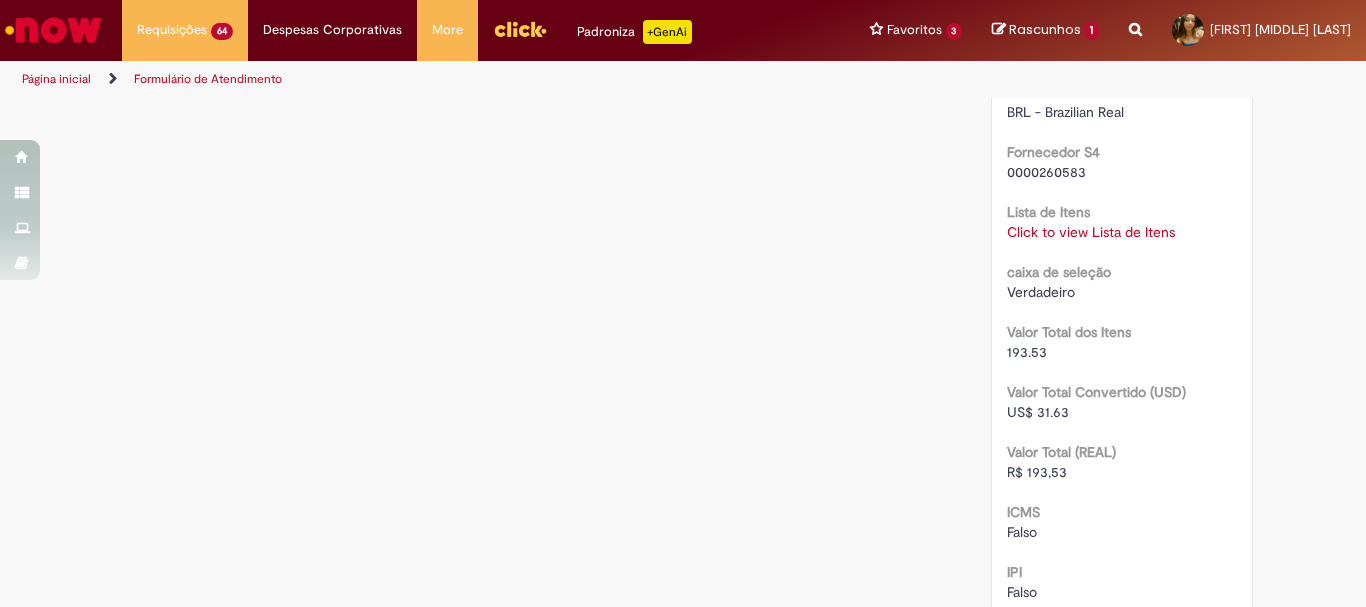 click on "Click to view Lista de Itens" at bounding box center (1091, 232) 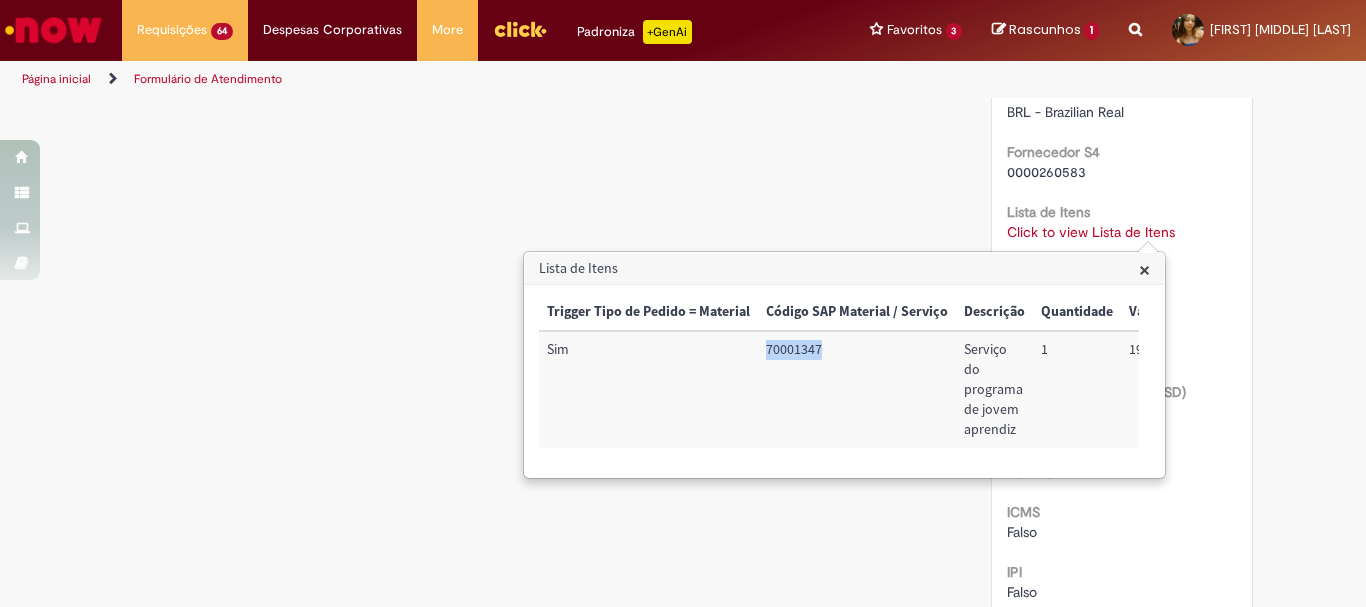 drag, startPoint x: 825, startPoint y: 342, endPoint x: 754, endPoint y: 341, distance: 71.00704 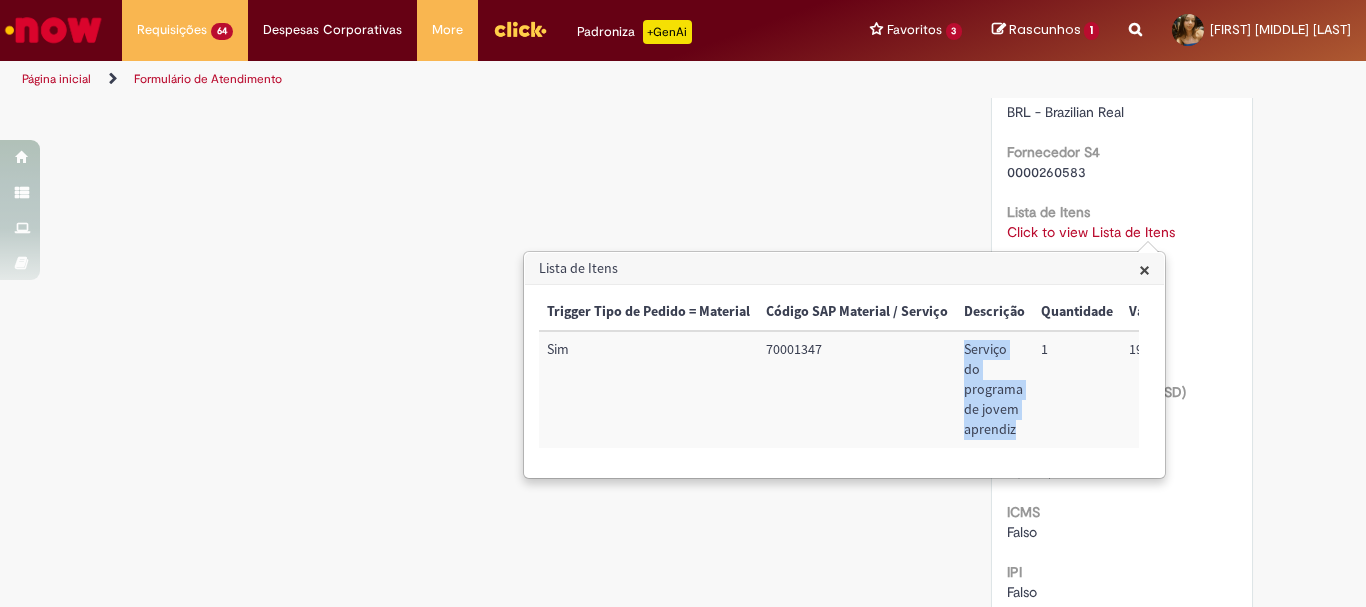 drag, startPoint x: 963, startPoint y: 345, endPoint x: 1016, endPoint y: 427, distance: 97.637085 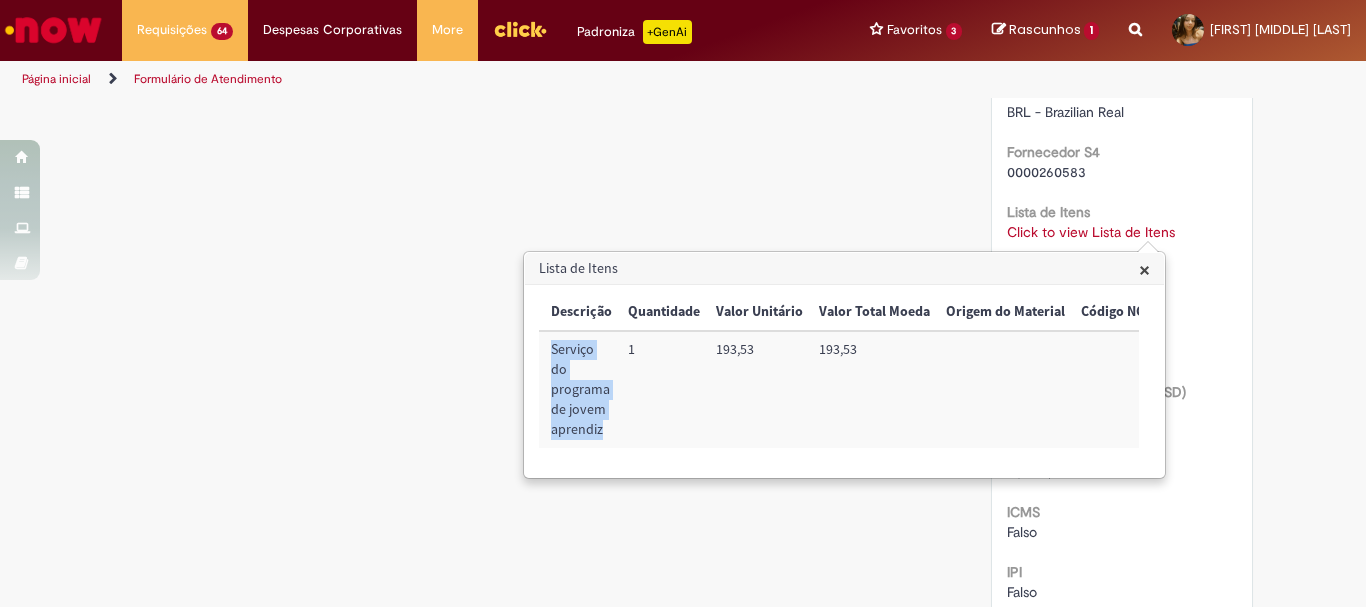 scroll, scrollTop: 0, scrollLeft: 420, axis: horizontal 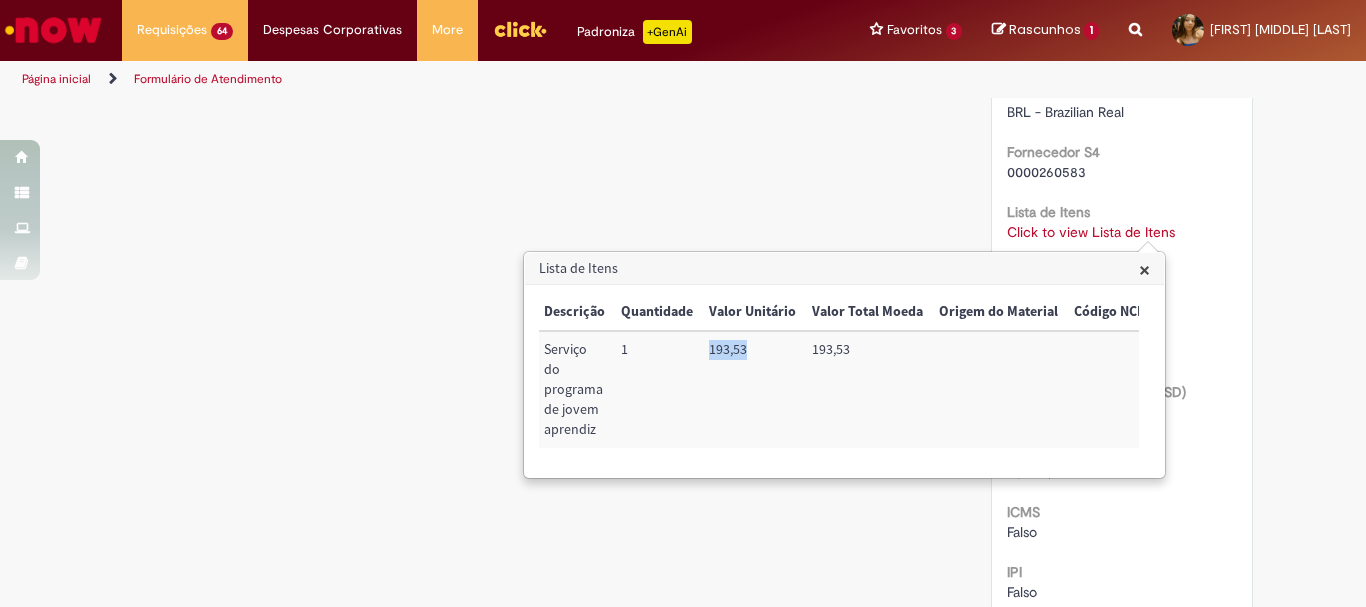 drag, startPoint x: 697, startPoint y: 357, endPoint x: 742, endPoint y: 350, distance: 45.54119 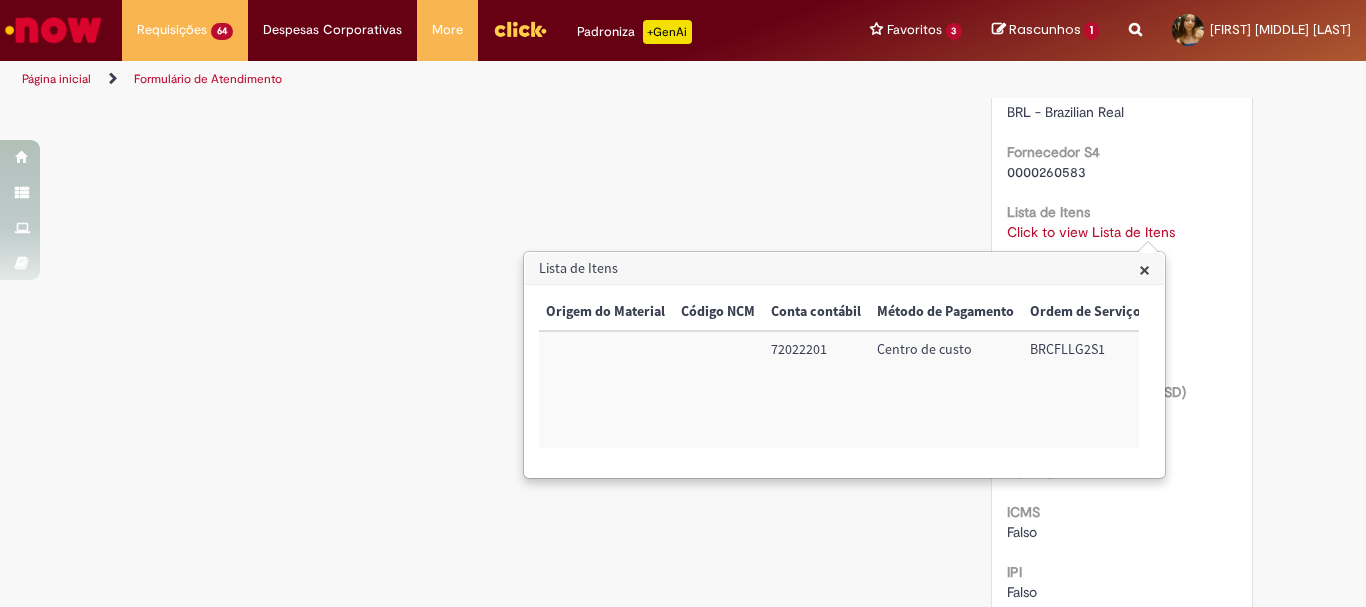 click on "72022201" at bounding box center (816, 389) 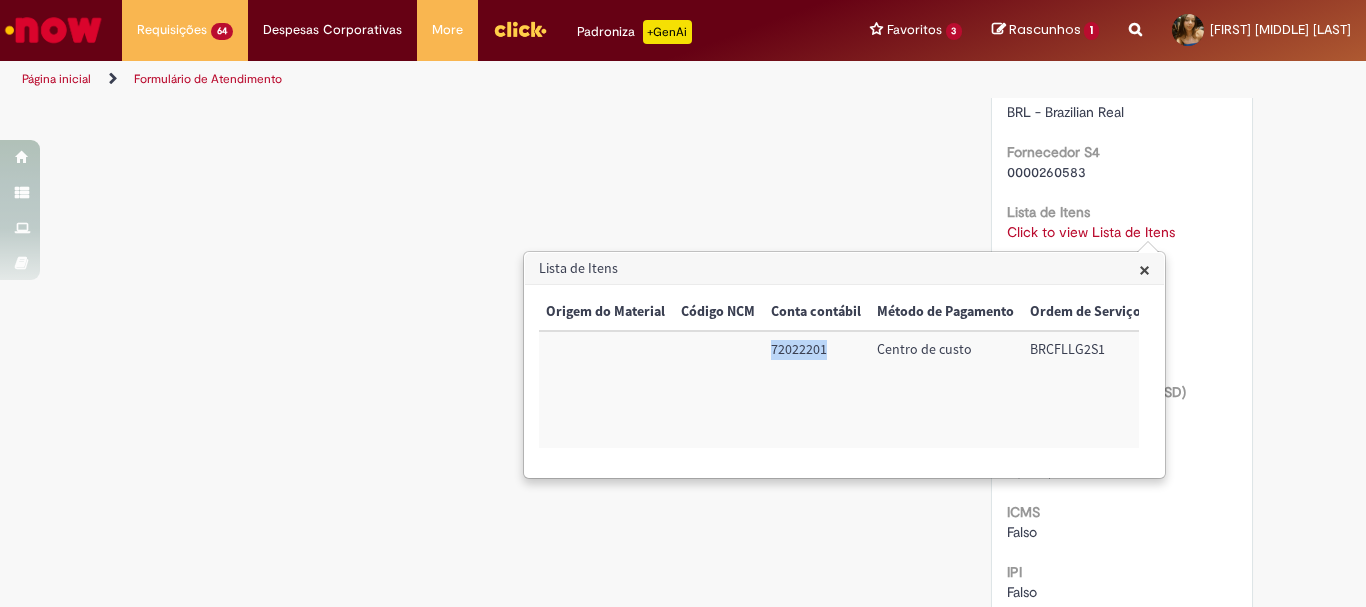 drag, startPoint x: 823, startPoint y: 347, endPoint x: 755, endPoint y: 347, distance: 68 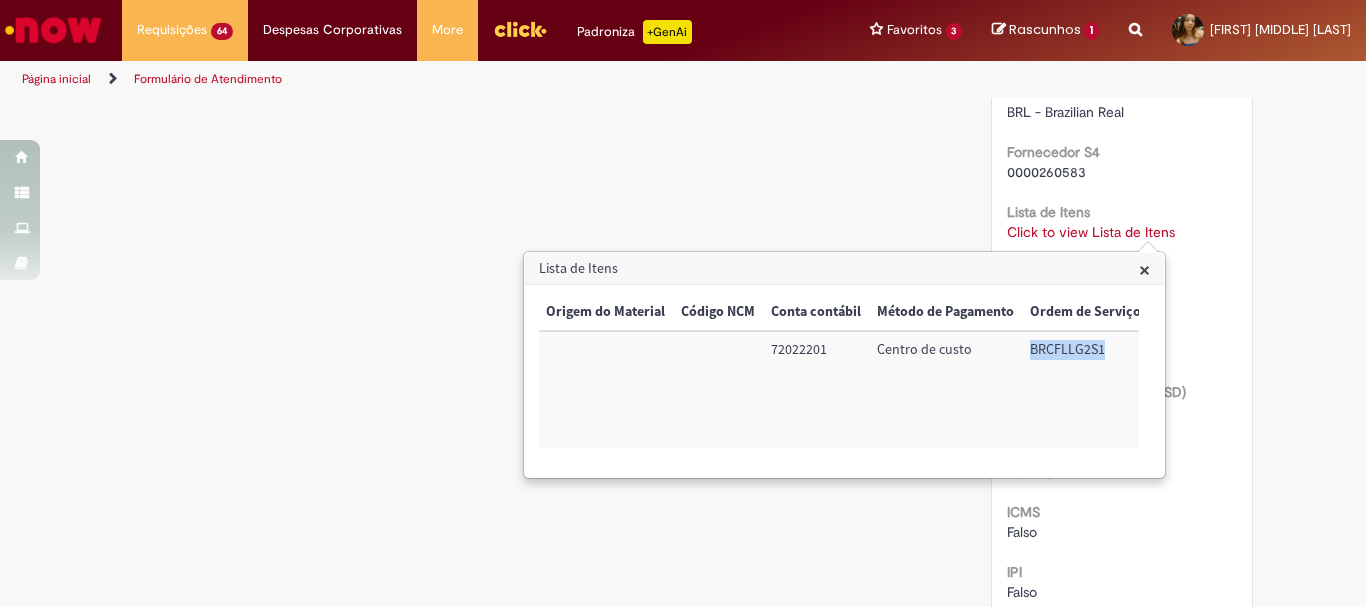 drag, startPoint x: 1013, startPoint y: 354, endPoint x: 1100, endPoint y: 347, distance: 87.28116 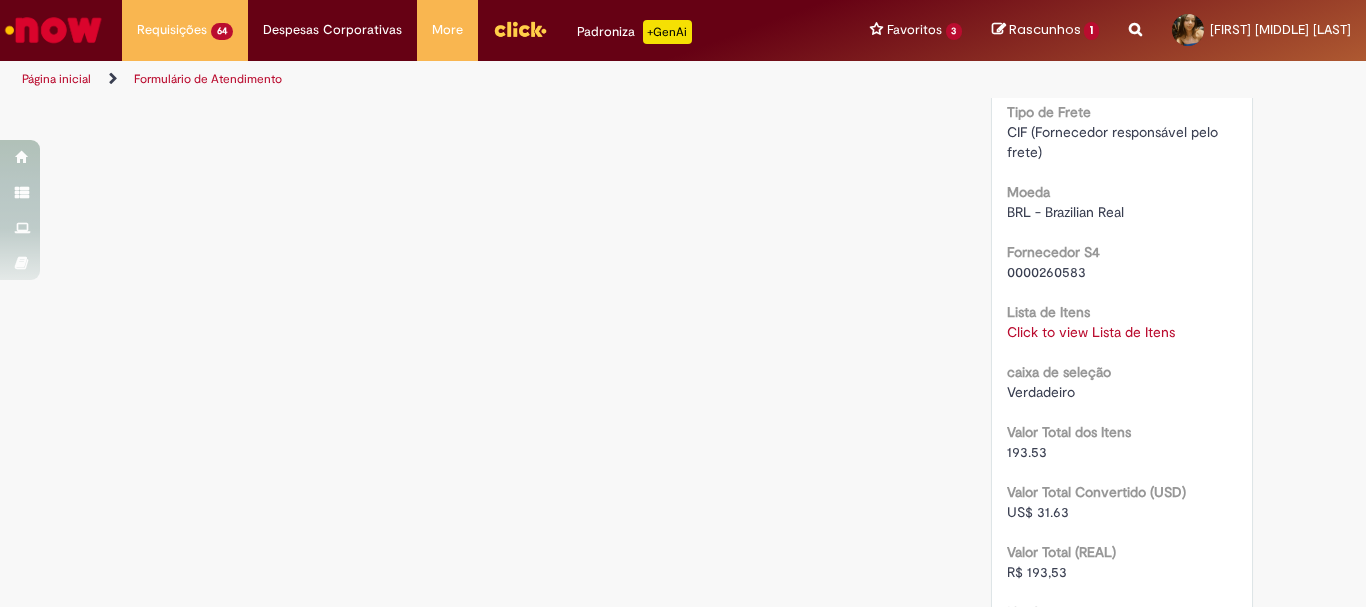scroll, scrollTop: 1600, scrollLeft: 0, axis: vertical 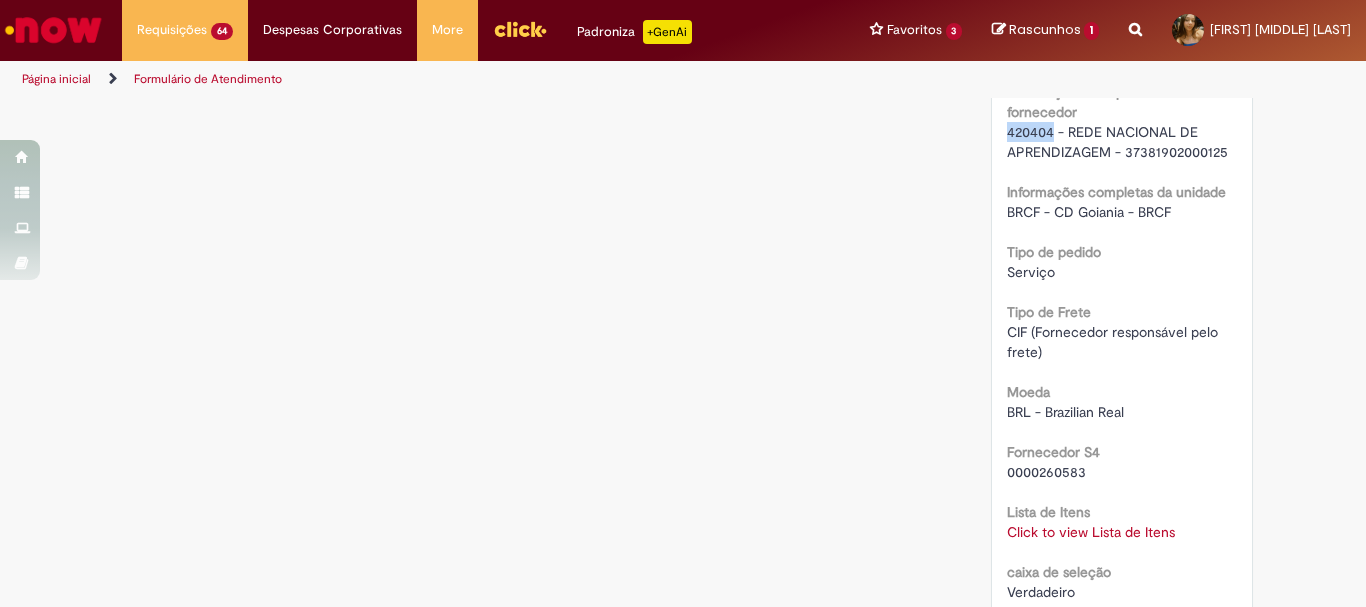 drag, startPoint x: 1045, startPoint y: 134, endPoint x: 987, endPoint y: 138, distance: 58.137768 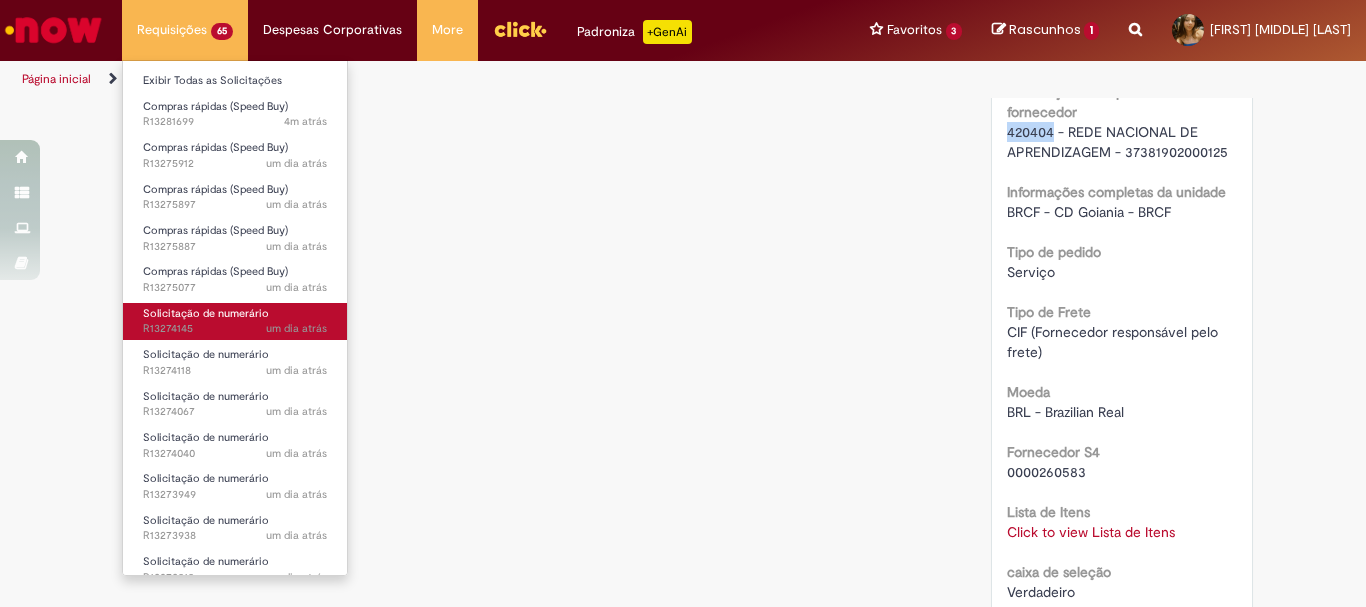 scroll, scrollTop: 100, scrollLeft: 0, axis: vertical 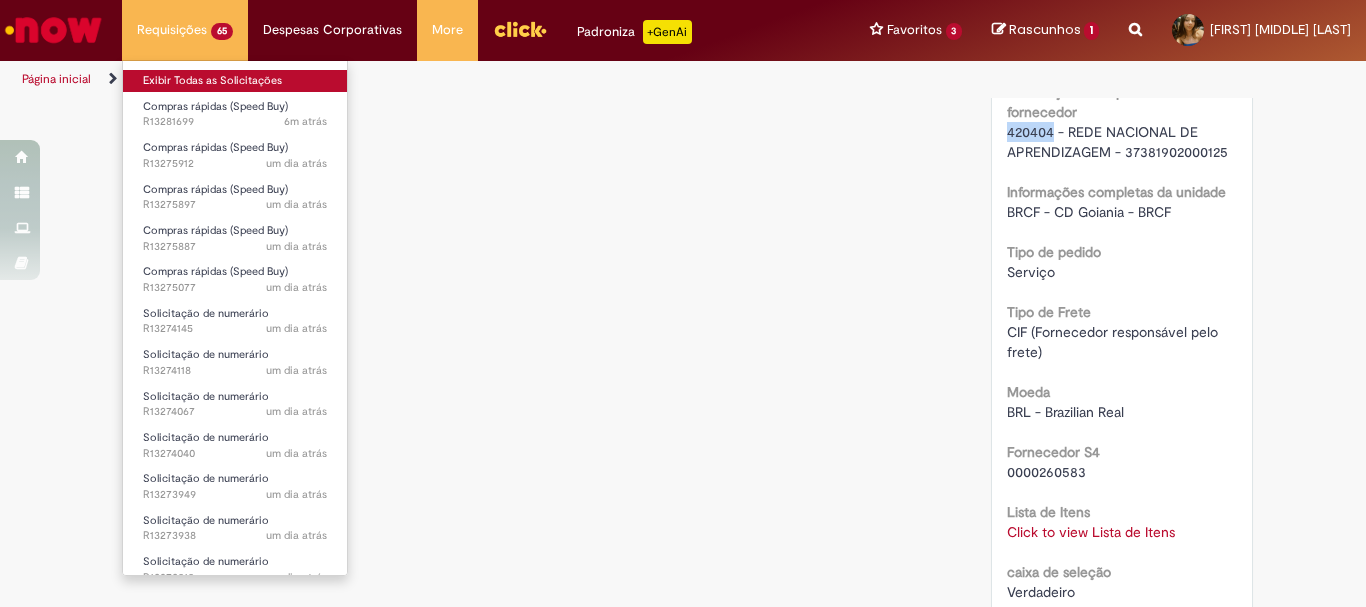 click on "Exibir Todas as Solicitações" at bounding box center (235, 81) 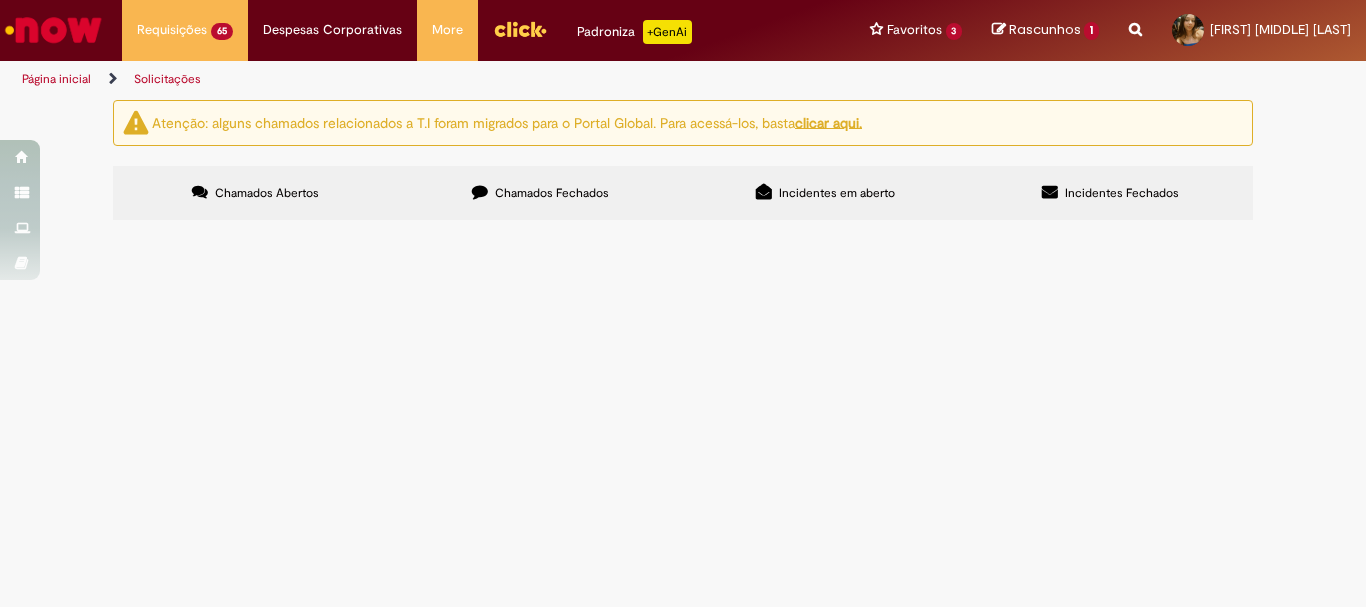 scroll, scrollTop: 561, scrollLeft: 0, axis: vertical 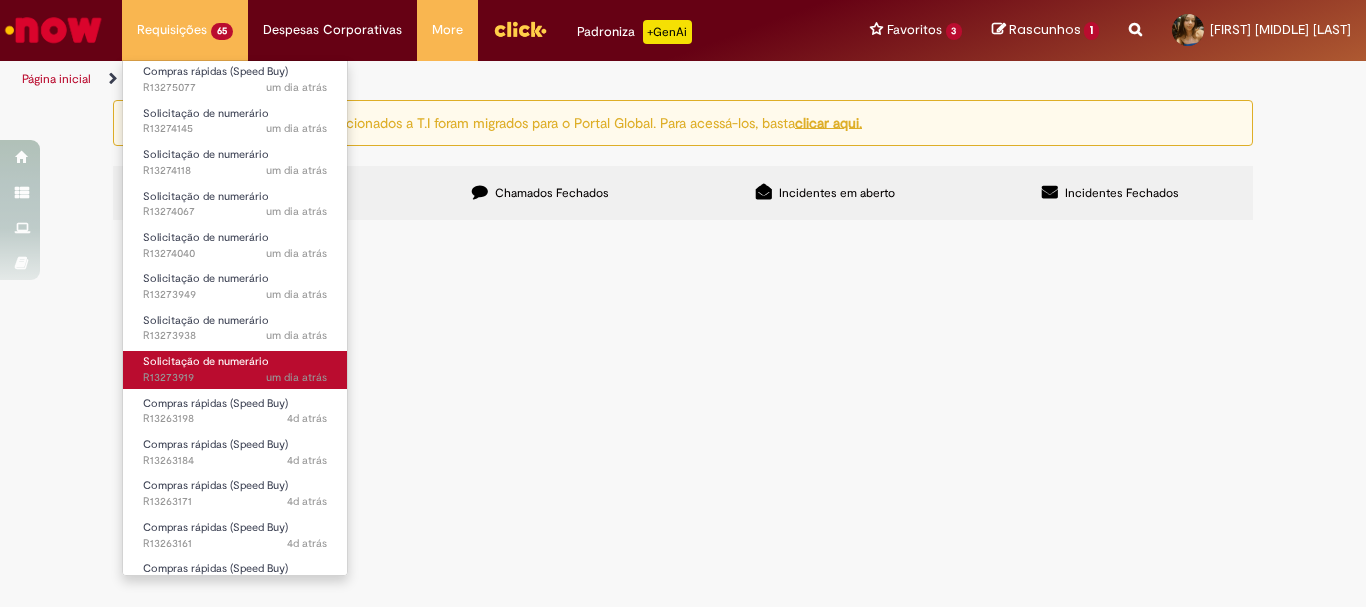 click on "Solicitação de numerário
[TIME] [TIME]  R13273919" at bounding box center (235, 369) 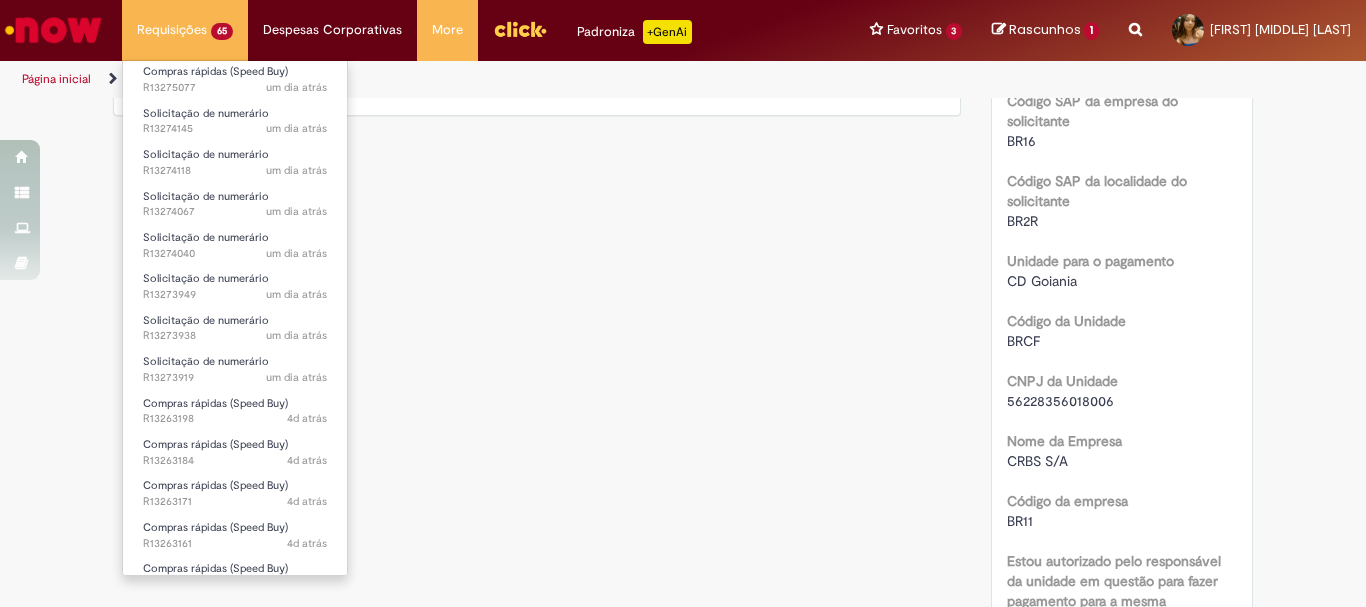 scroll, scrollTop: 0, scrollLeft: 0, axis: both 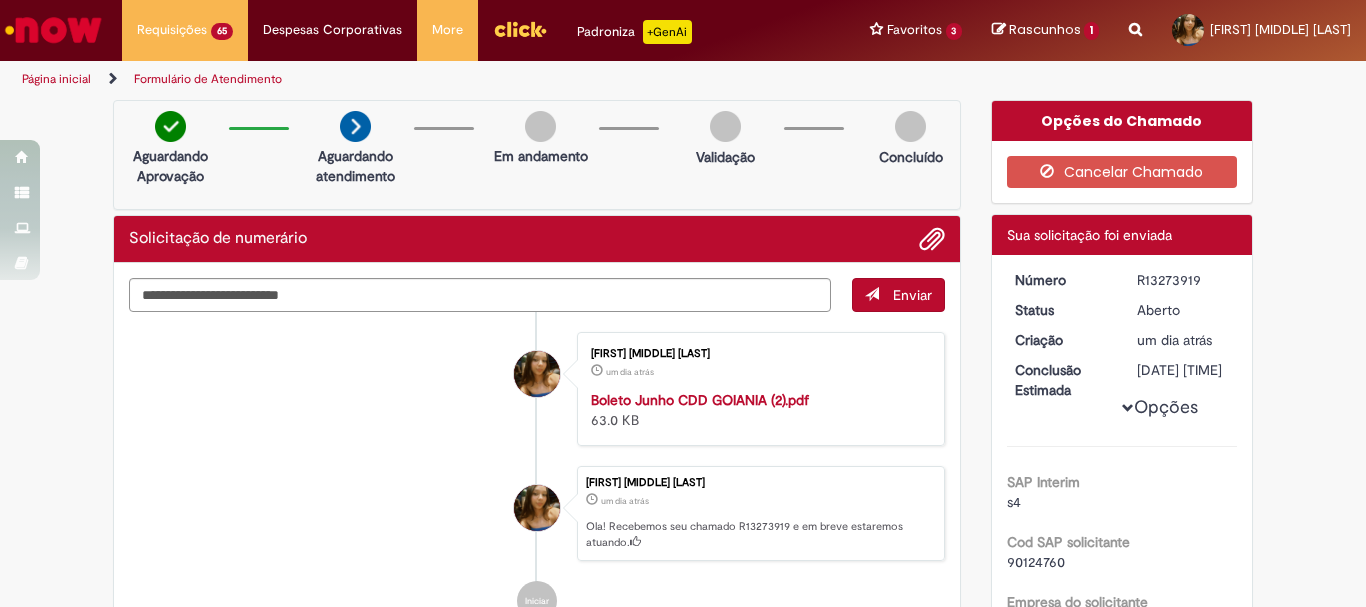 drag, startPoint x: 1213, startPoint y: 283, endPoint x: 1119, endPoint y: 285, distance: 94.02127 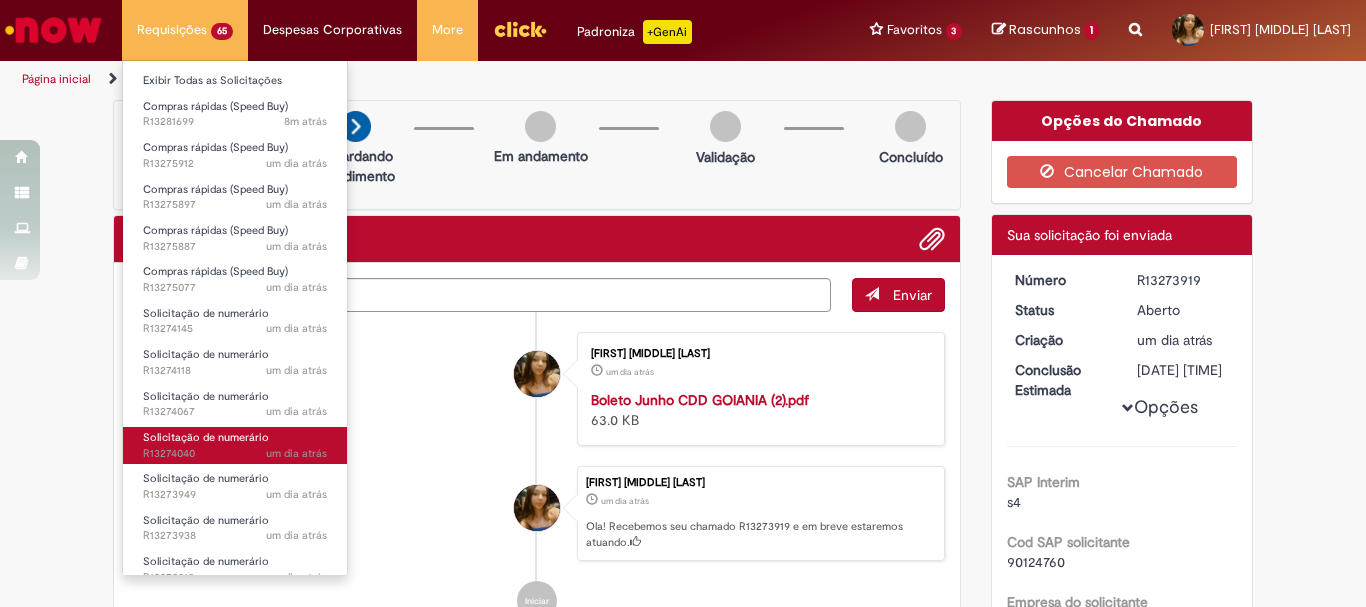 scroll, scrollTop: 200, scrollLeft: 0, axis: vertical 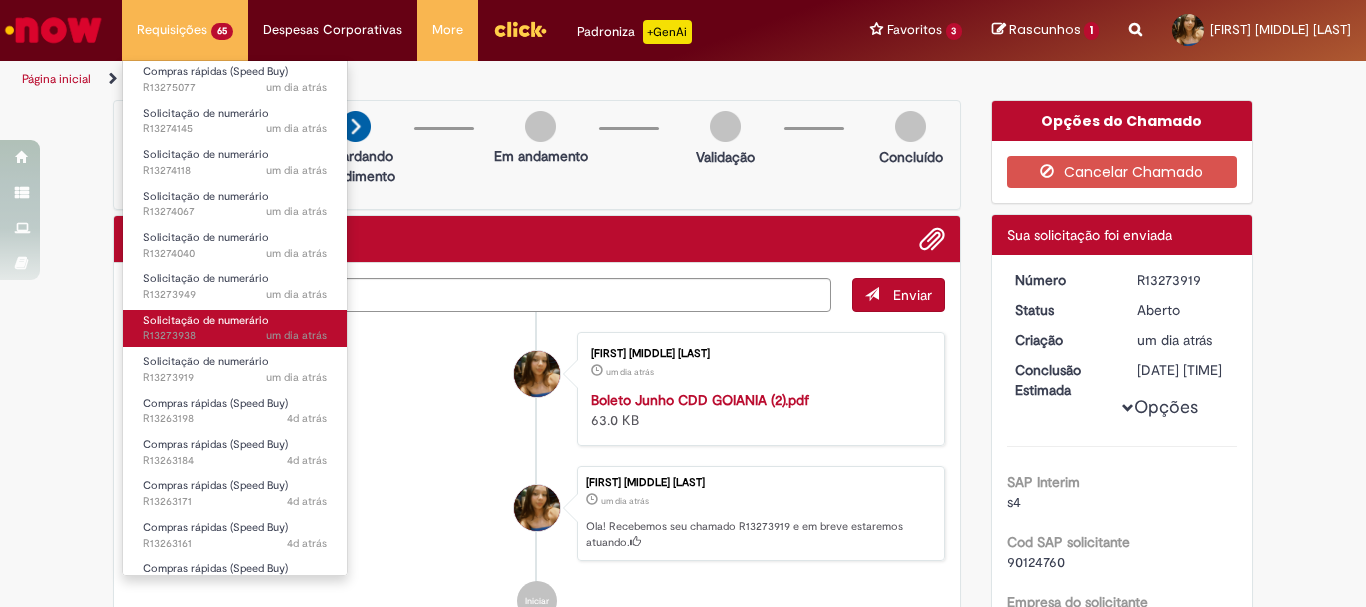 click on "Solicitação de numerário" at bounding box center (206, 320) 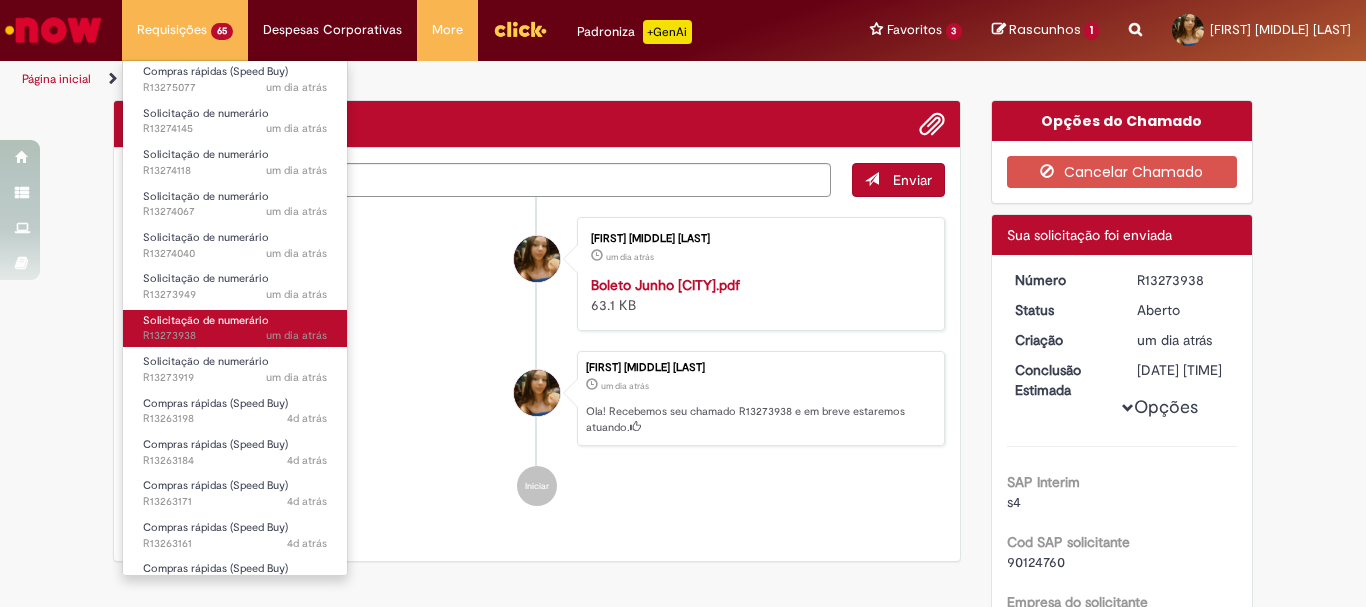 click on "Solicitação de numerário" at bounding box center (206, 320) 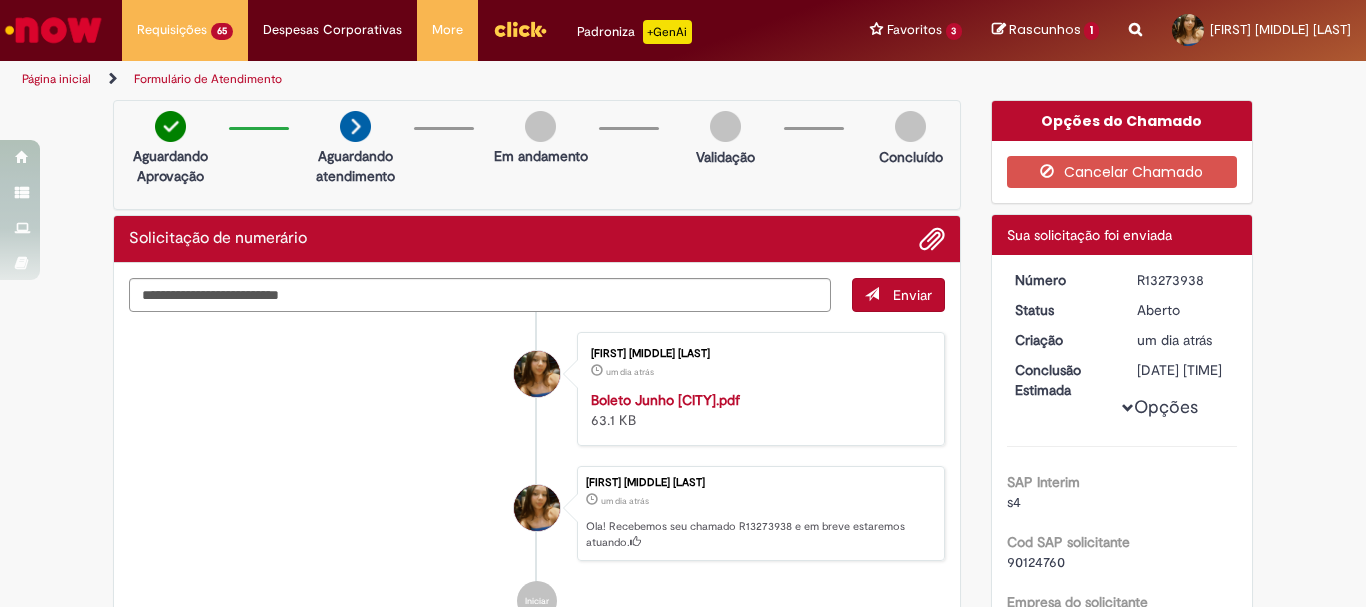 drag, startPoint x: 1218, startPoint y: 279, endPoint x: 1125, endPoint y: 284, distance: 93.13431 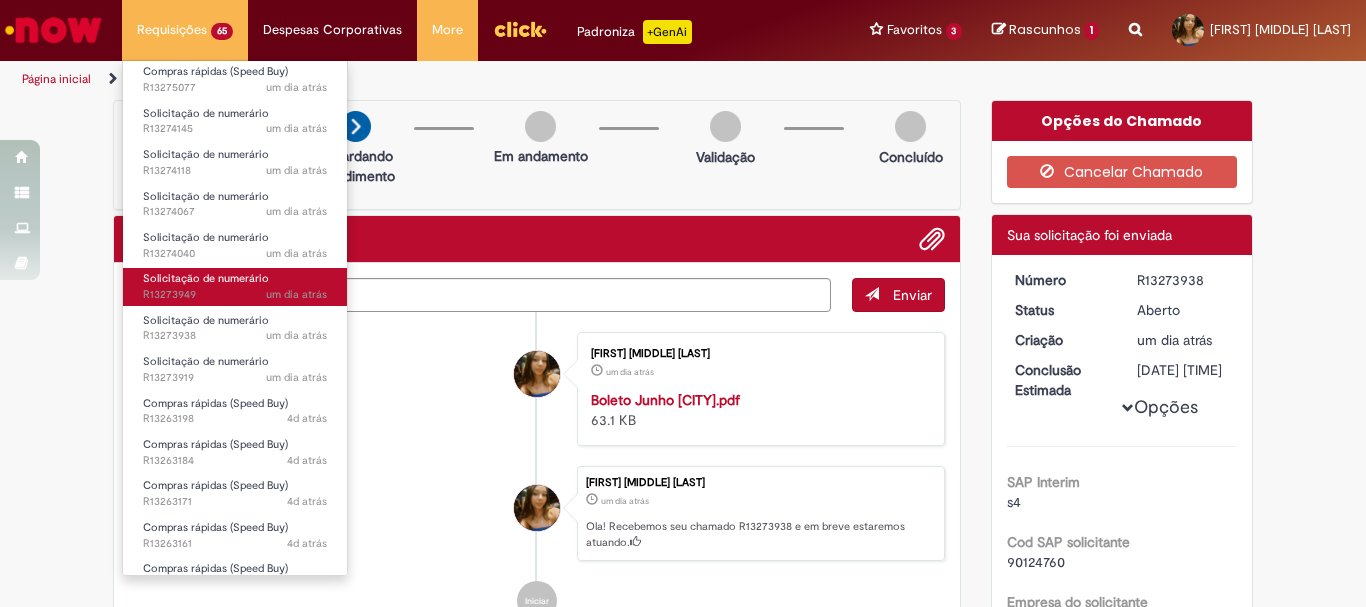 click on "[TIME] [TIME]  R13273949" at bounding box center [235, 295] 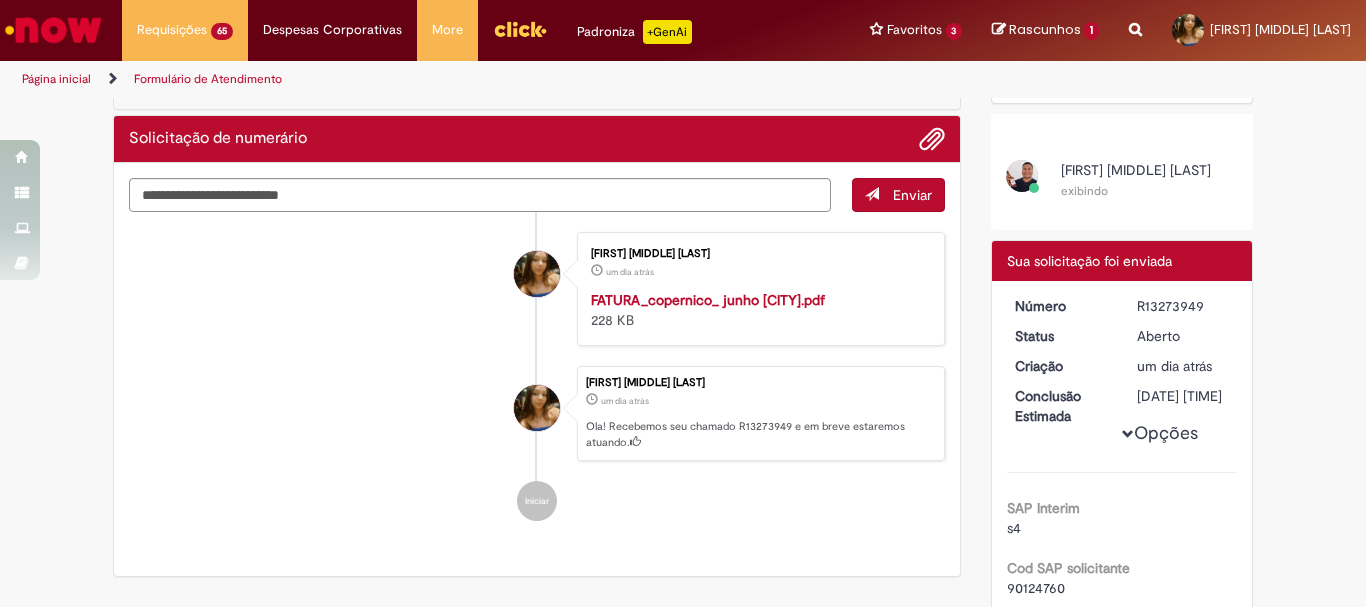 scroll, scrollTop: 215, scrollLeft: 0, axis: vertical 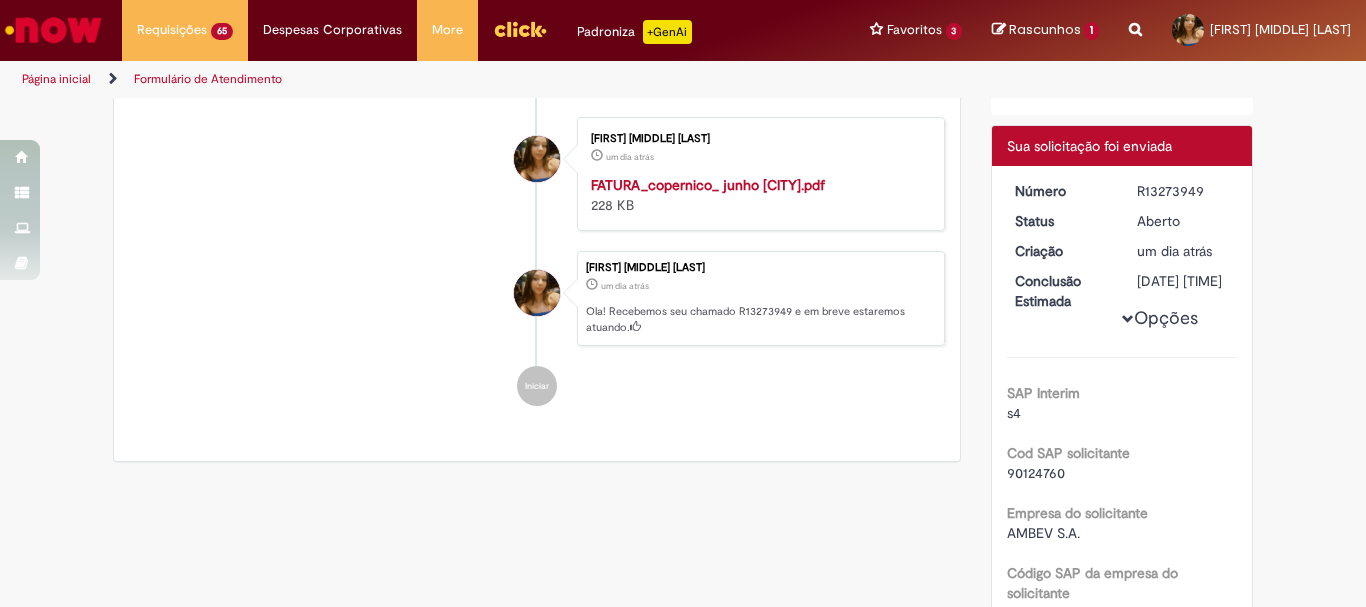 drag, startPoint x: 1214, startPoint y: 216, endPoint x: 1124, endPoint y: 207, distance: 90.44888 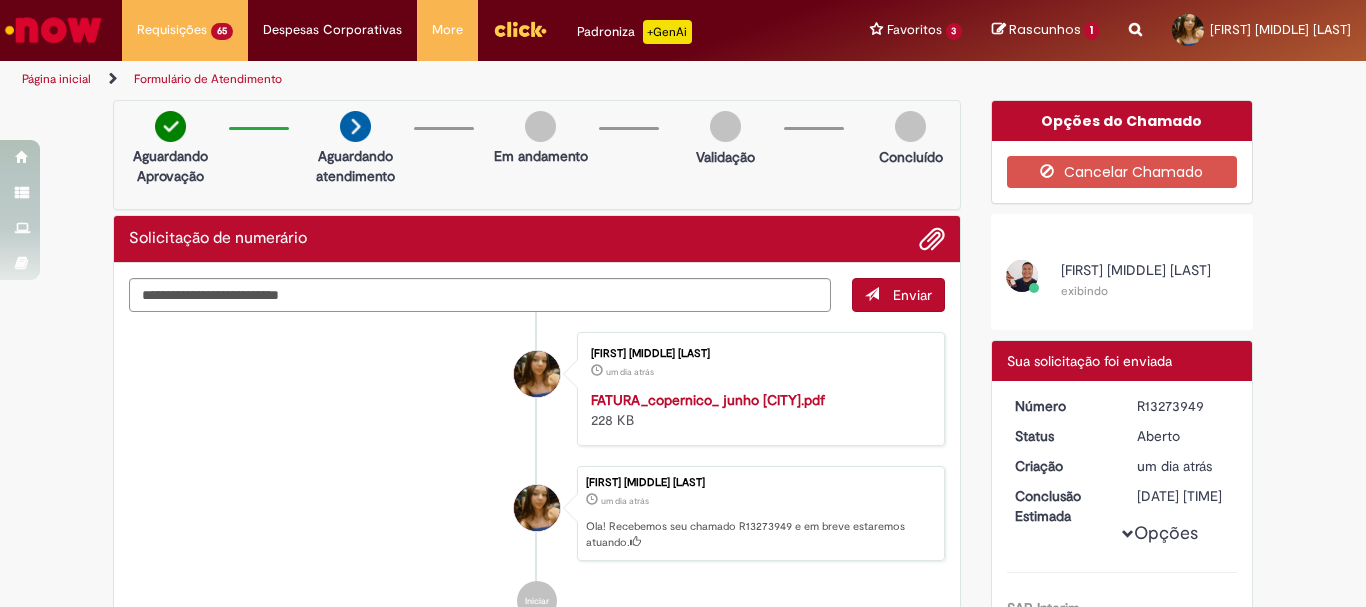 click on "[FIRST] [MIDDLE] [LAST]" at bounding box center (1136, 270) 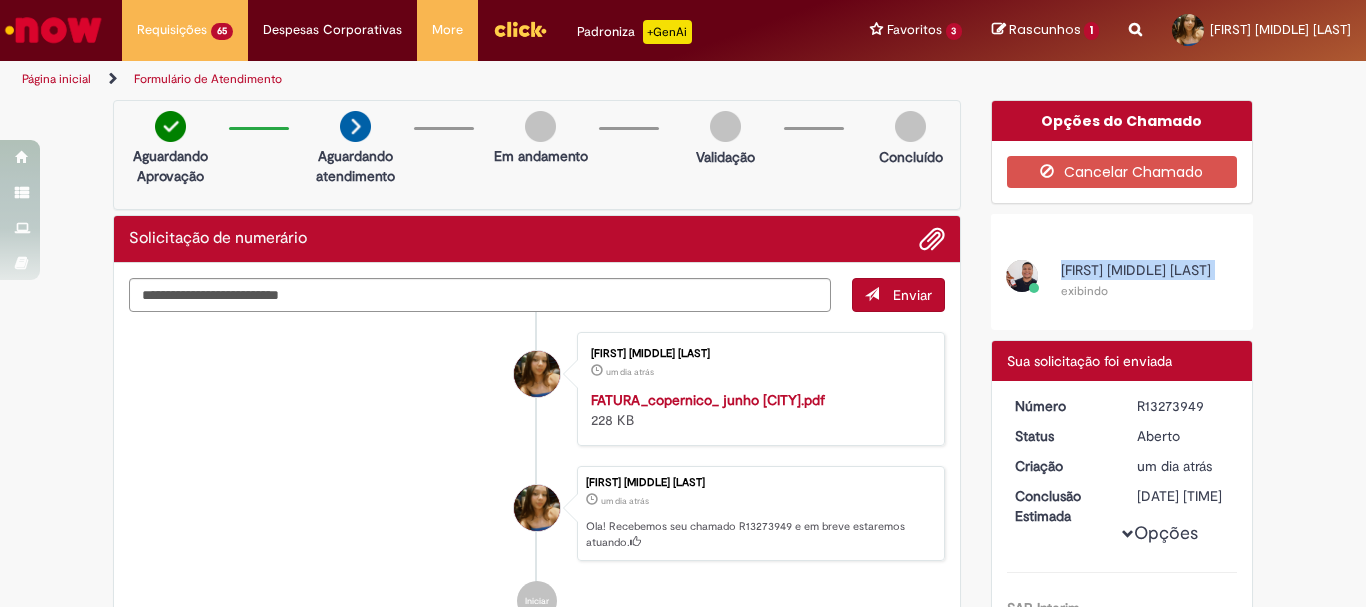 drag, startPoint x: 1101, startPoint y: 297, endPoint x: 1046, endPoint y: 258, distance: 67.424034 